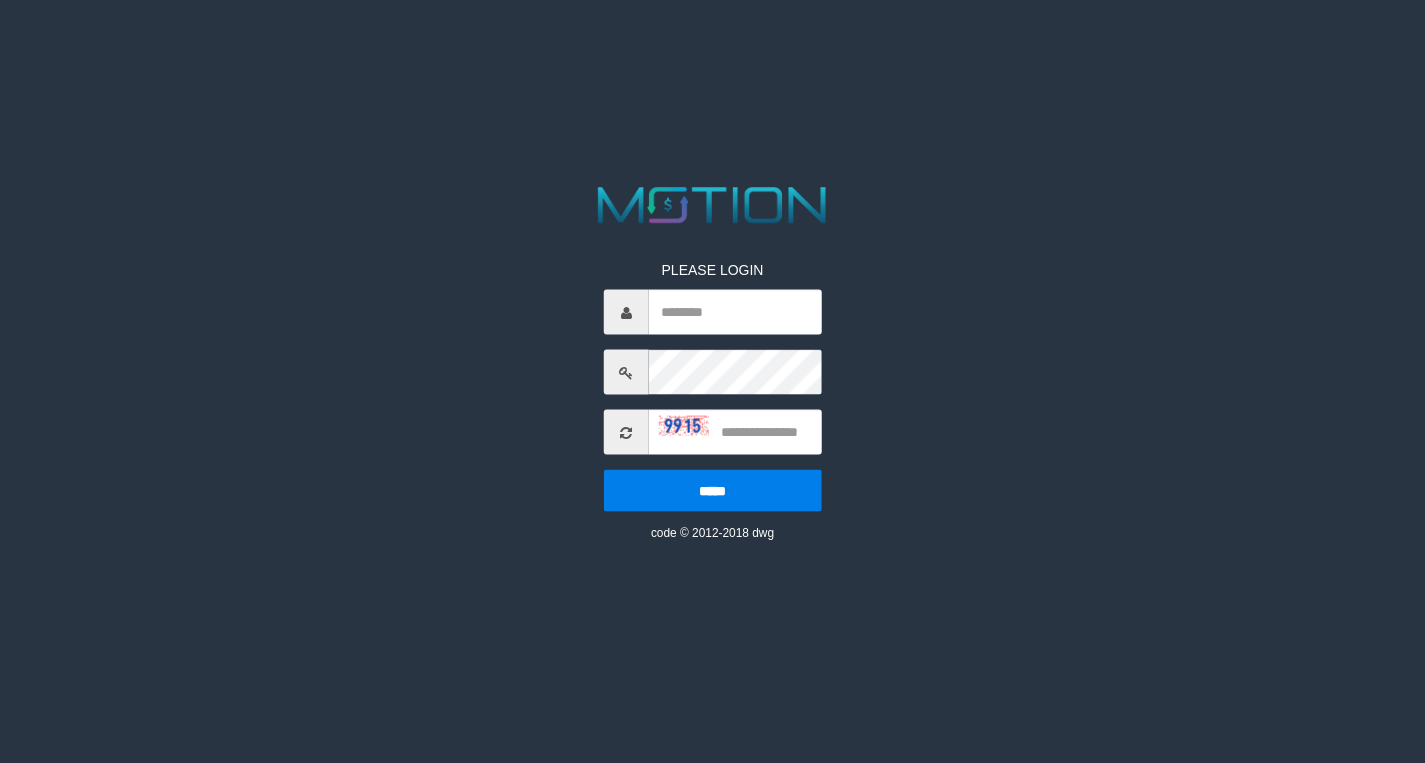 scroll, scrollTop: 0, scrollLeft: 0, axis: both 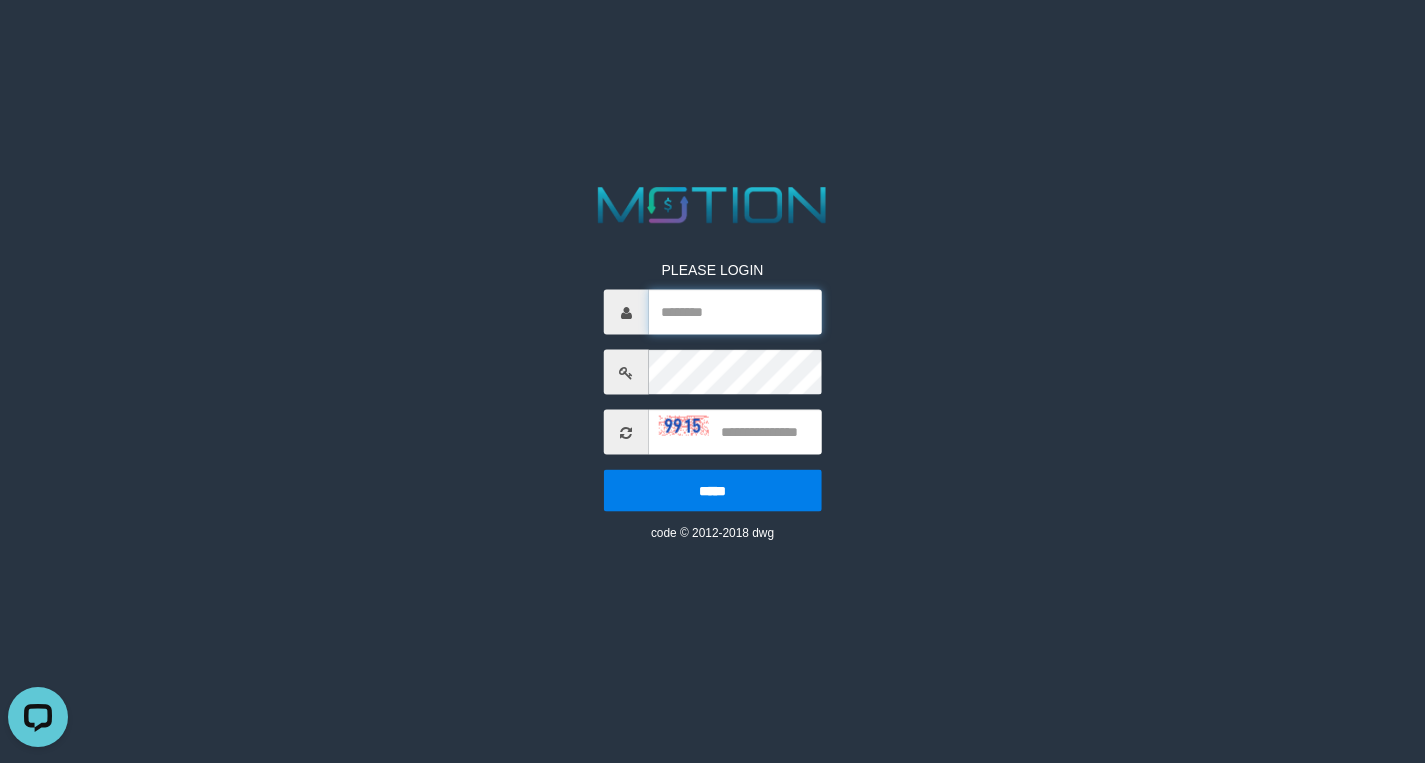 click at bounding box center [735, 312] 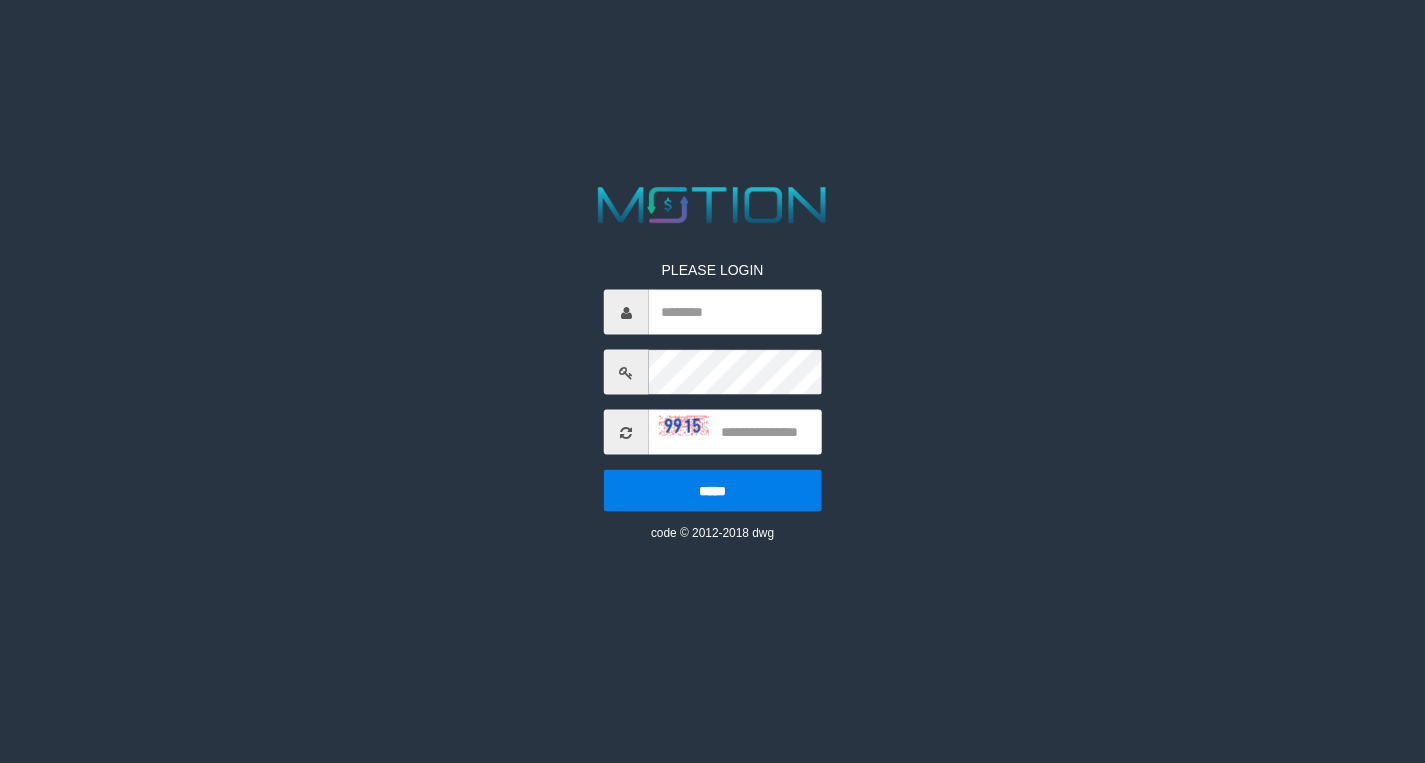 scroll, scrollTop: 0, scrollLeft: 0, axis: both 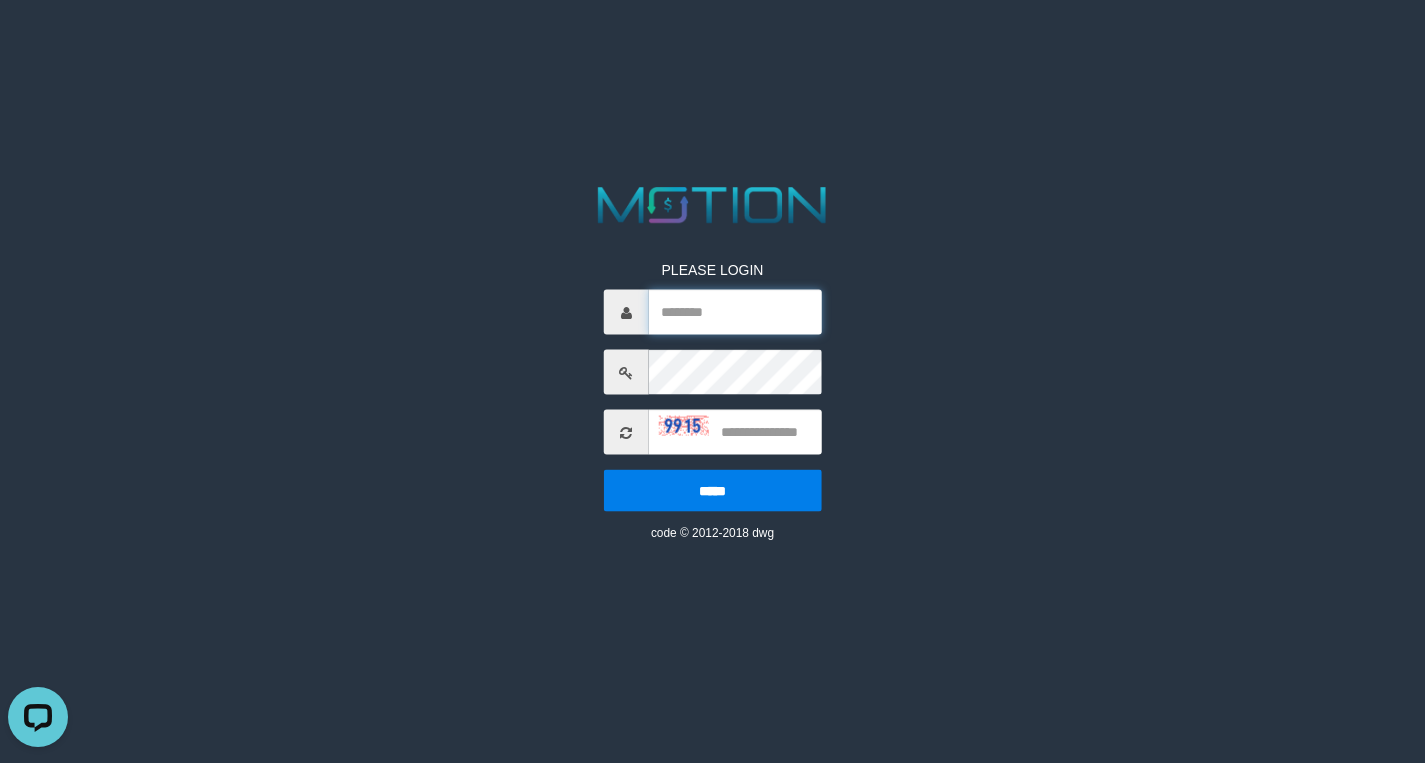 click at bounding box center [735, 312] 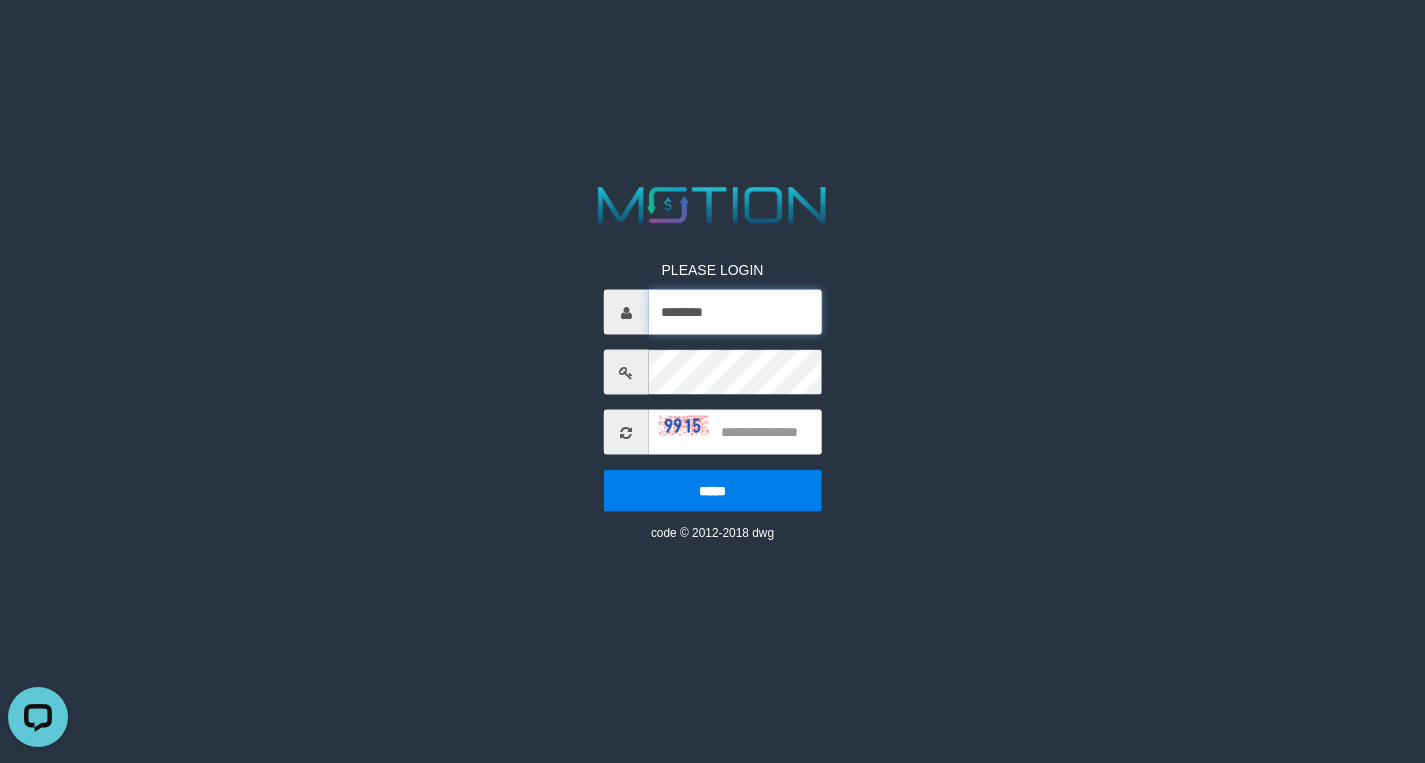 type on "********" 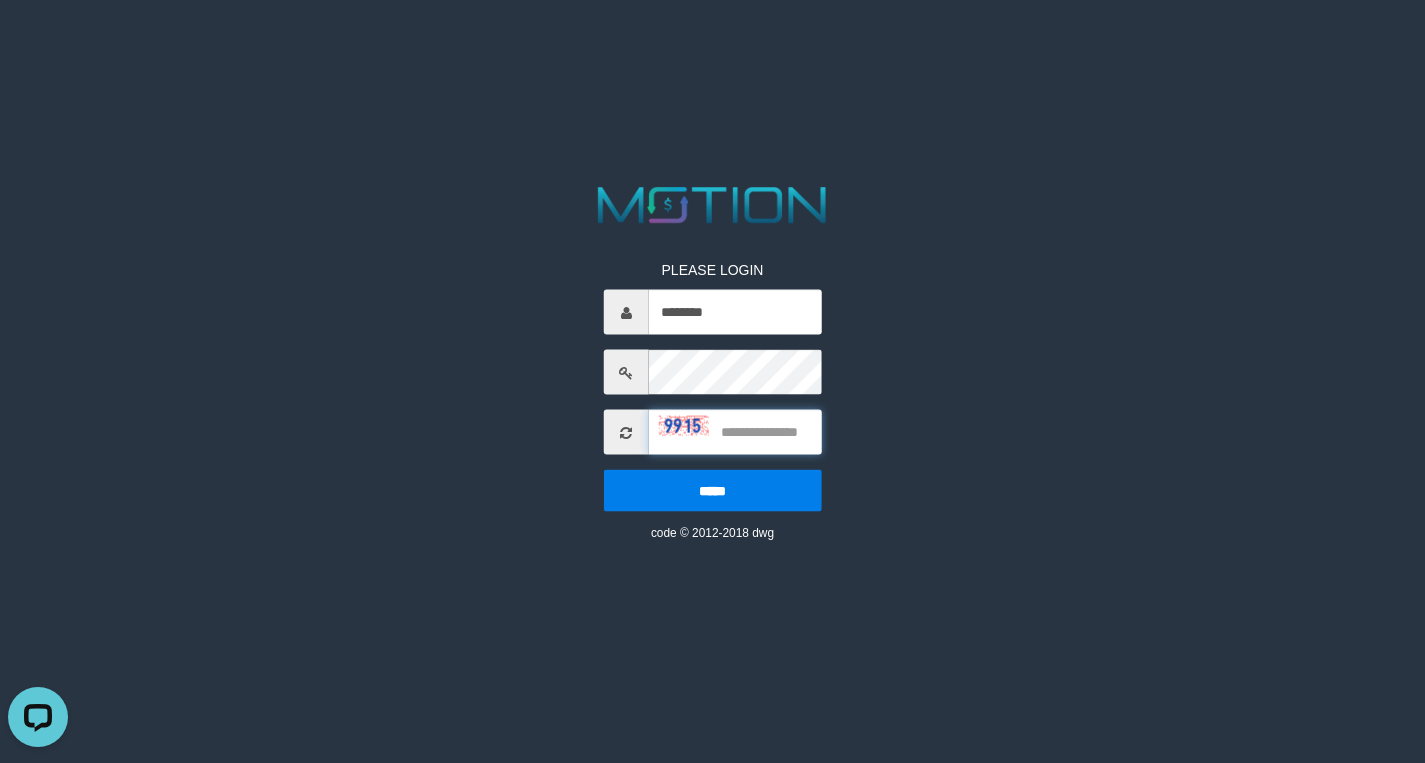 click at bounding box center [735, 432] 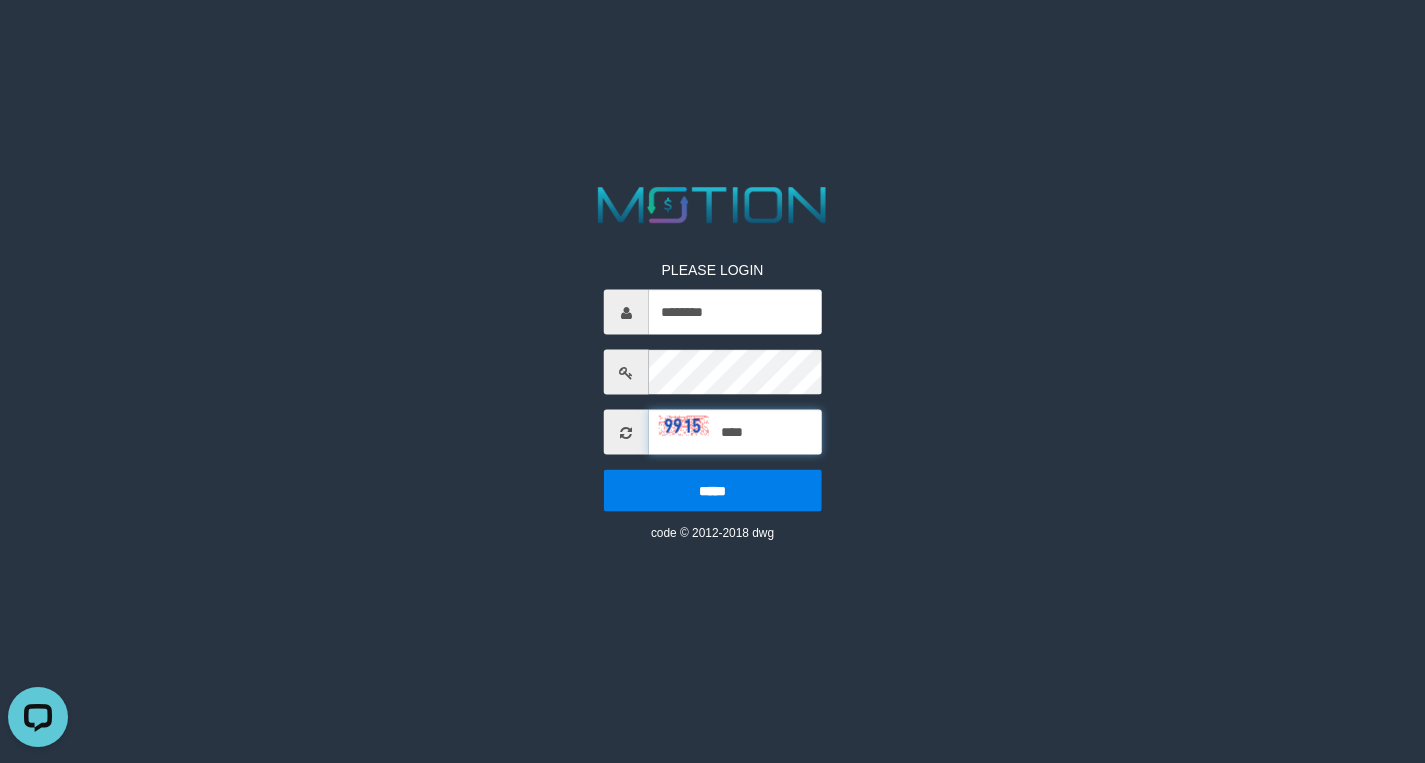 type on "****" 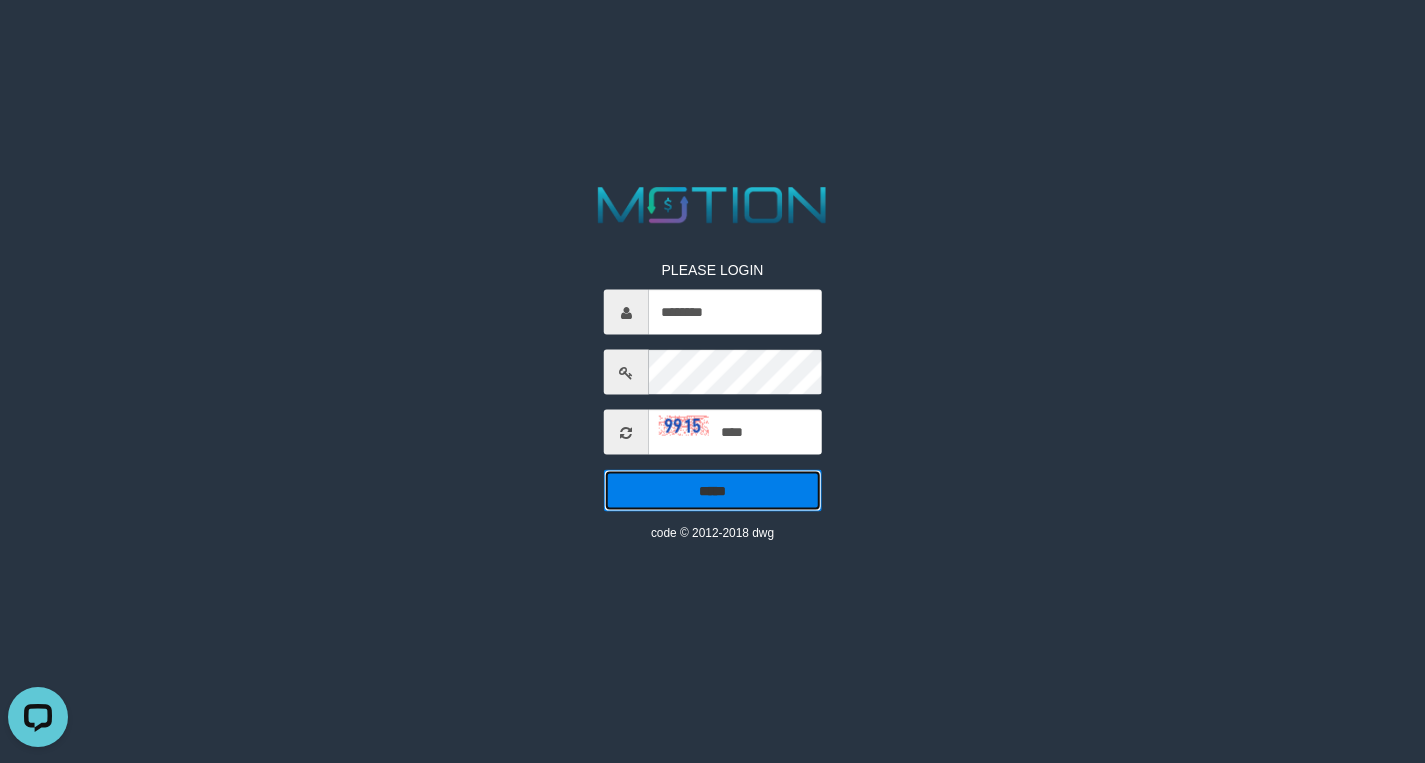 click on "*****" at bounding box center (713, 491) 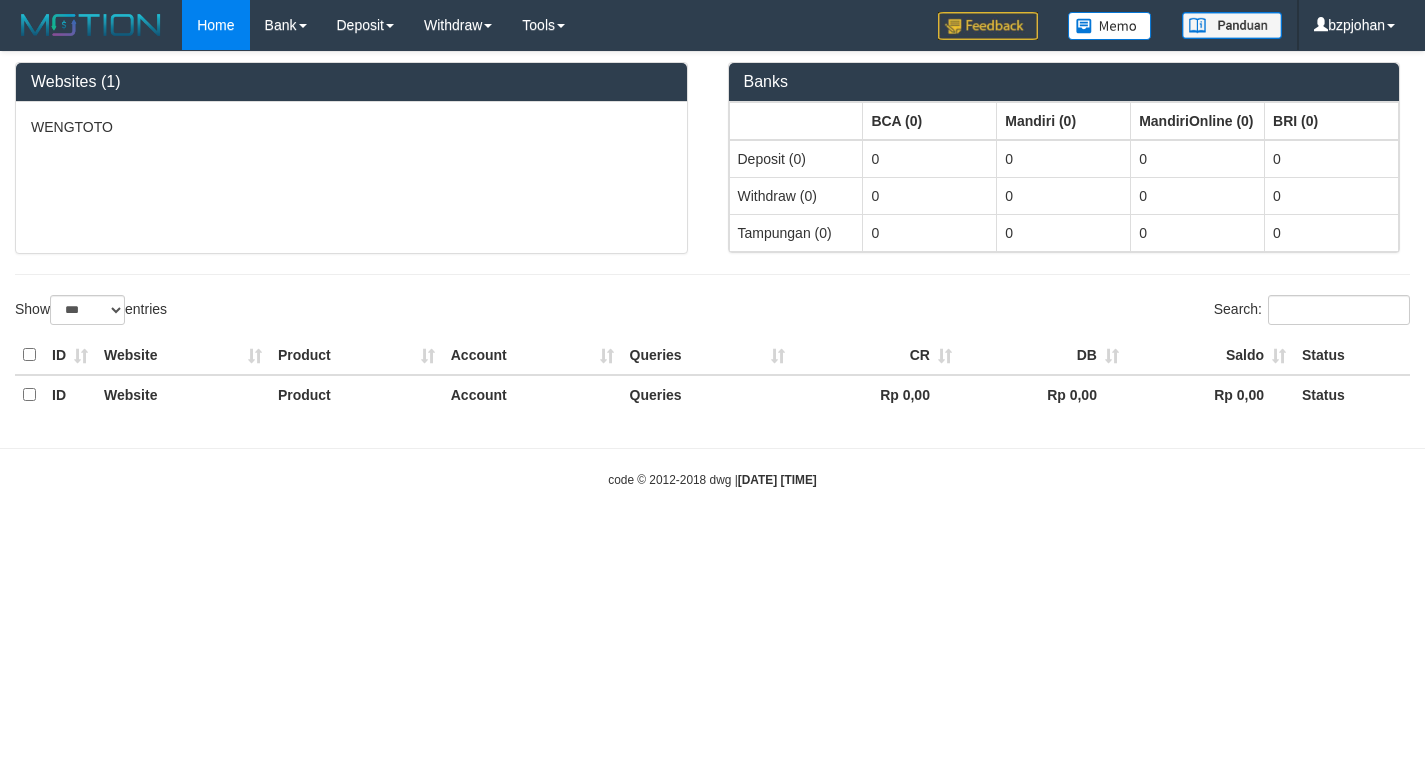 select on "***" 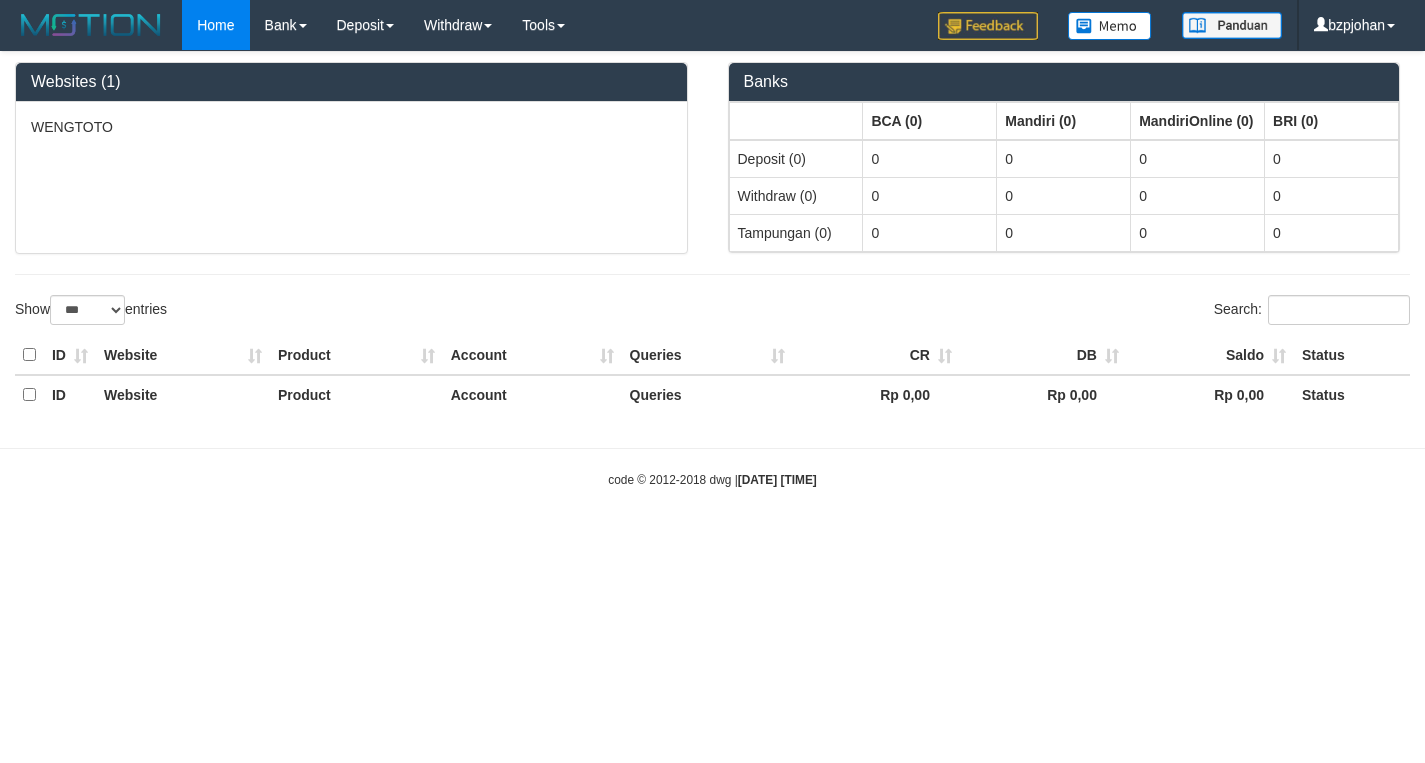 scroll, scrollTop: 0, scrollLeft: 0, axis: both 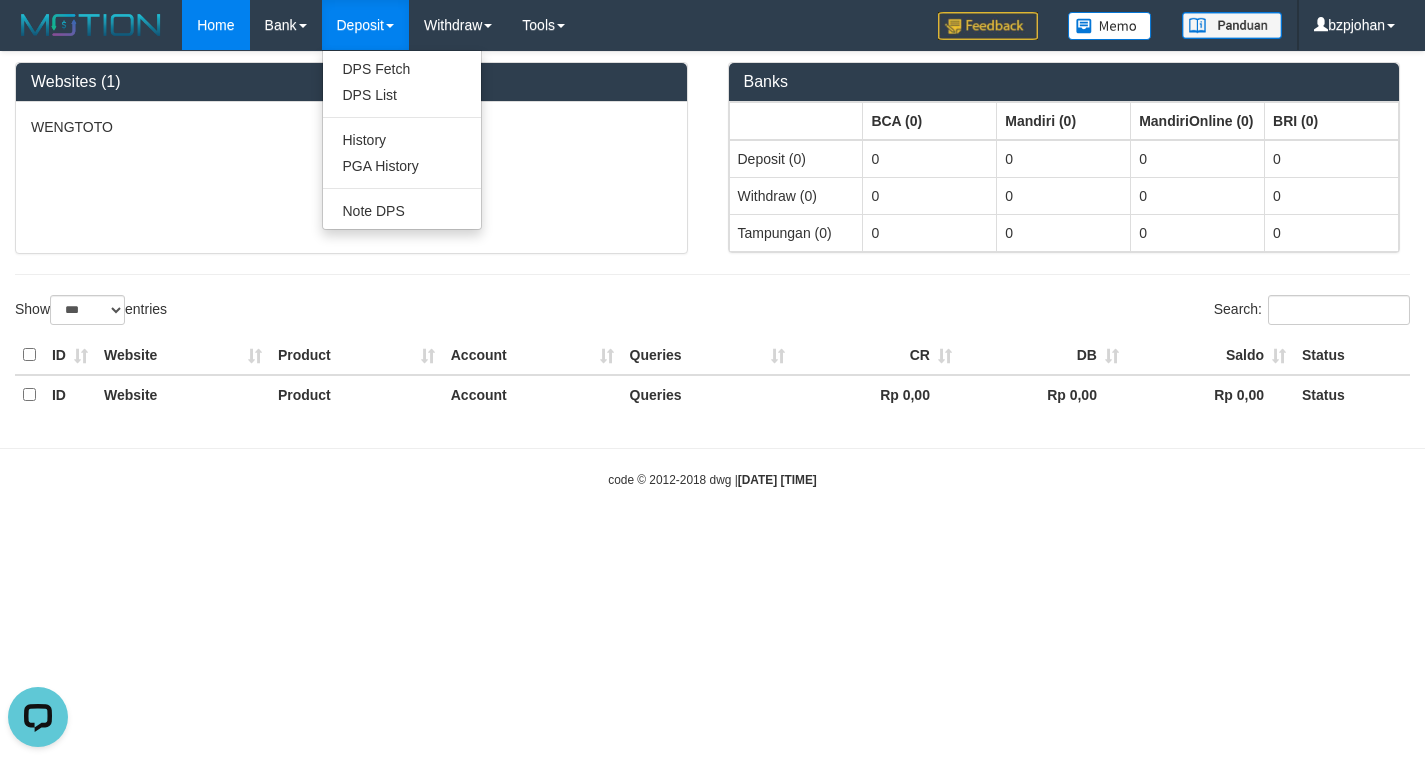 click on "Deposit" at bounding box center [365, 25] 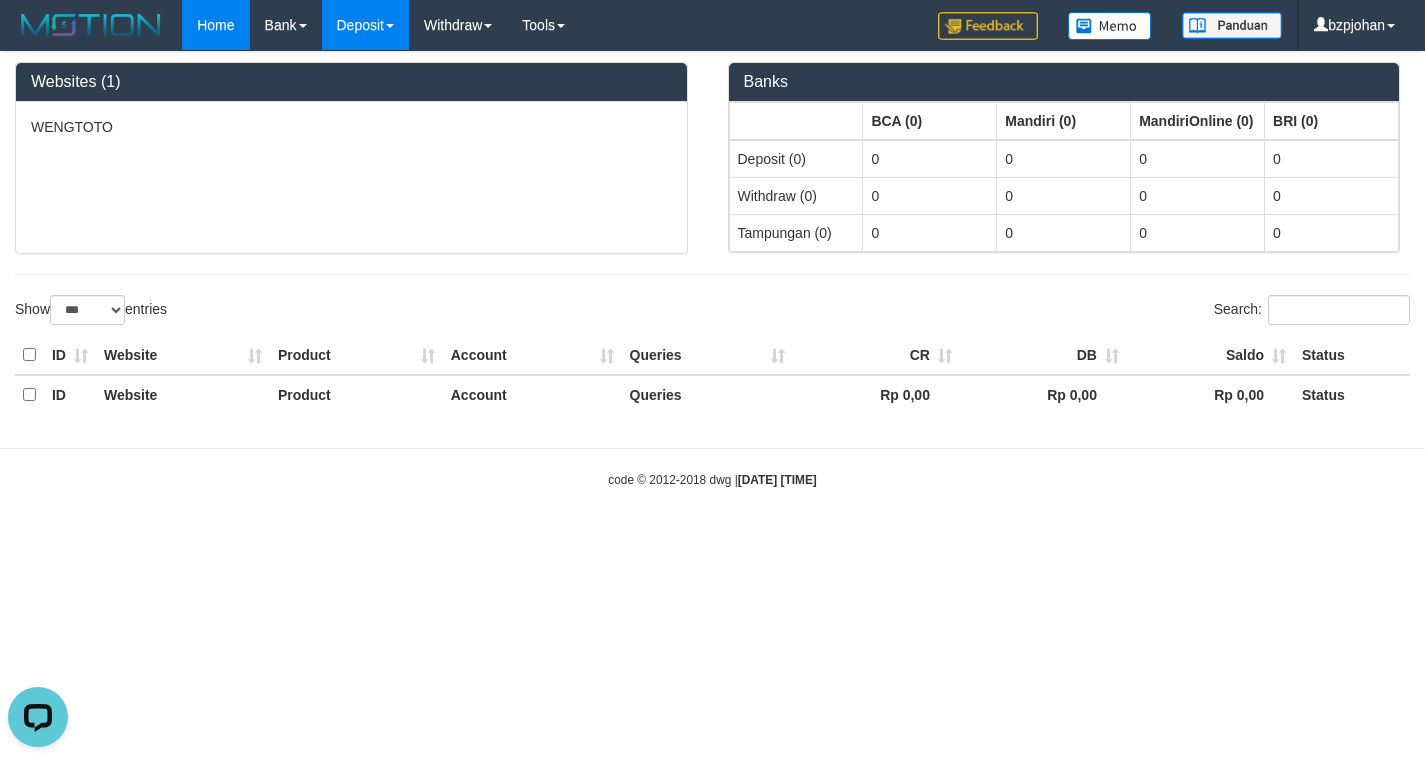 click on "Deposit" at bounding box center [365, 25] 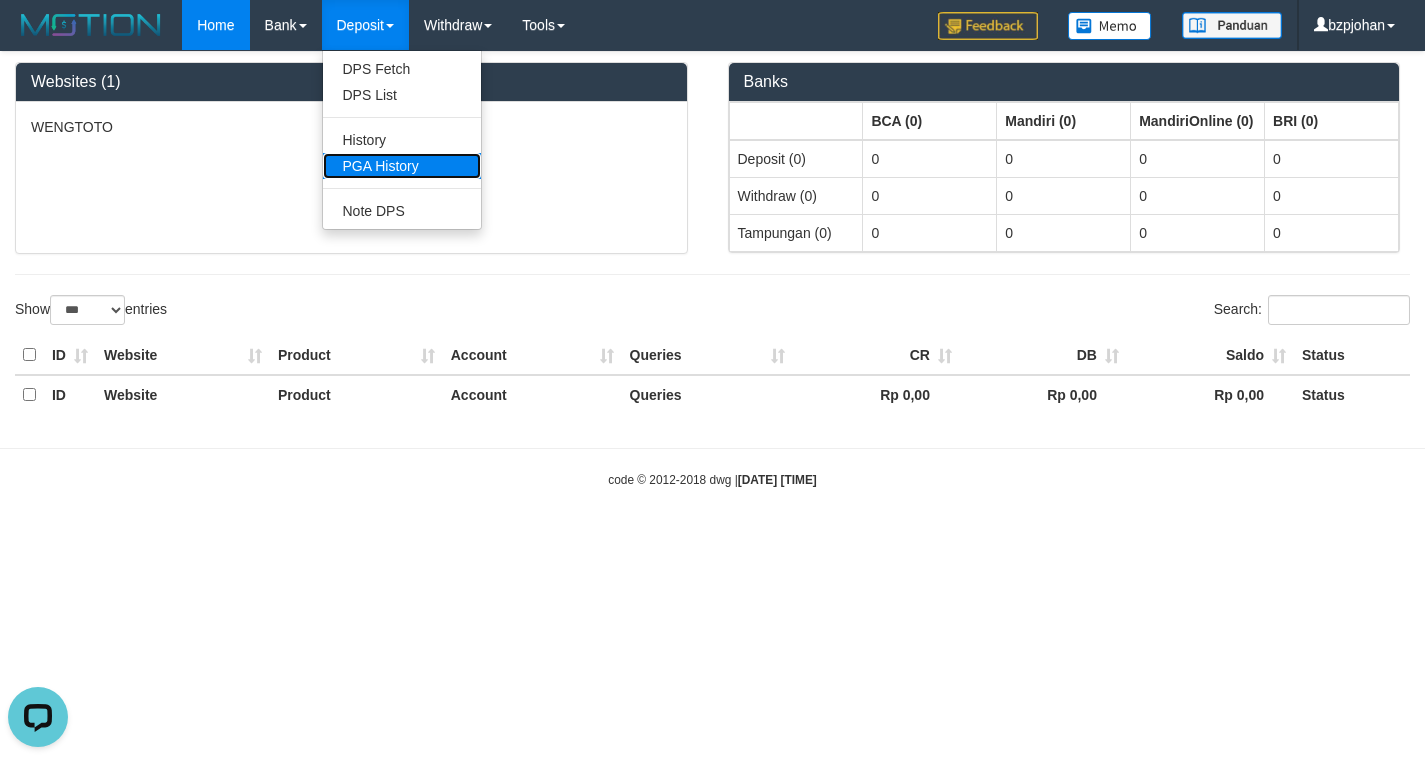 click on "PGA History" at bounding box center (402, 166) 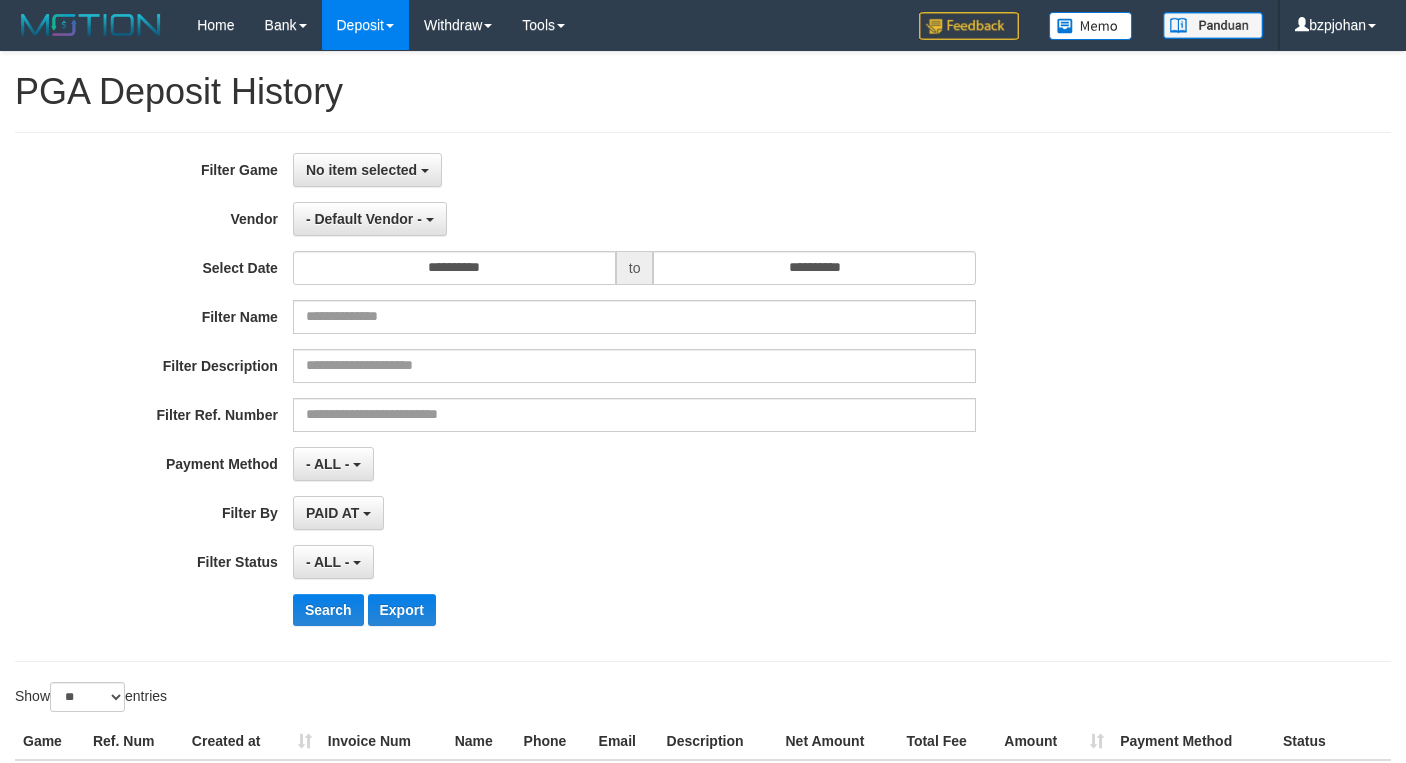 select 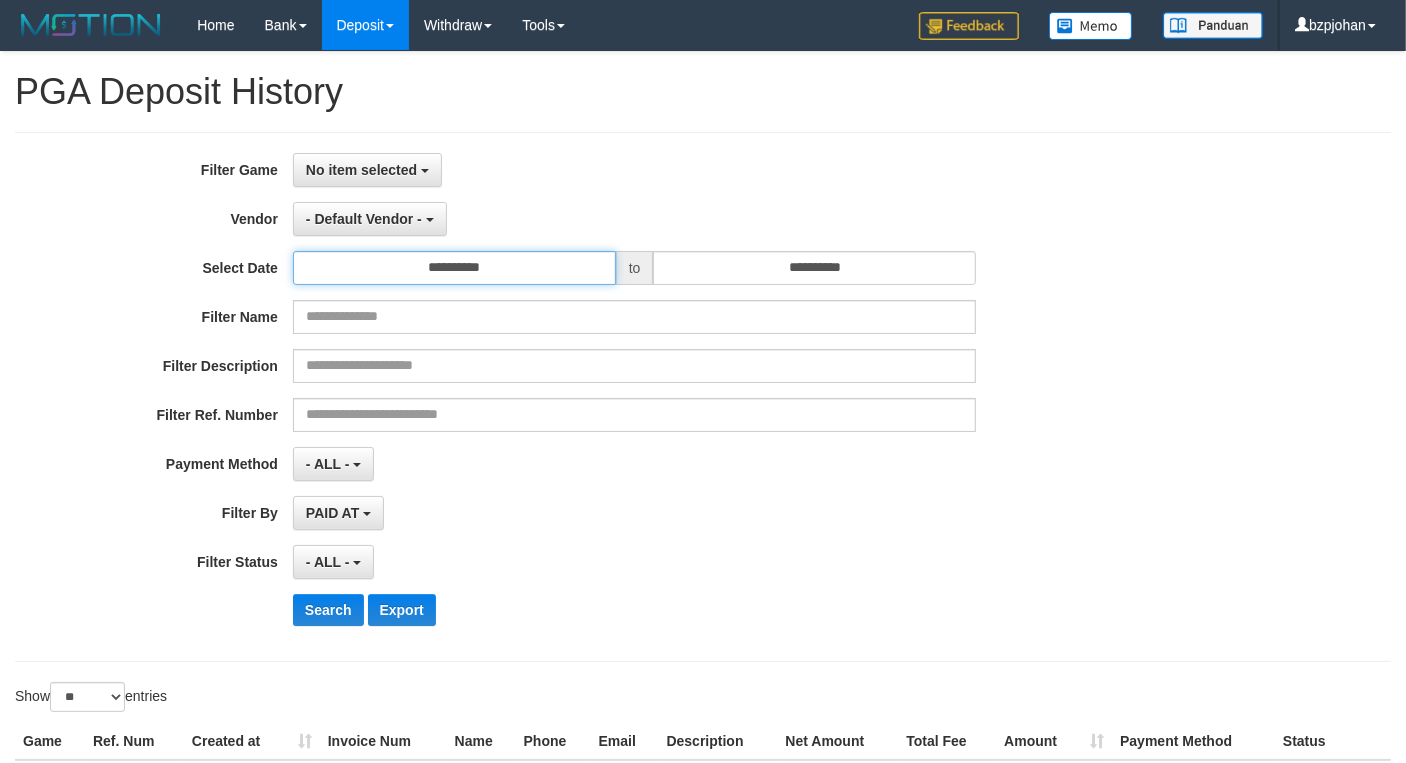 click on "**********" at bounding box center [454, 268] 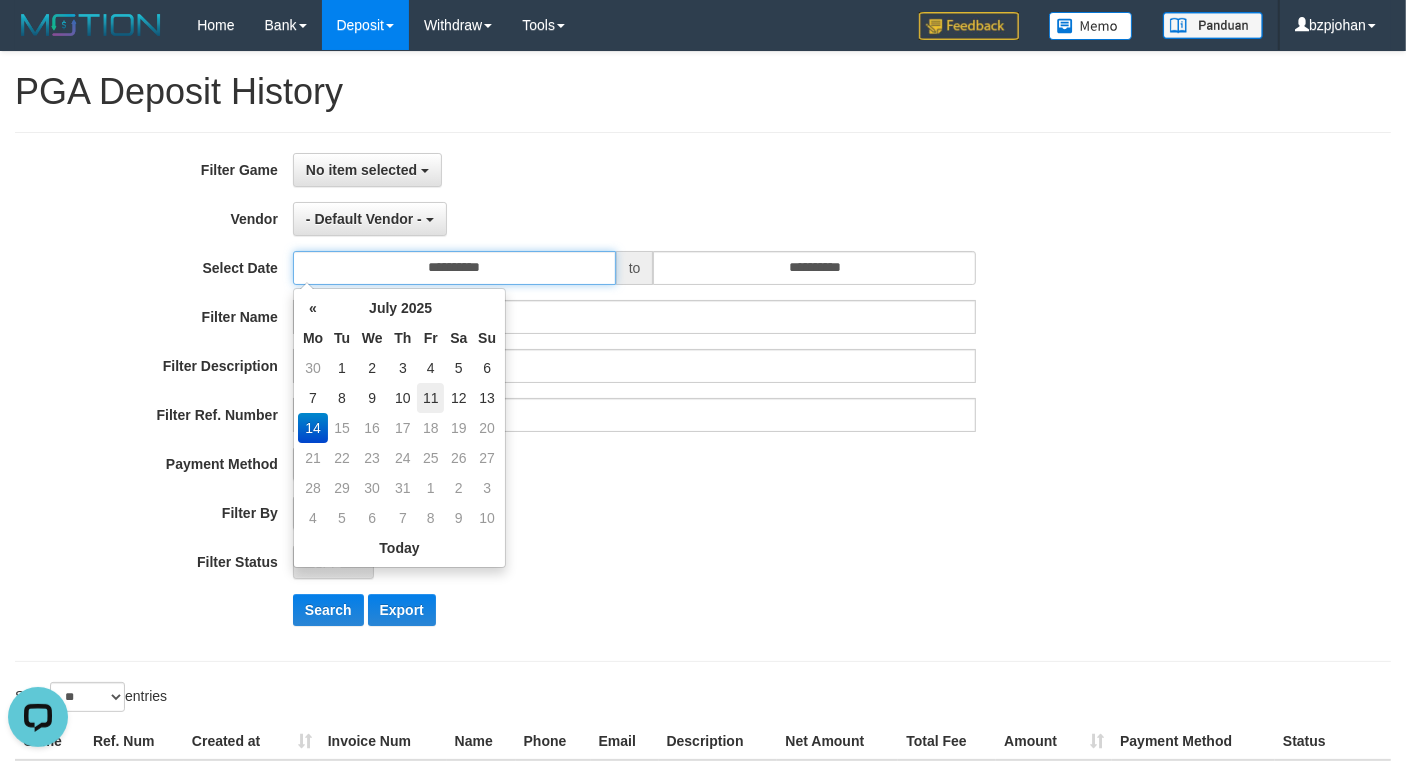 scroll, scrollTop: 0, scrollLeft: 0, axis: both 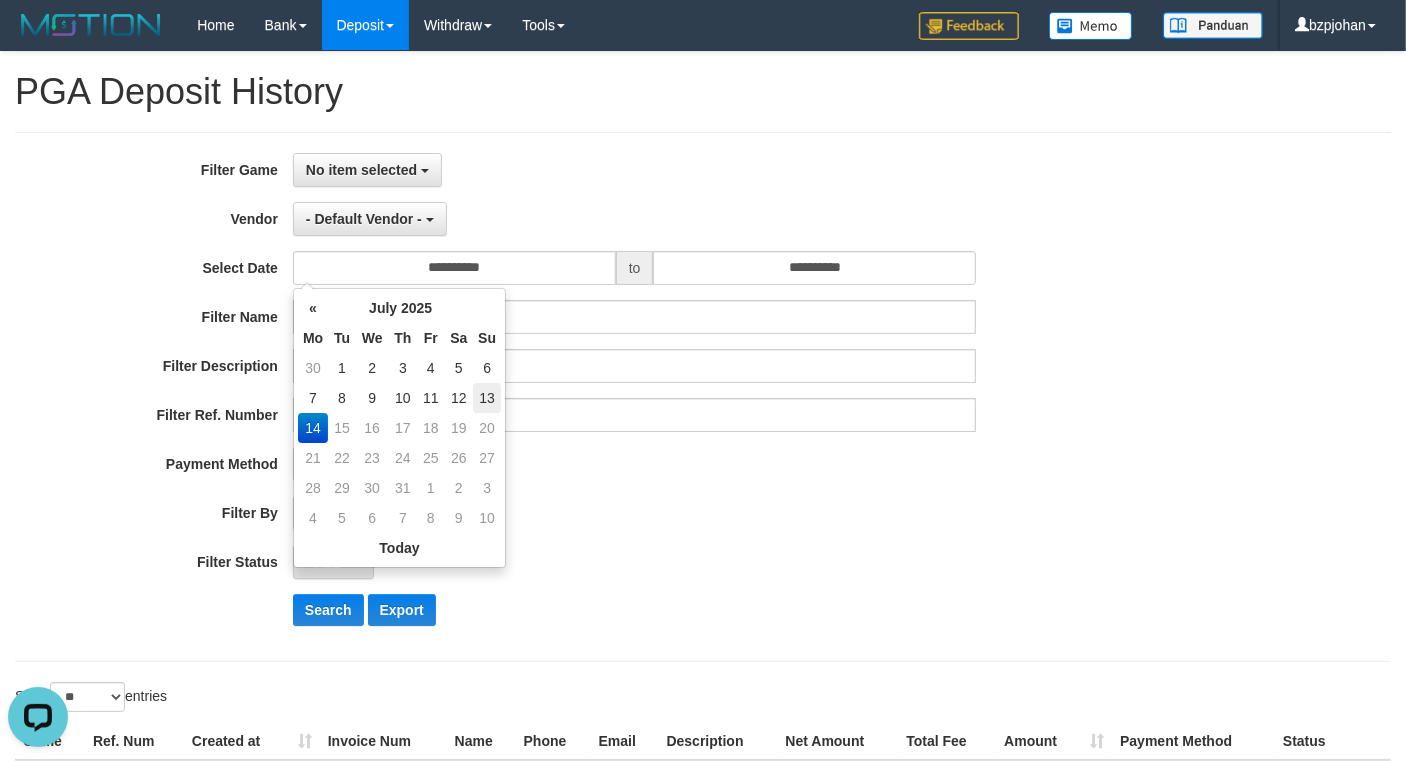 click on "13" at bounding box center (487, 398) 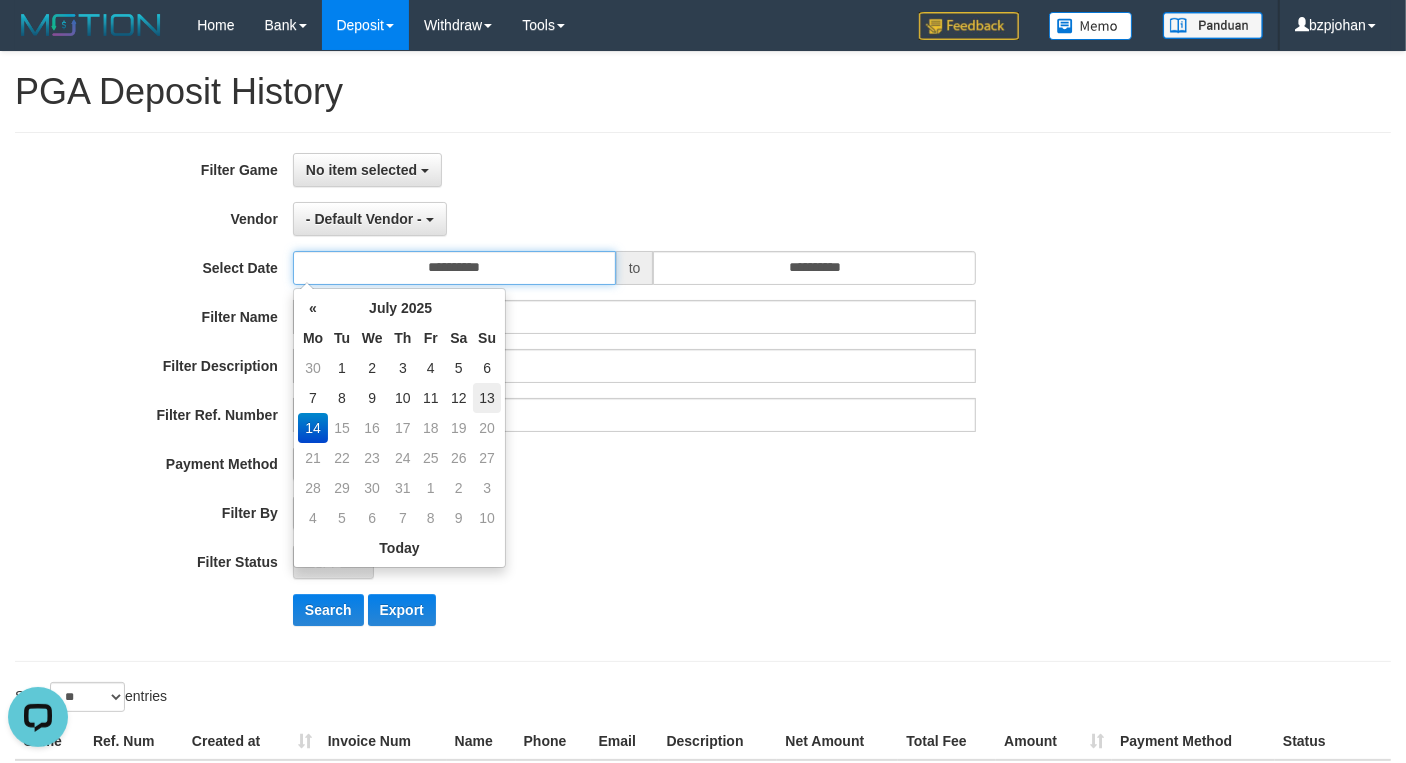type on "**********" 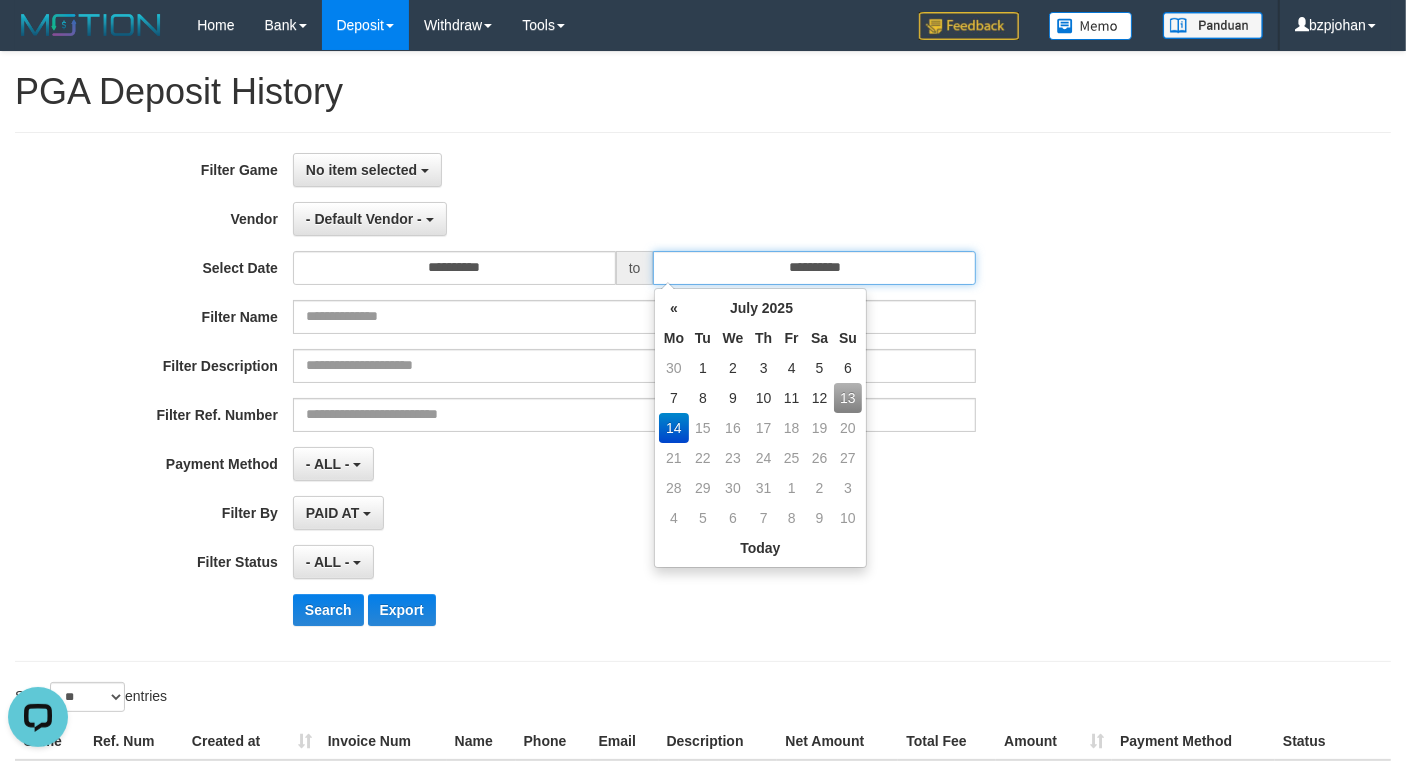 click on "**********" at bounding box center [814, 268] 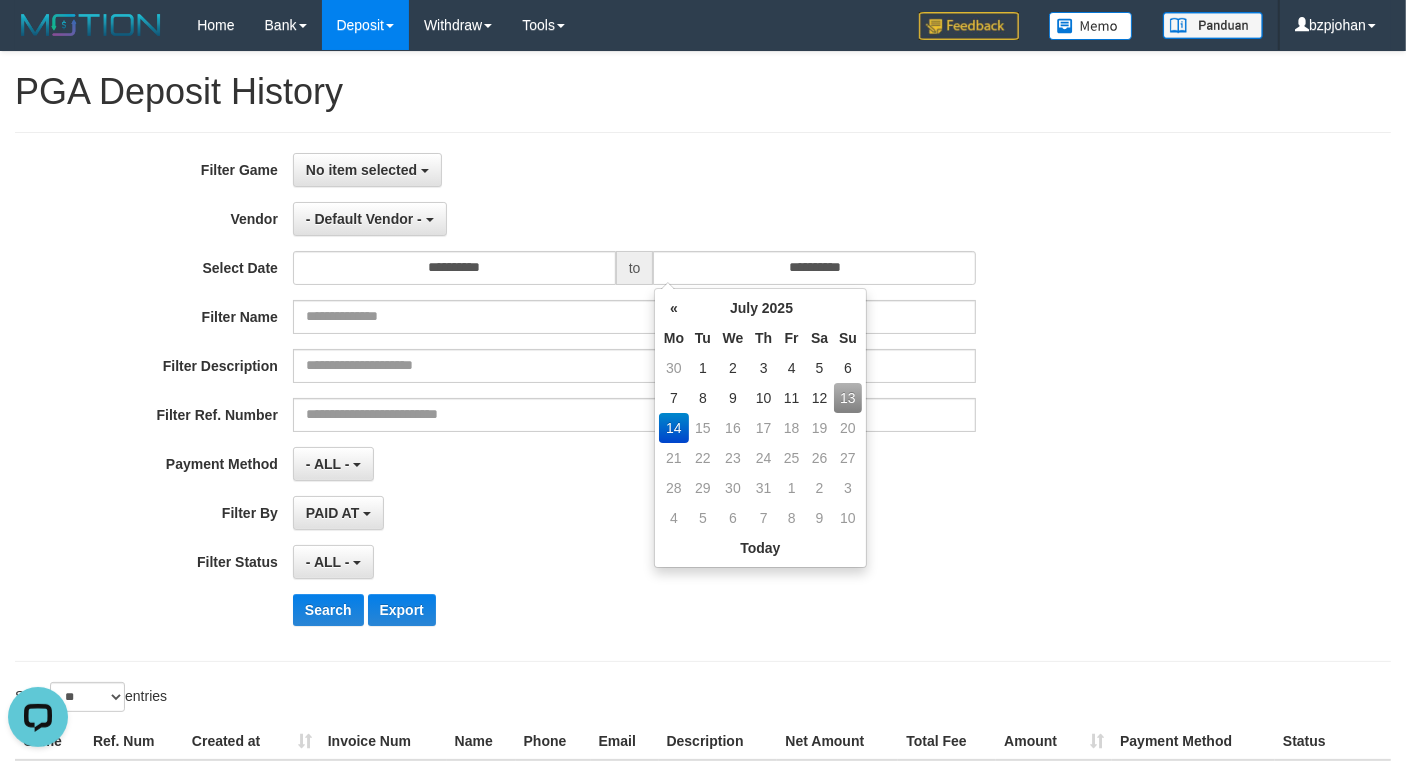 click on "« [MONTH] [YEAR] » Mo Tu We Th Fr Sa Su 30 1 2 3 4 5 6 7 8 9 10 11 12 13 14 15 16 17 18 19 20 21 22 23 24 25 26 27 28 29 30 31 1 2 3 4 5 6 7 8 9 10 Today Clear « [YEAR] » Jan Feb Mar Apr May Jun Jul Aug Sep Oct Nov Dec Today Clear « [YEAR]-[YEAR] » 2019 2020 2021 2022 2023 2024 2025 2026 2027 2028 2029 2030 Today Clear" at bounding box center [760, 428] 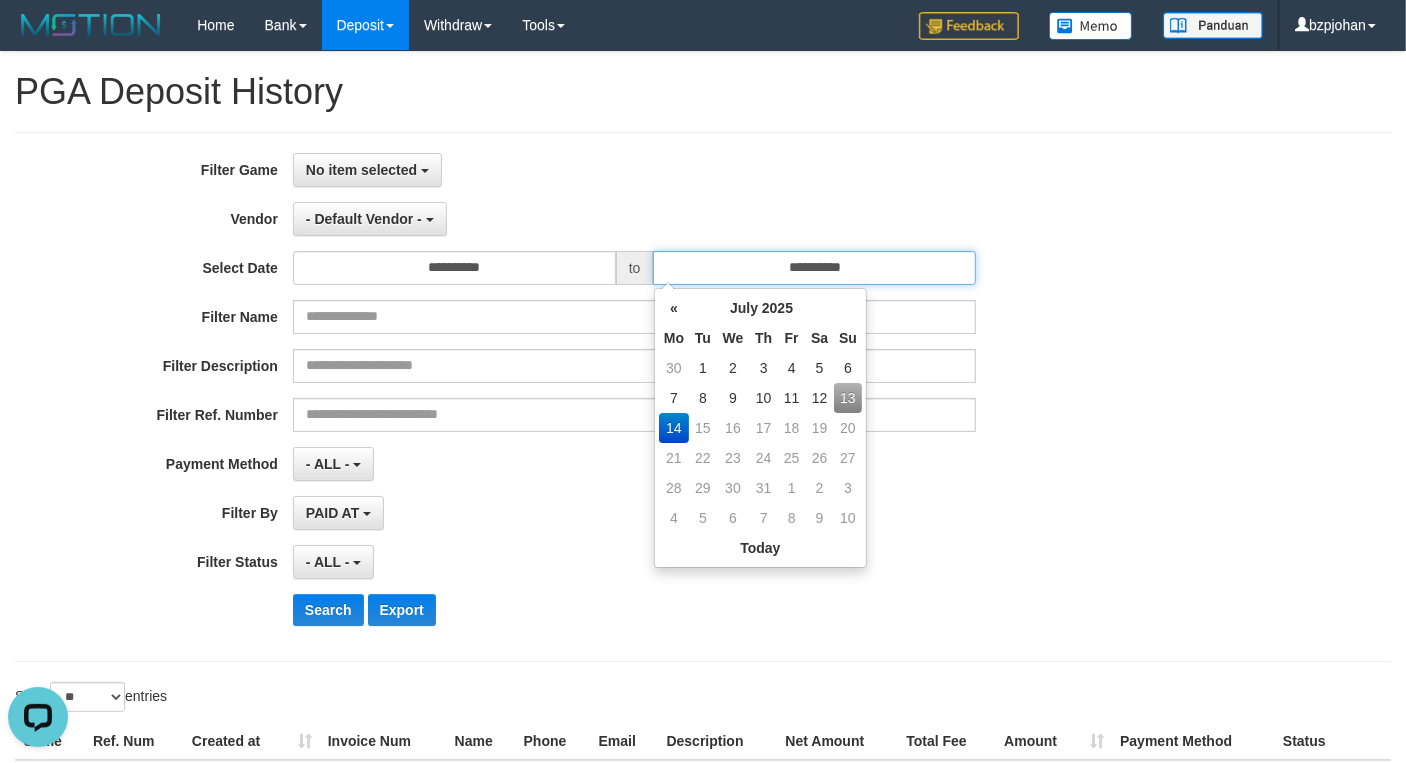 type on "**********" 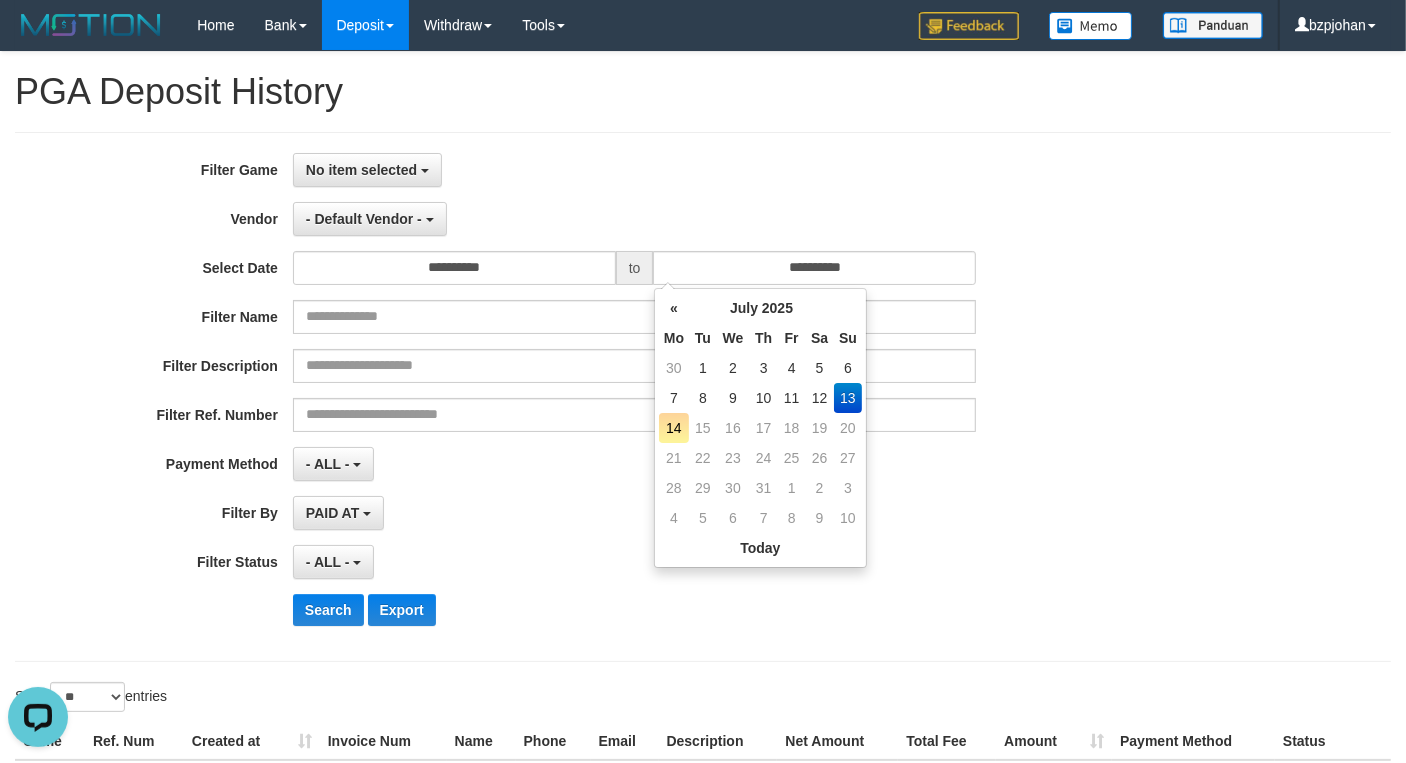 click on "**********" at bounding box center [586, 219] 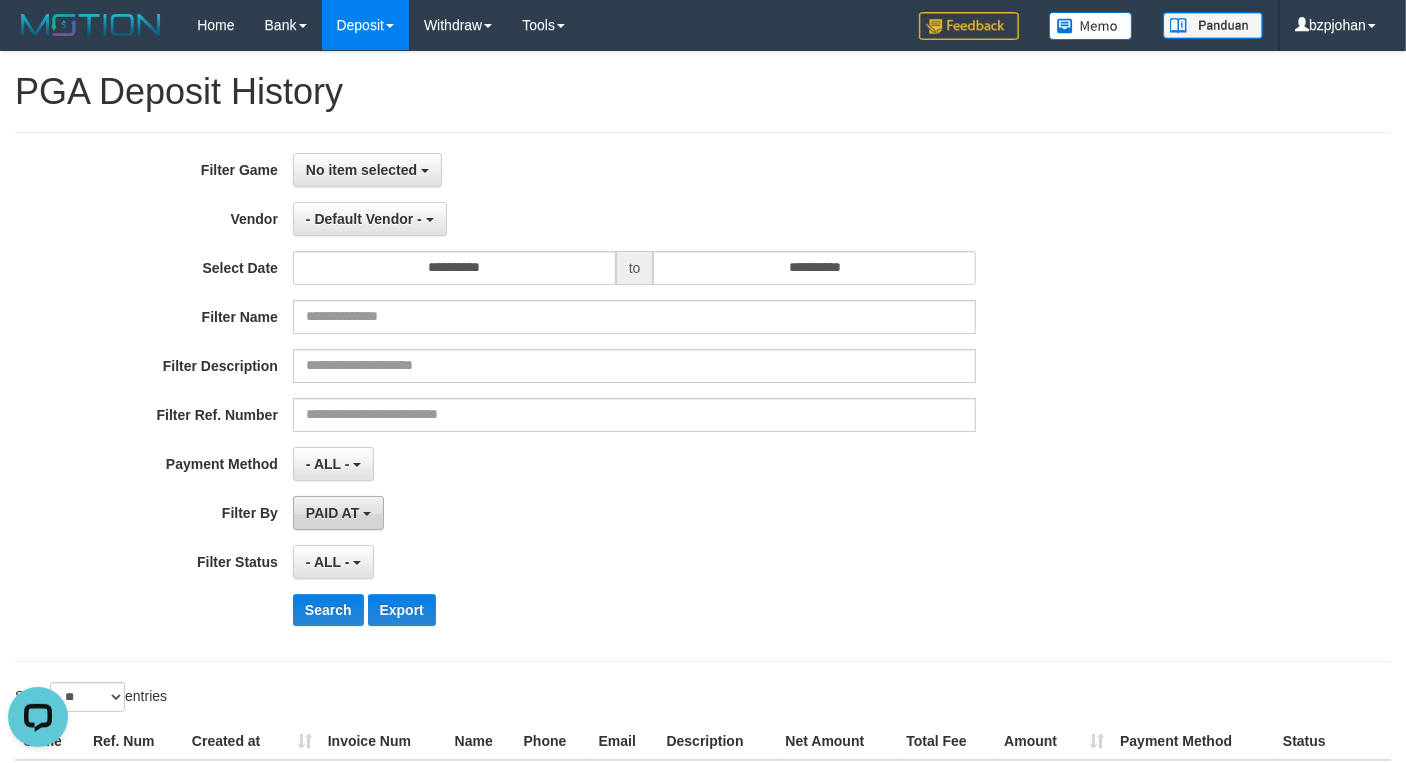 click on "PAID AT" at bounding box center (332, 513) 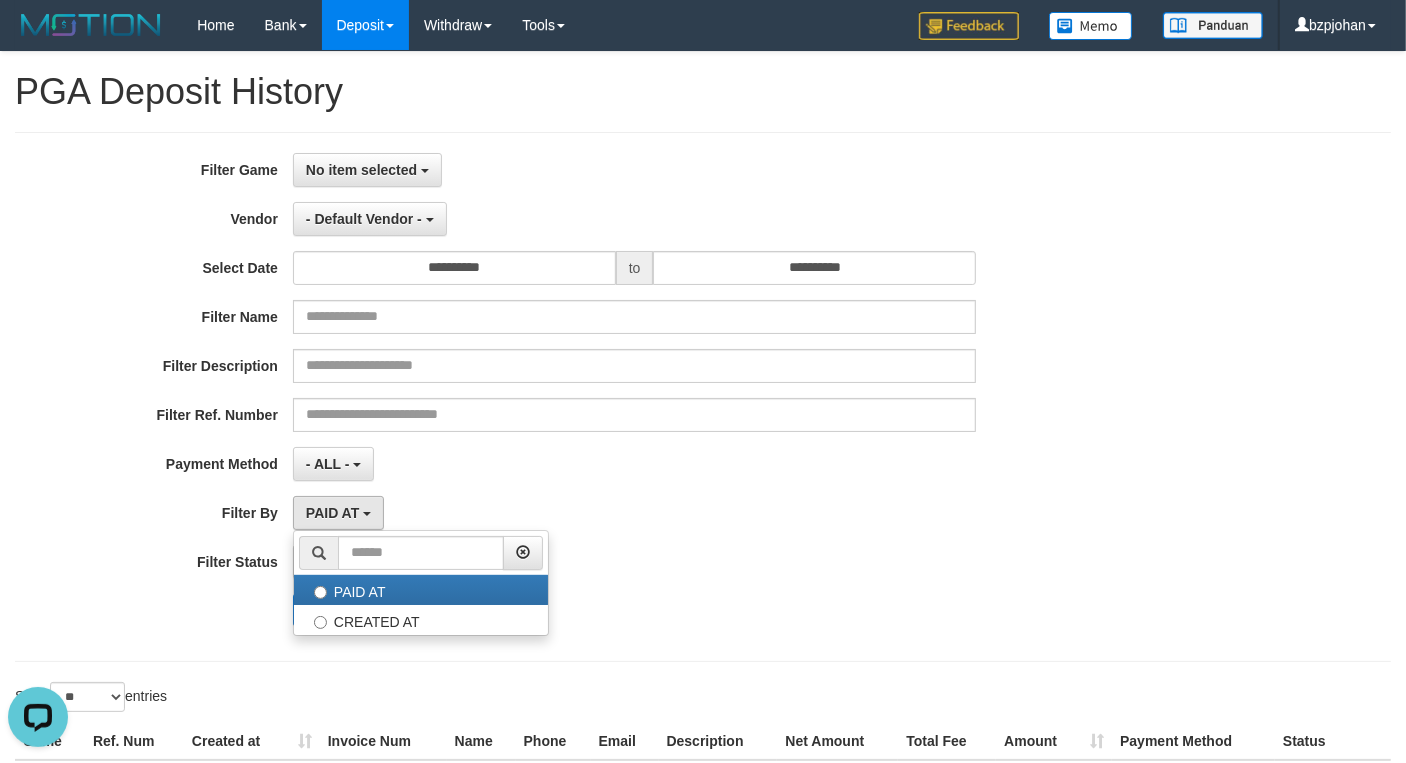 click on "**********" at bounding box center [586, 397] 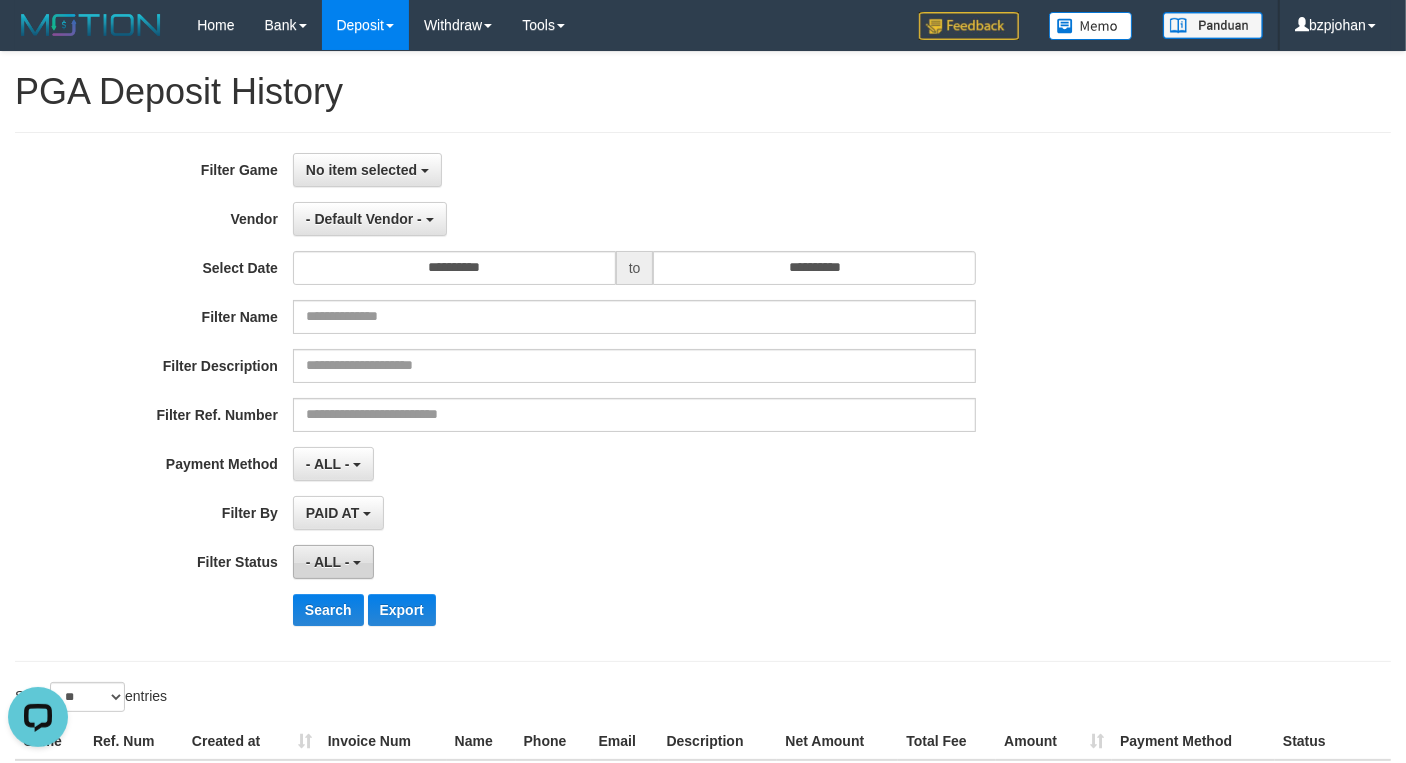 click on "- ALL -" at bounding box center (333, 562) 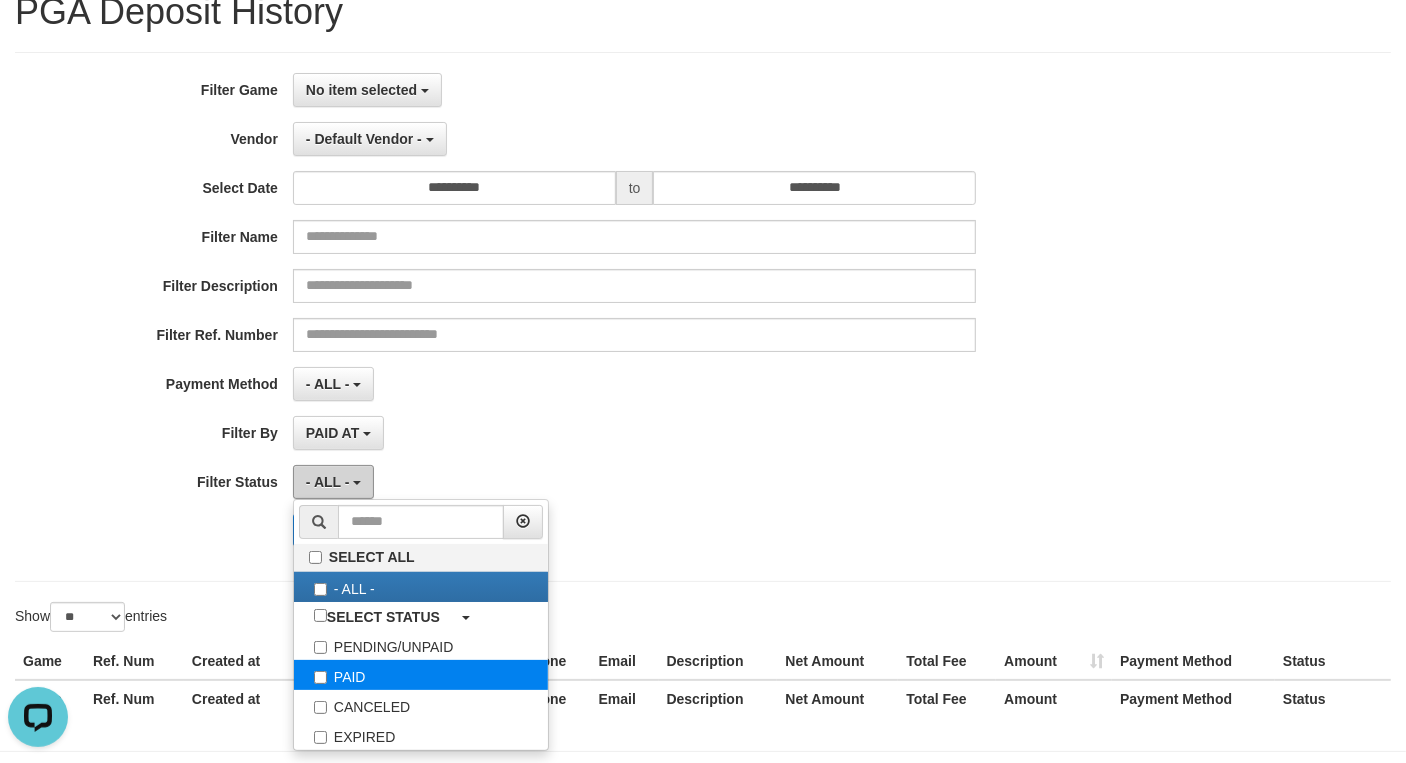 scroll, scrollTop: 125, scrollLeft: 0, axis: vertical 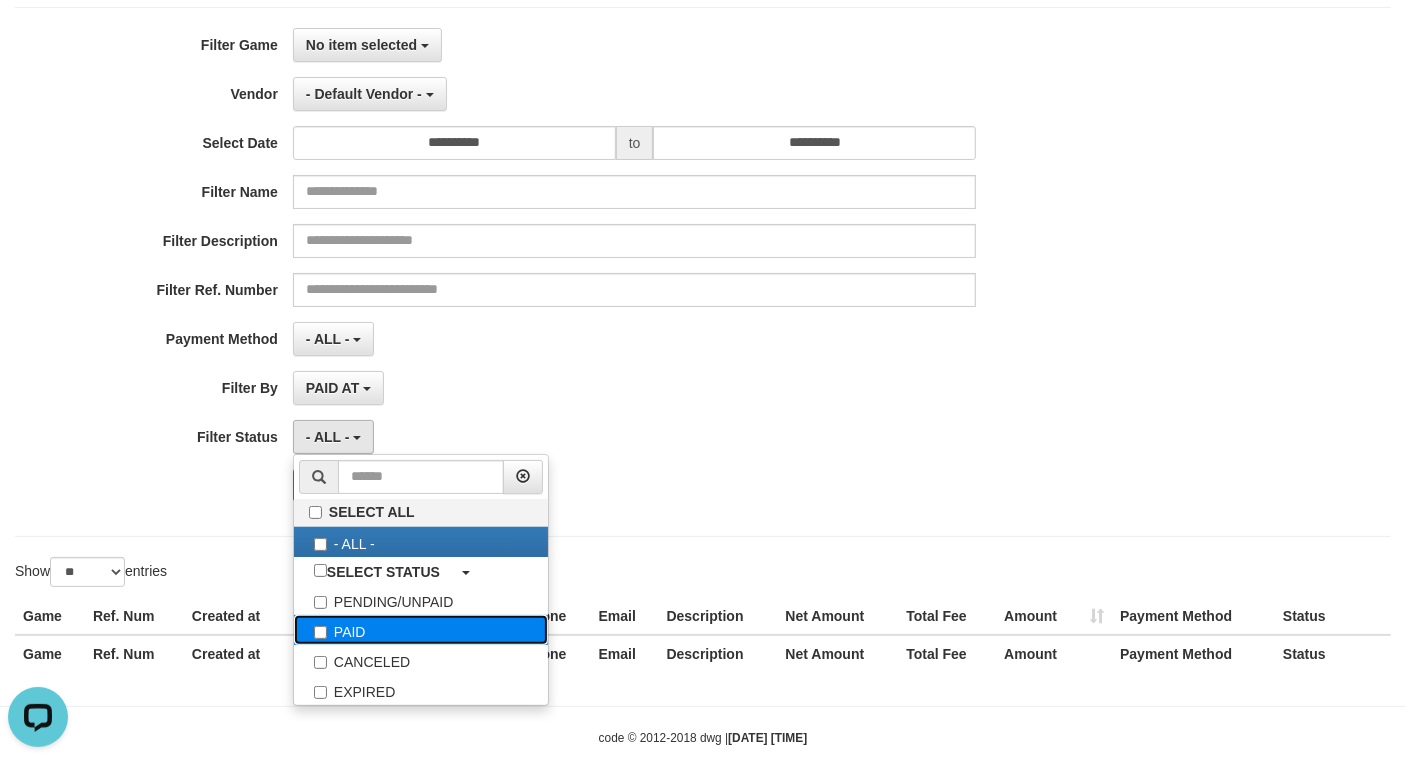 click on "PAID" at bounding box center [421, 630] 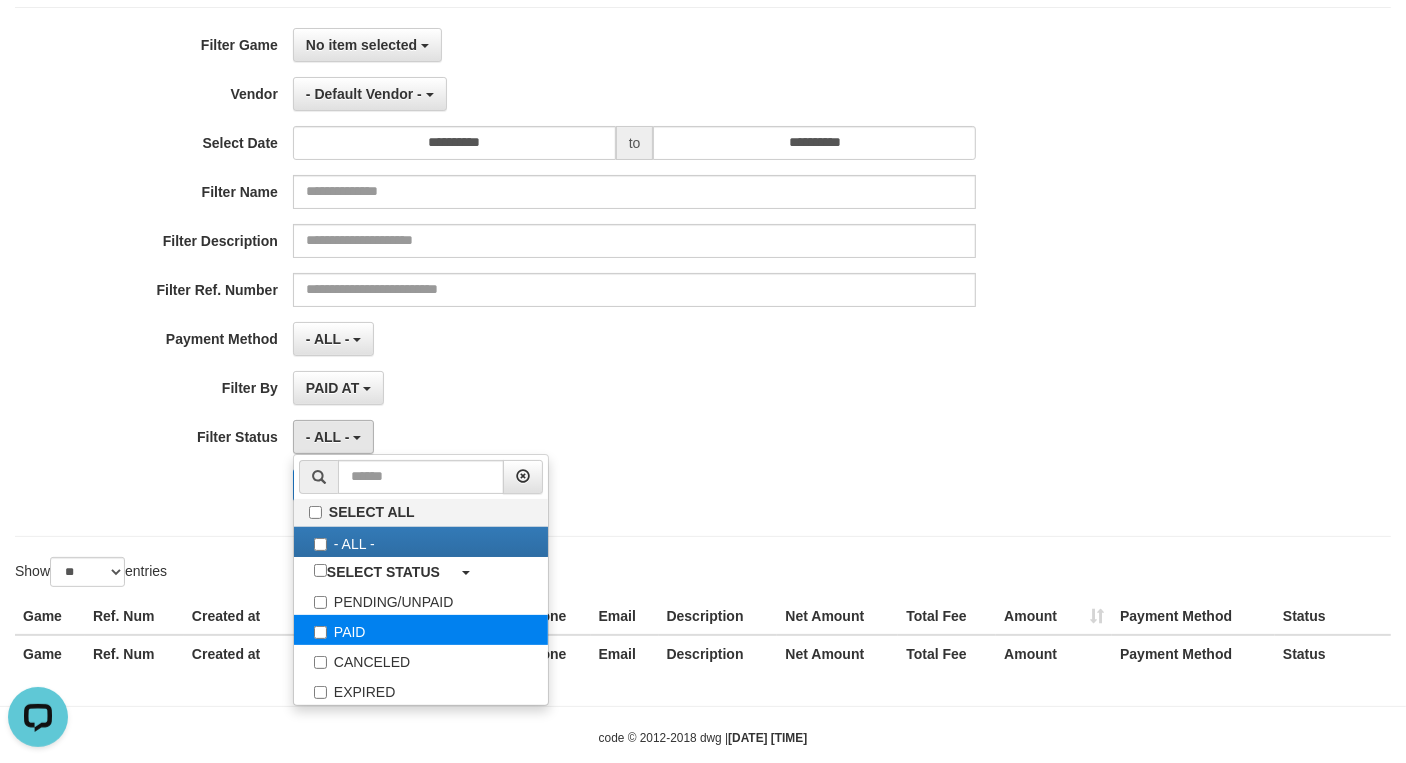 select on "*" 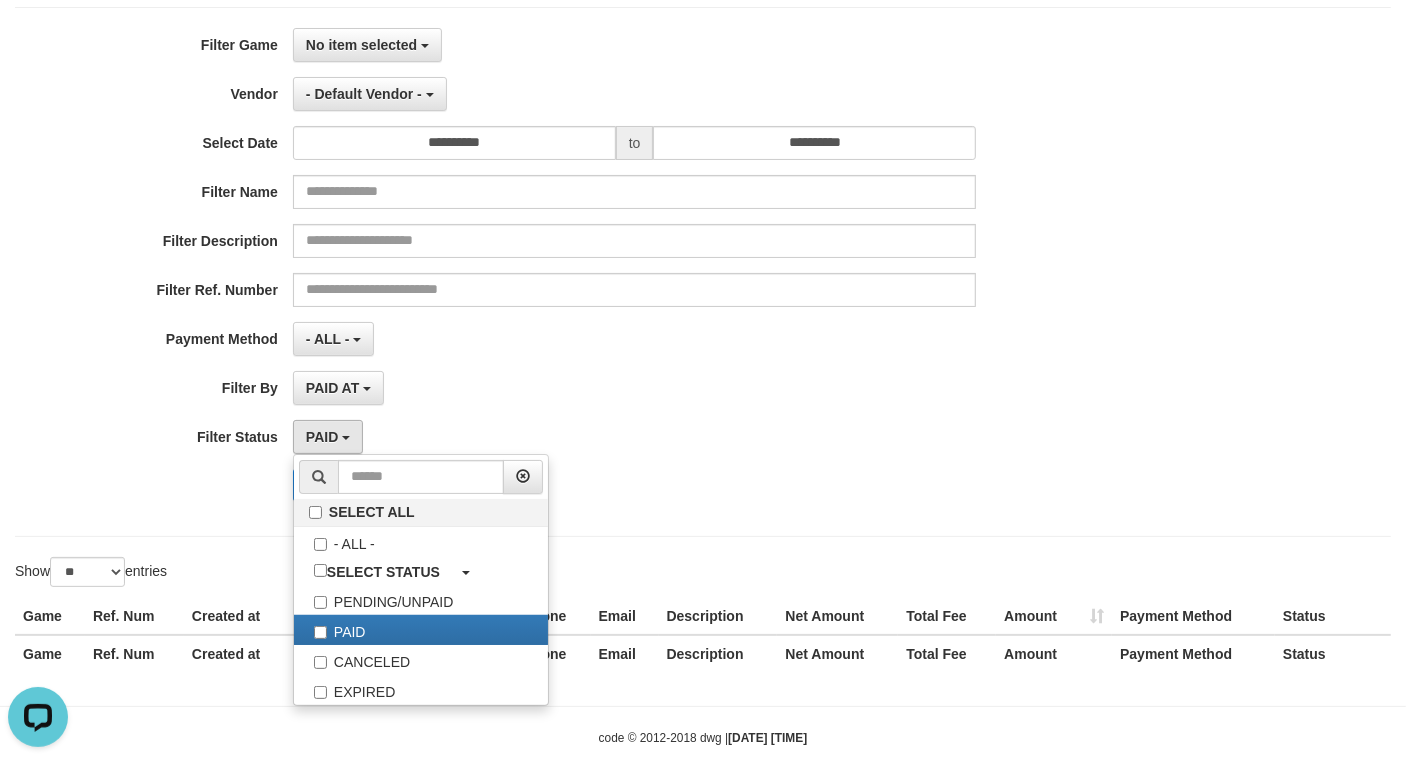 click on "PAID								    SELECT ALL  - ALL -  SELECT STATUS
PENDING/UNPAID
PAID
CANCELED
EXPIRED" at bounding box center (634, 437) 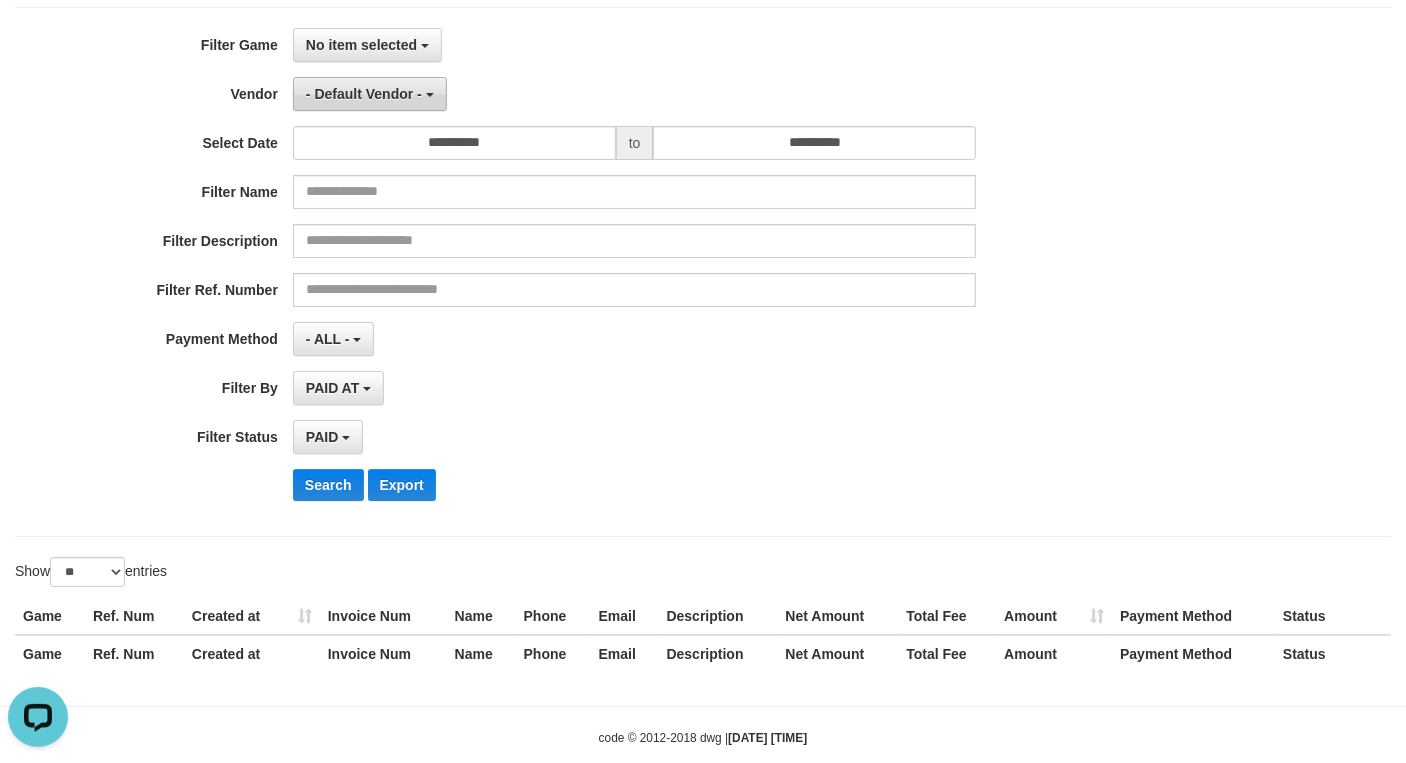 click on "- Default Vendor -" at bounding box center [364, 94] 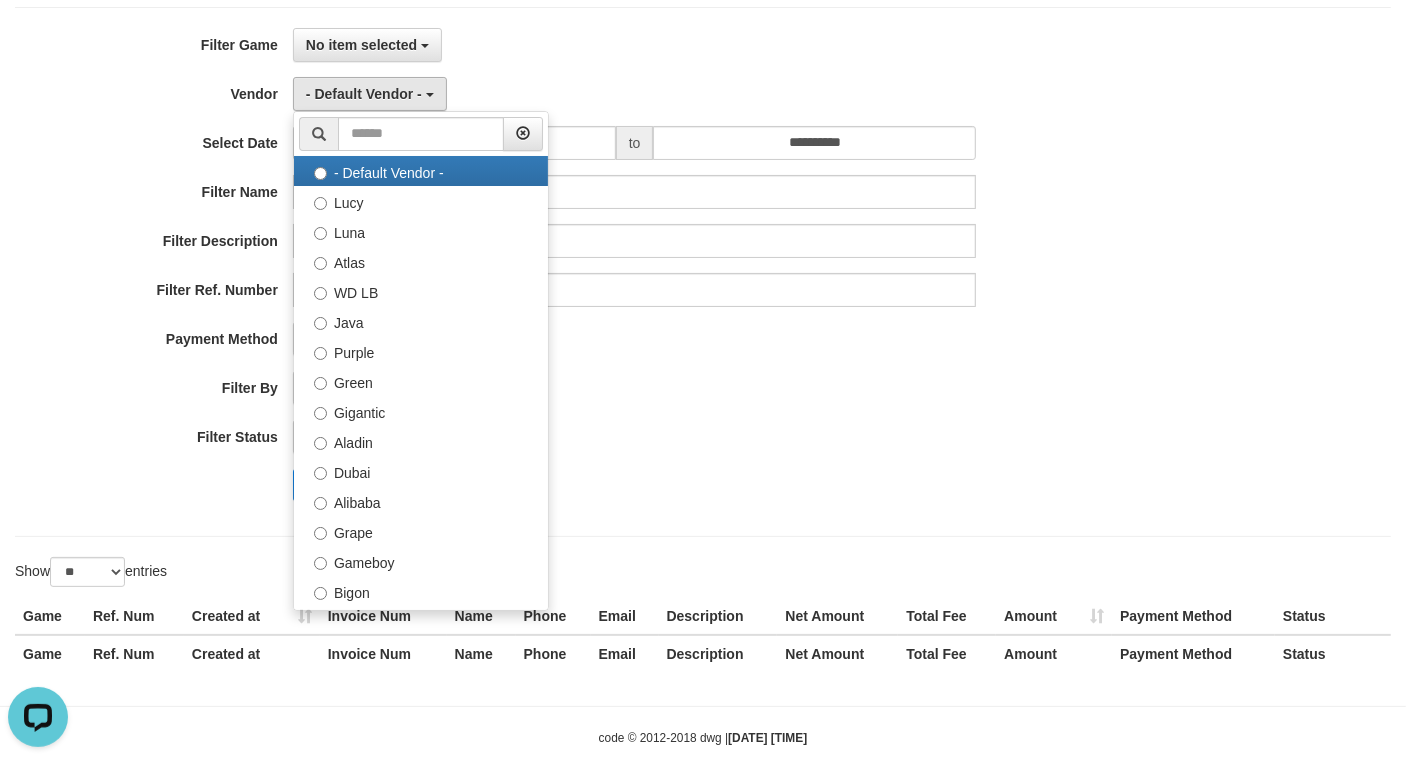 click on "**********" at bounding box center [703, 272] 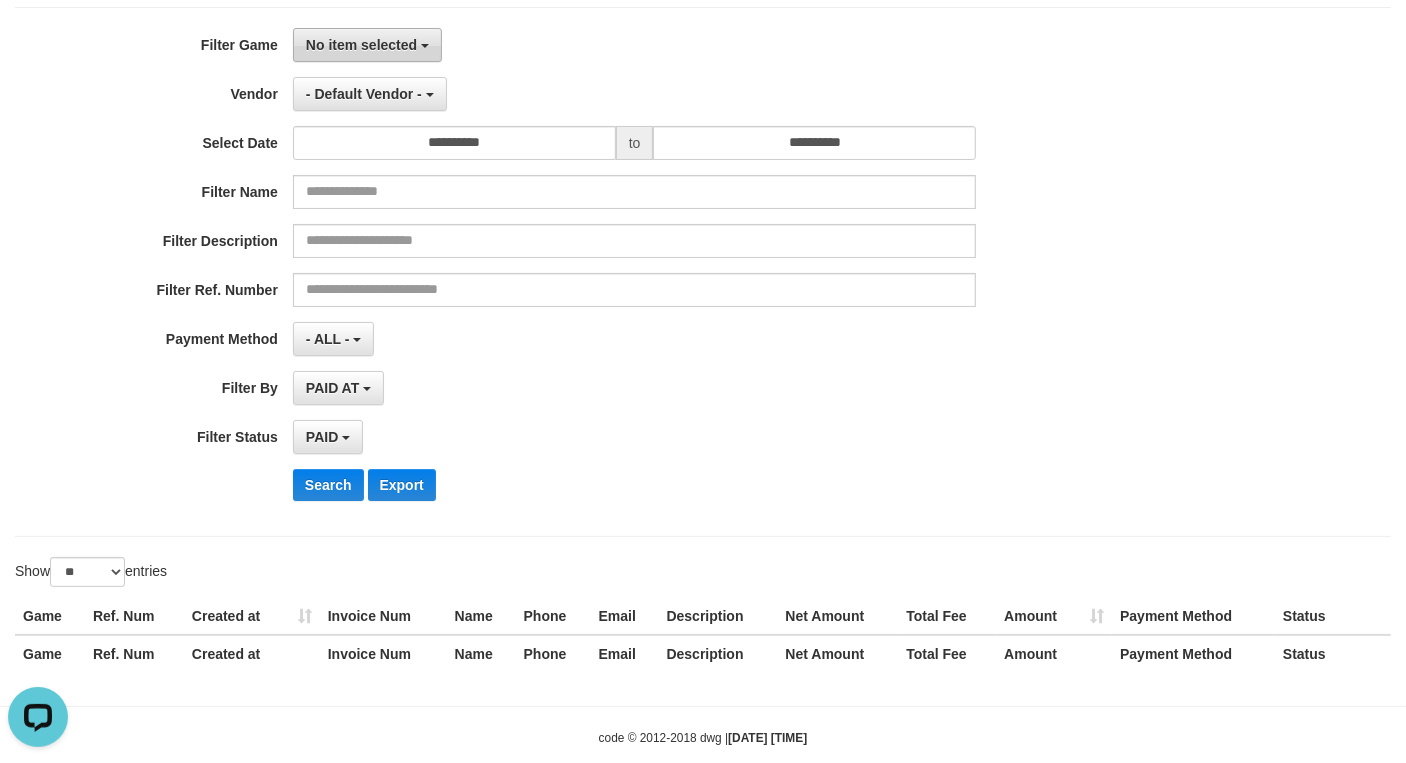 click on "No item selected" at bounding box center [367, 45] 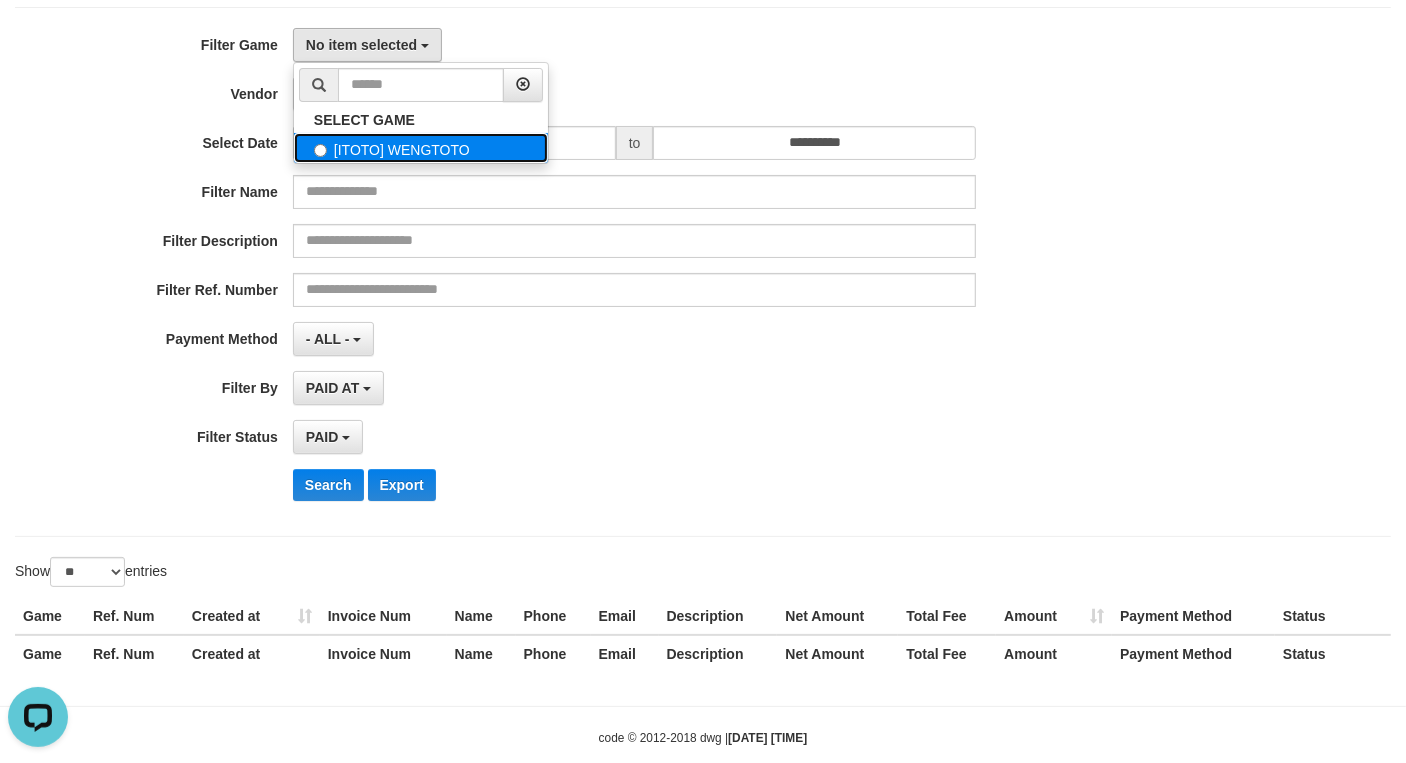 click on "[ITOTO] WENGTOTO" at bounding box center (421, 148) 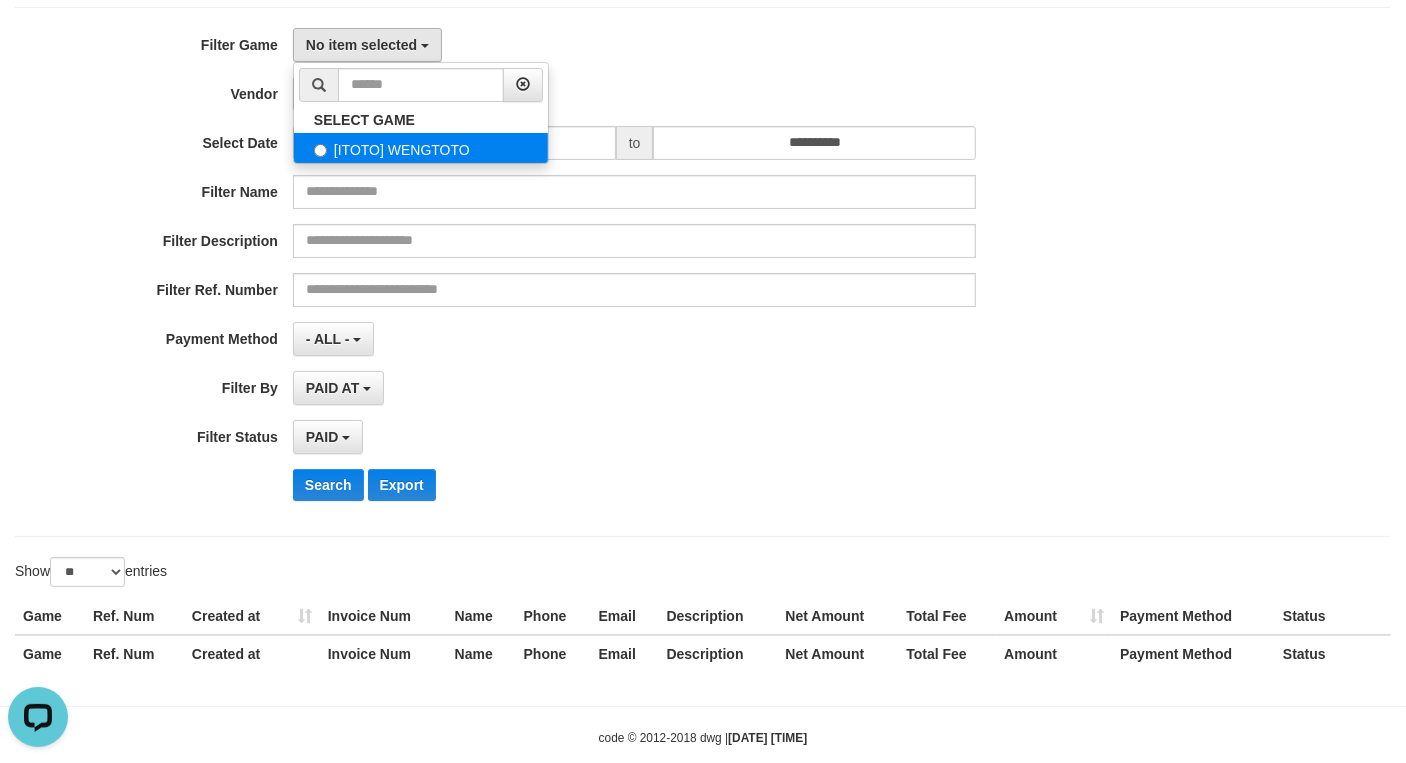 select on "****" 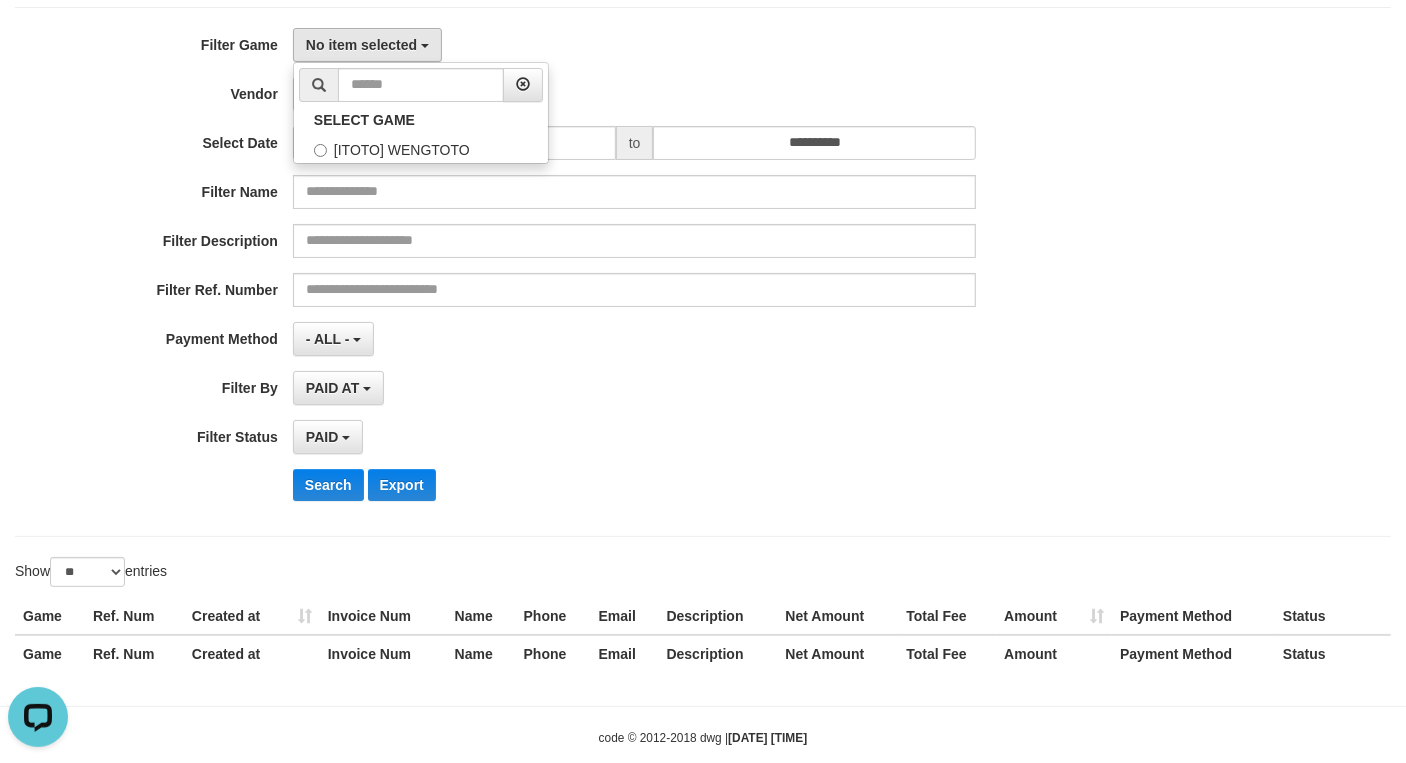 scroll, scrollTop: 17, scrollLeft: 0, axis: vertical 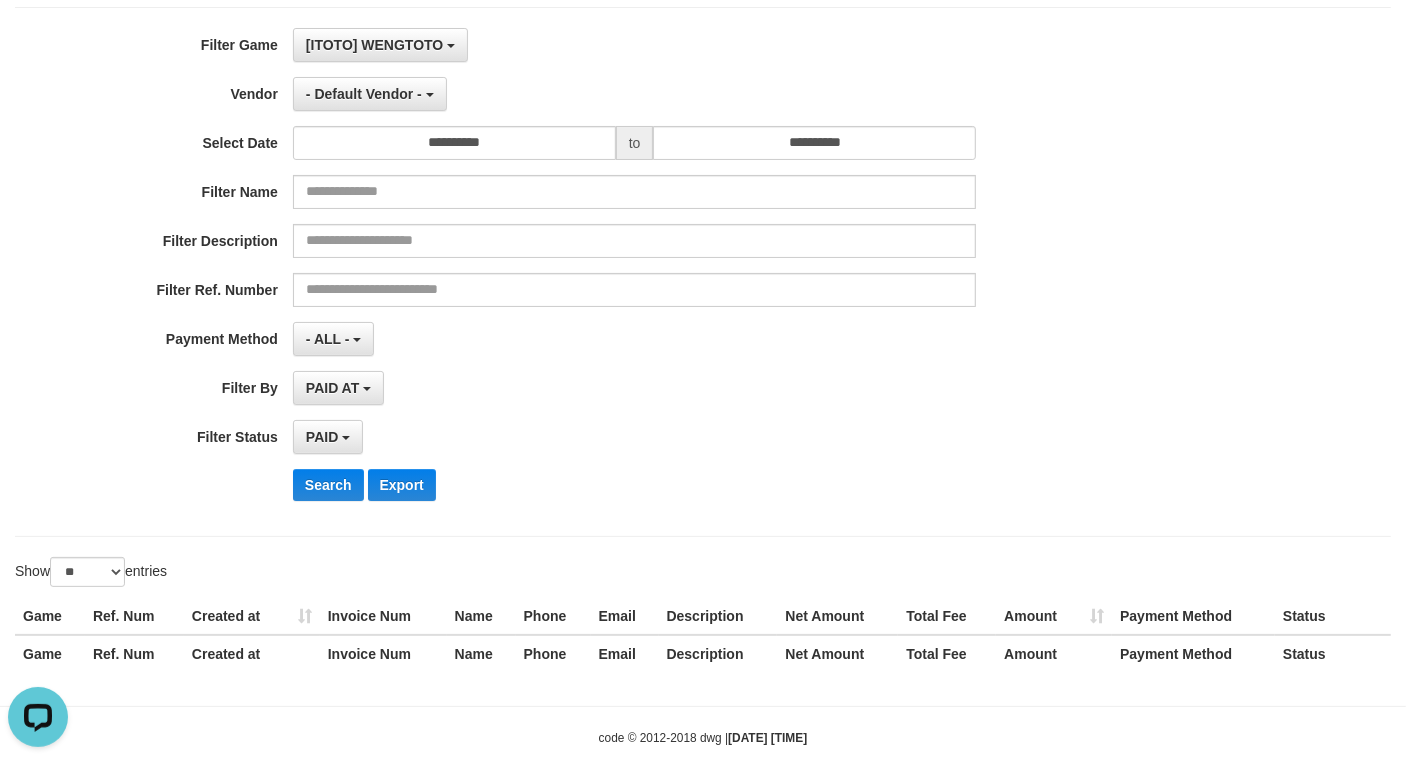click on "**********" at bounding box center (586, 272) 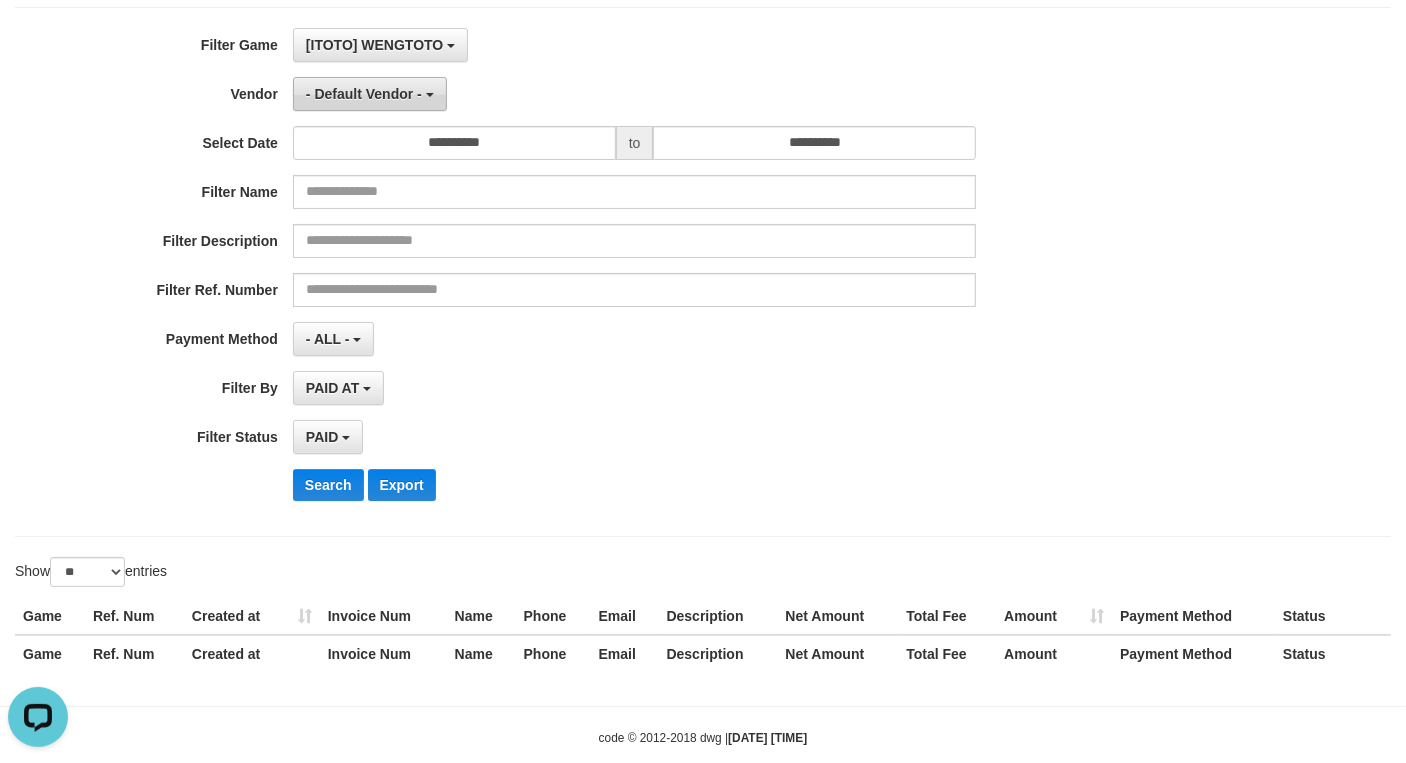 click on "- Default Vendor -" at bounding box center [364, 94] 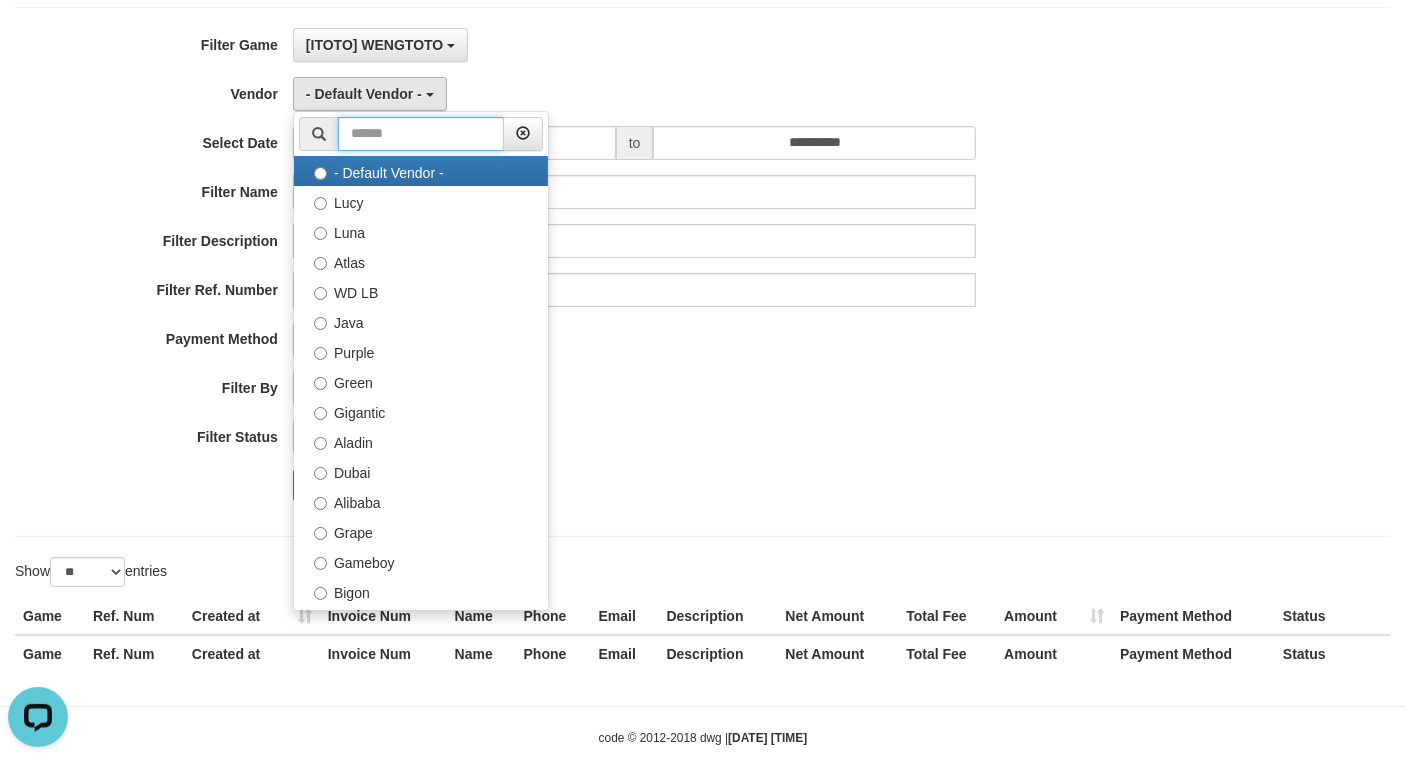 click at bounding box center [421, 134] 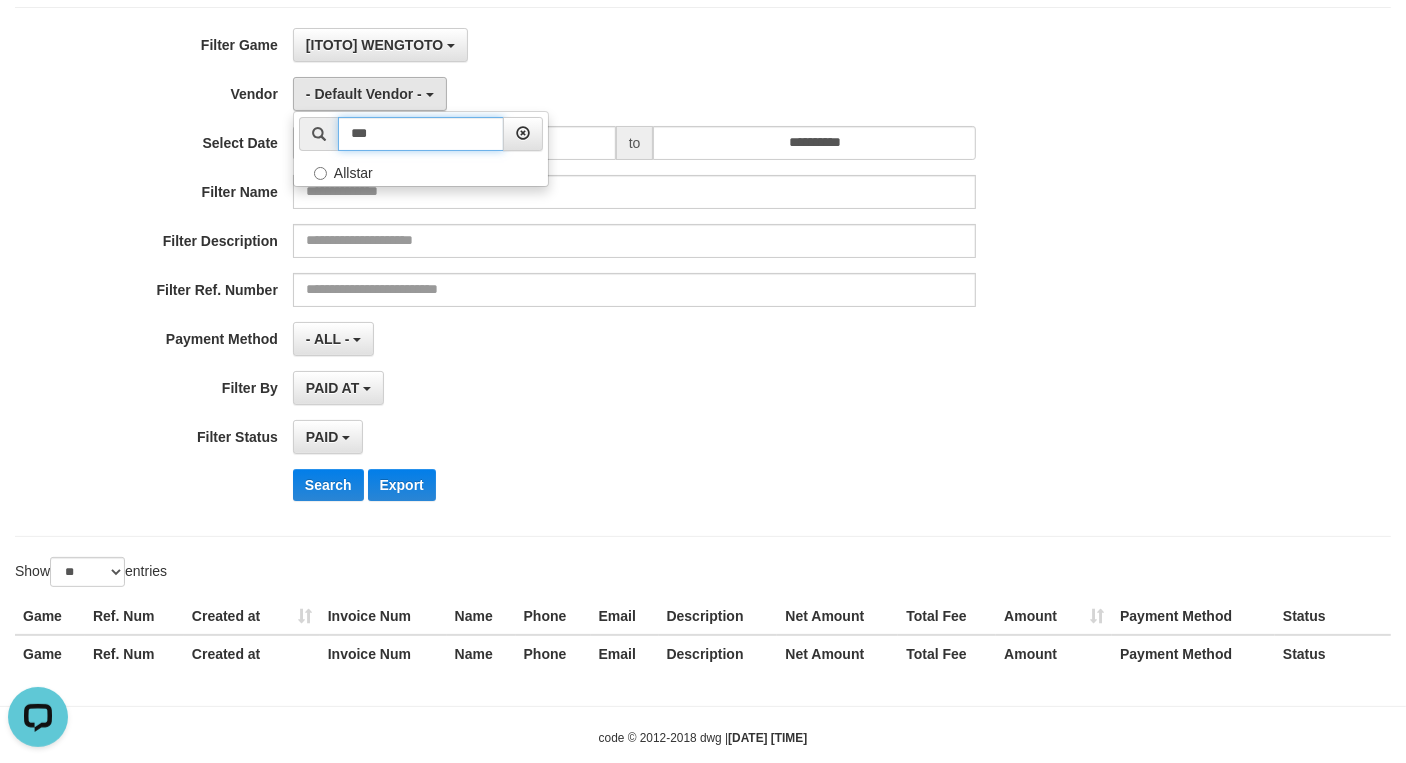 type on "***" 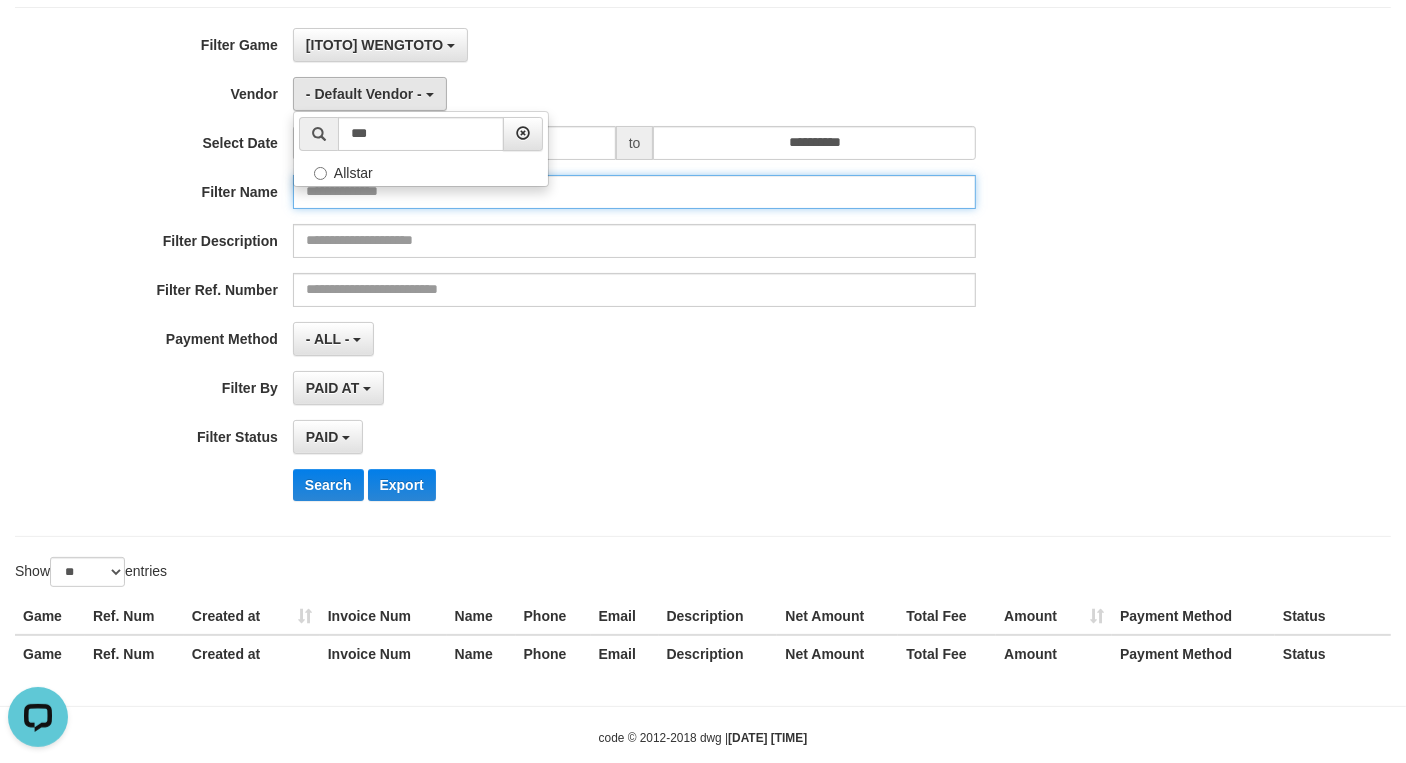 click at bounding box center [634, 192] 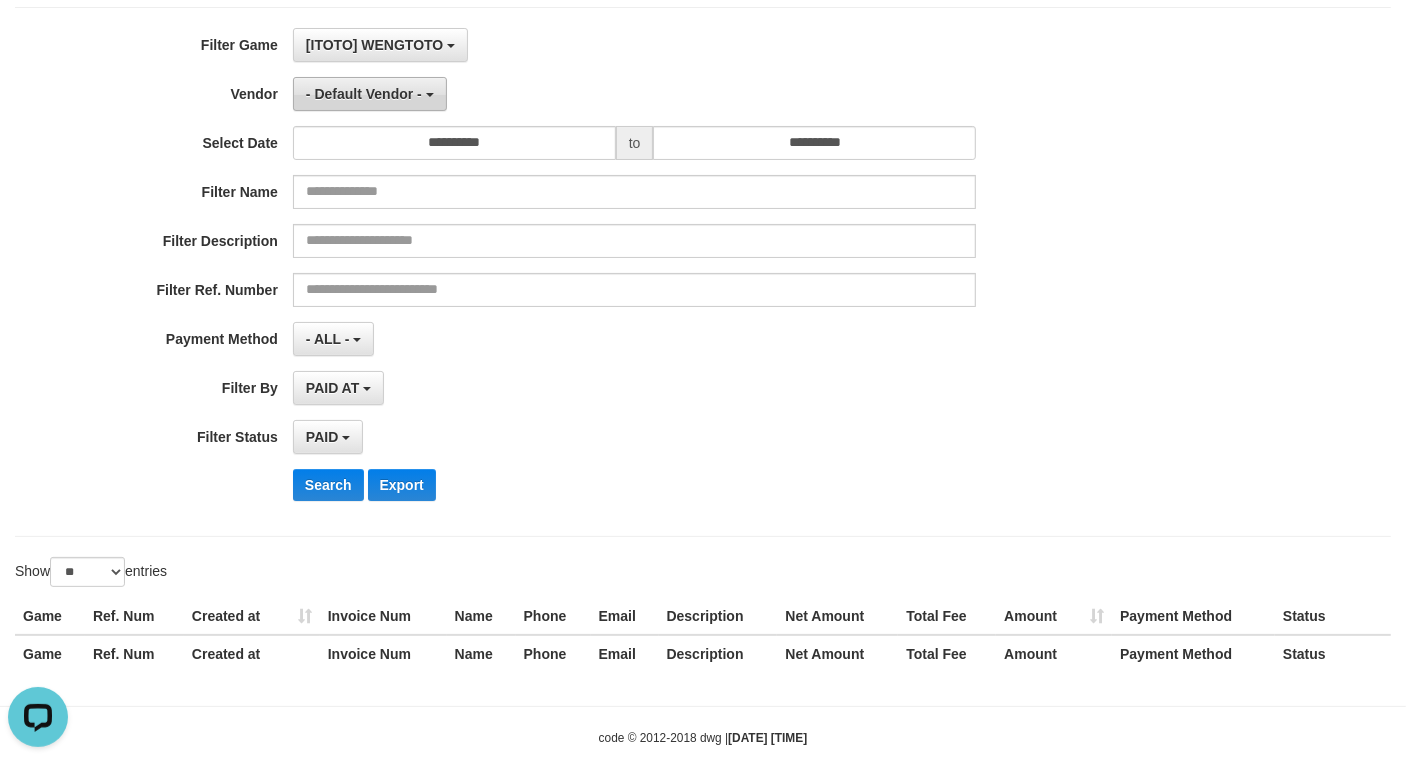 click on "- Default Vendor -" at bounding box center (370, 94) 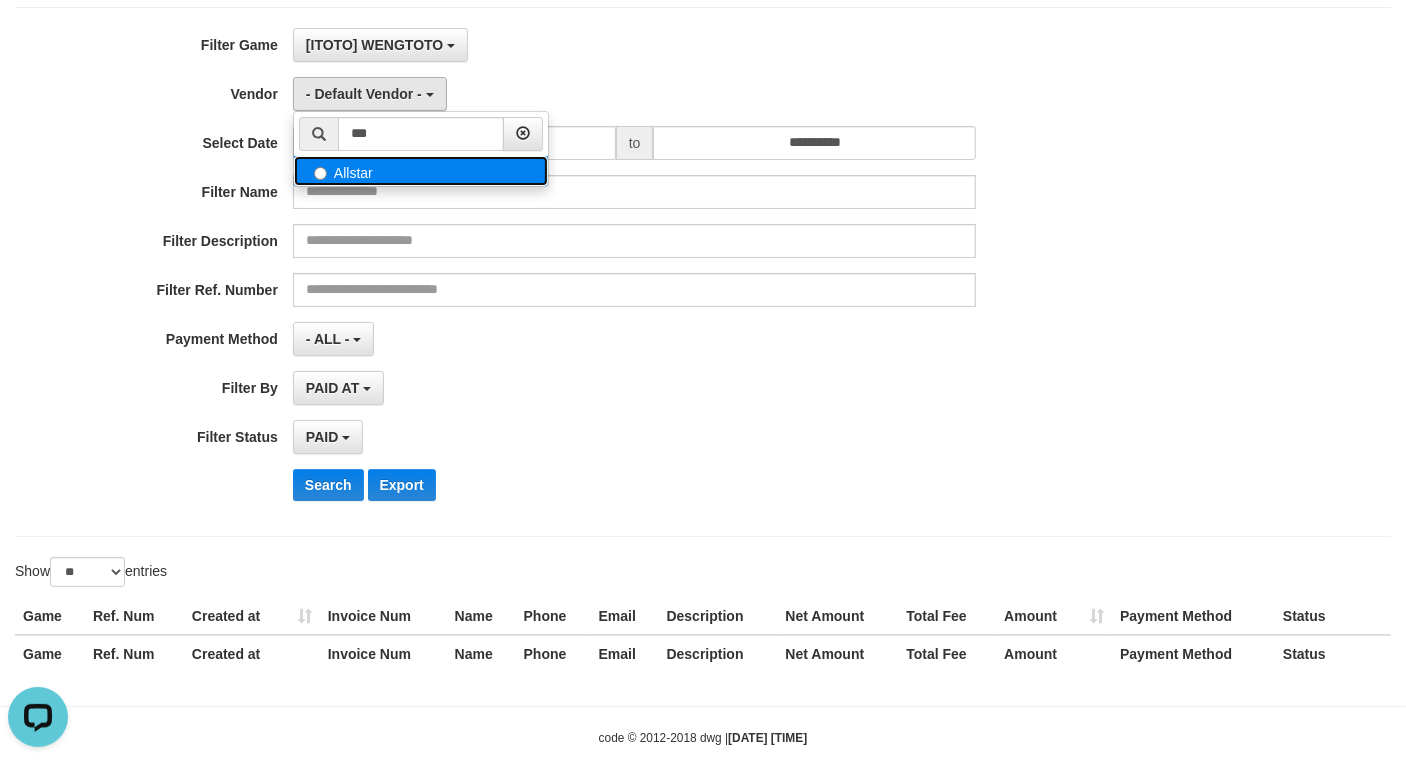 click on "Allstar" at bounding box center (421, 171) 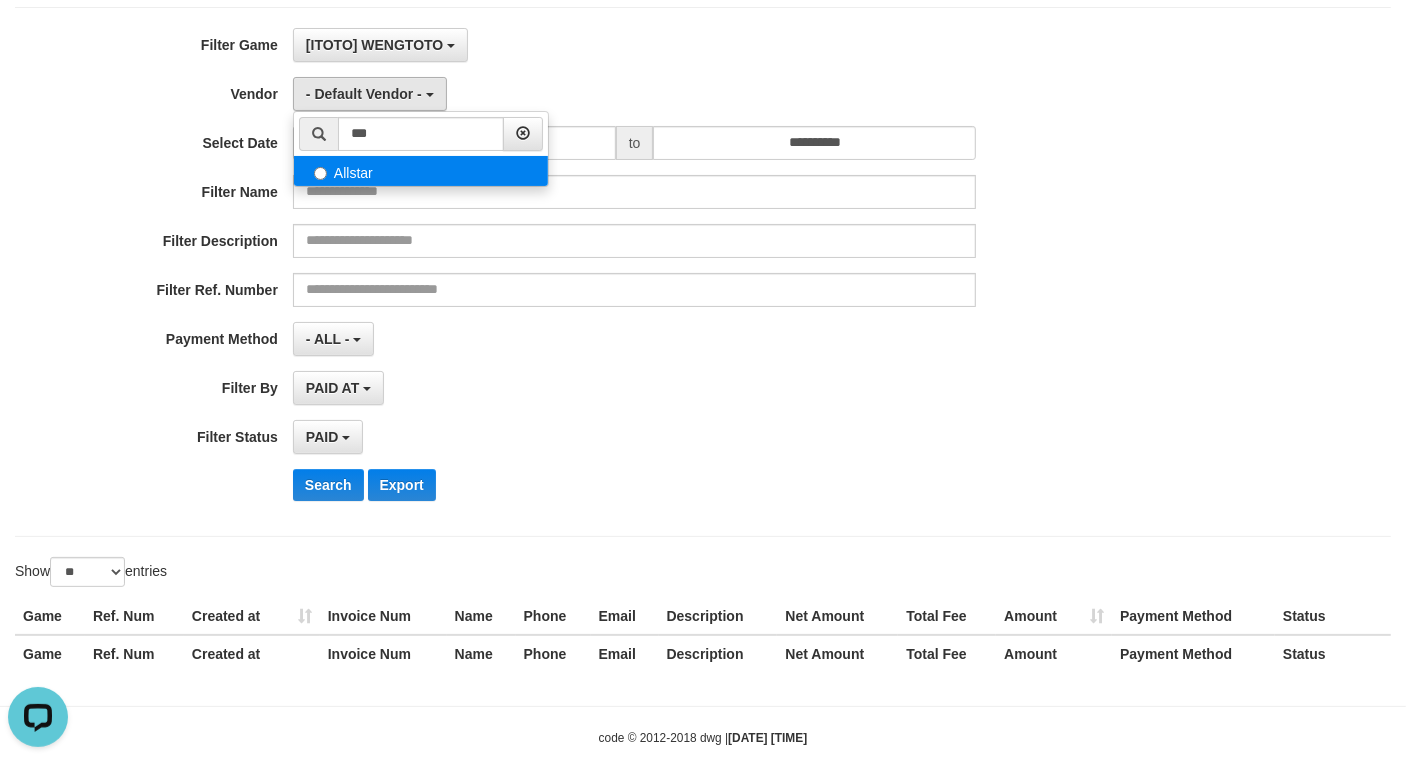 select on "**********" 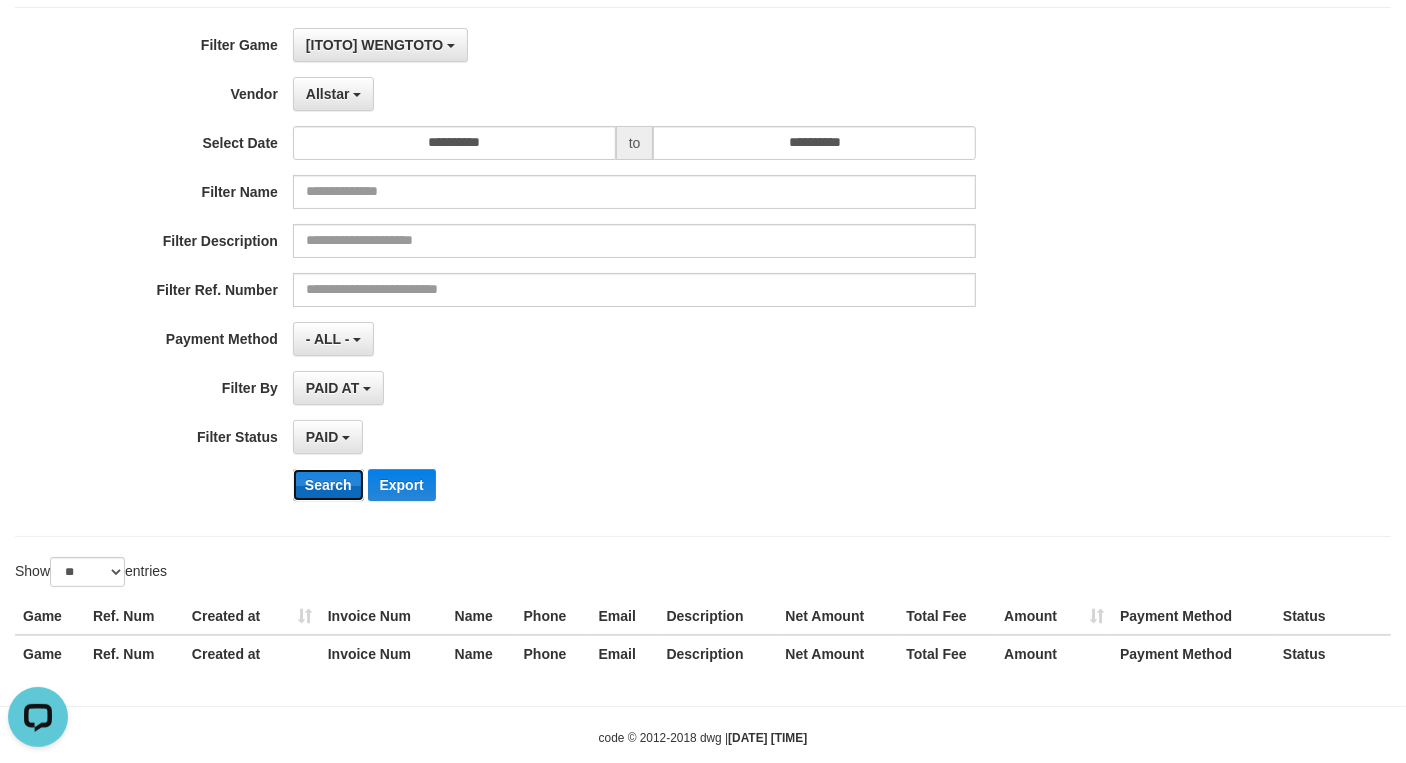 click on "Search" at bounding box center (328, 485) 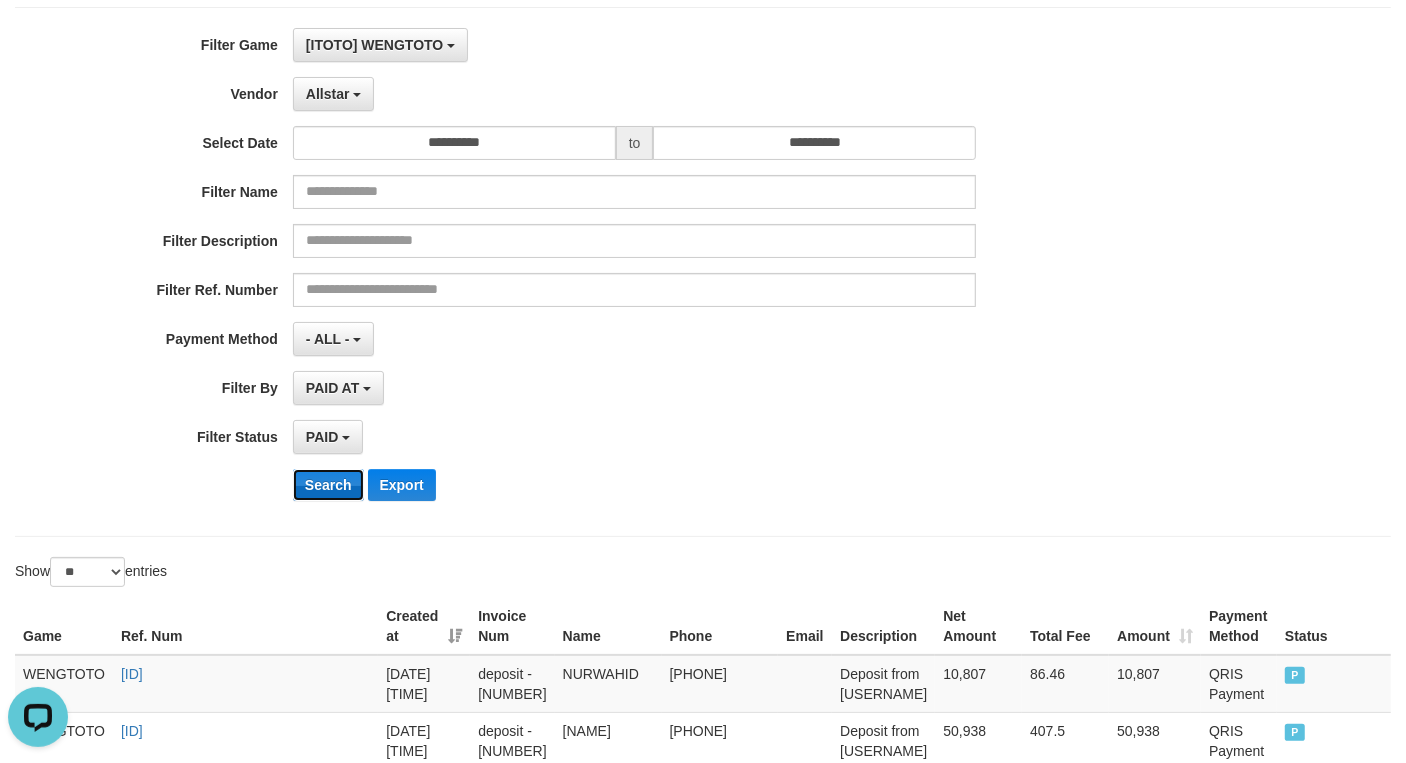 type 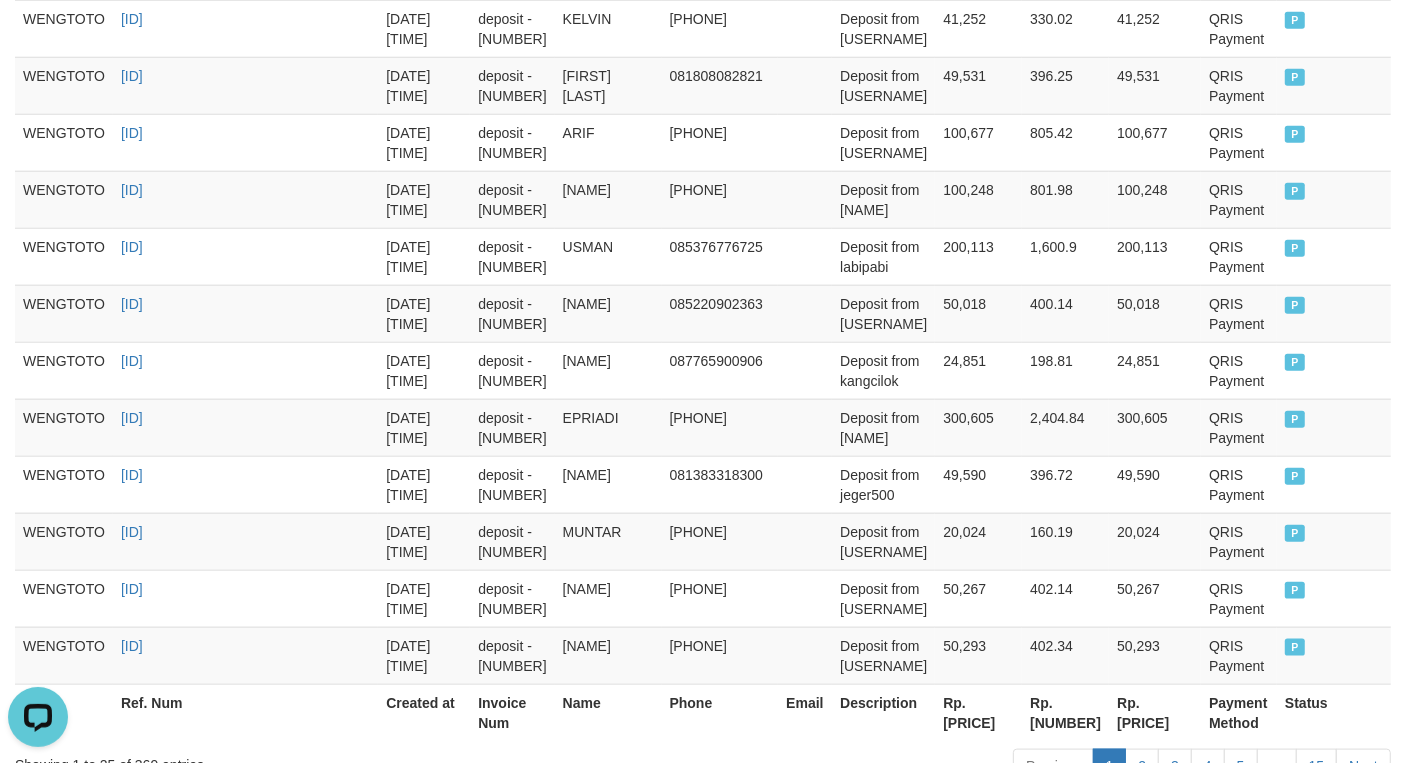scroll, scrollTop: 1687, scrollLeft: 0, axis: vertical 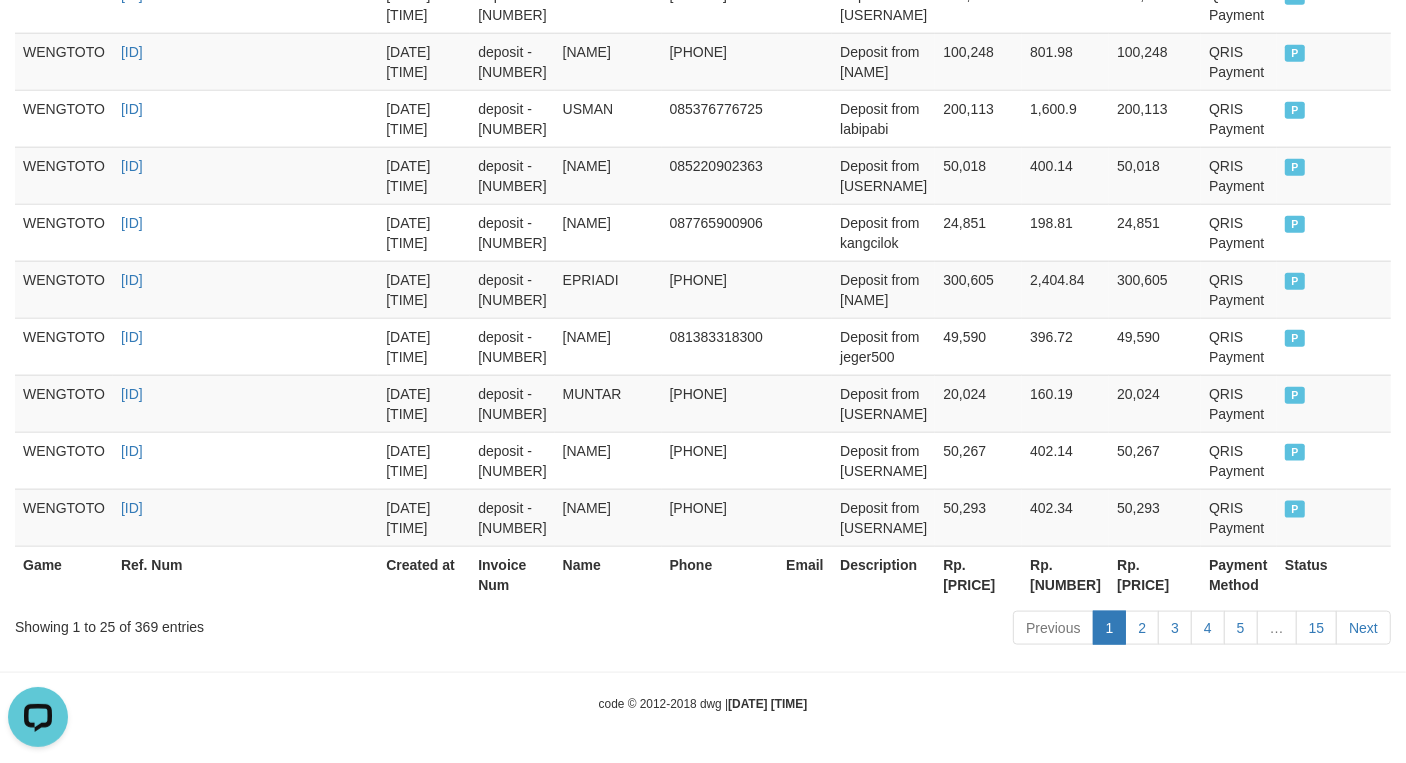 click on "Rp. [PRICE]" at bounding box center [978, 574] 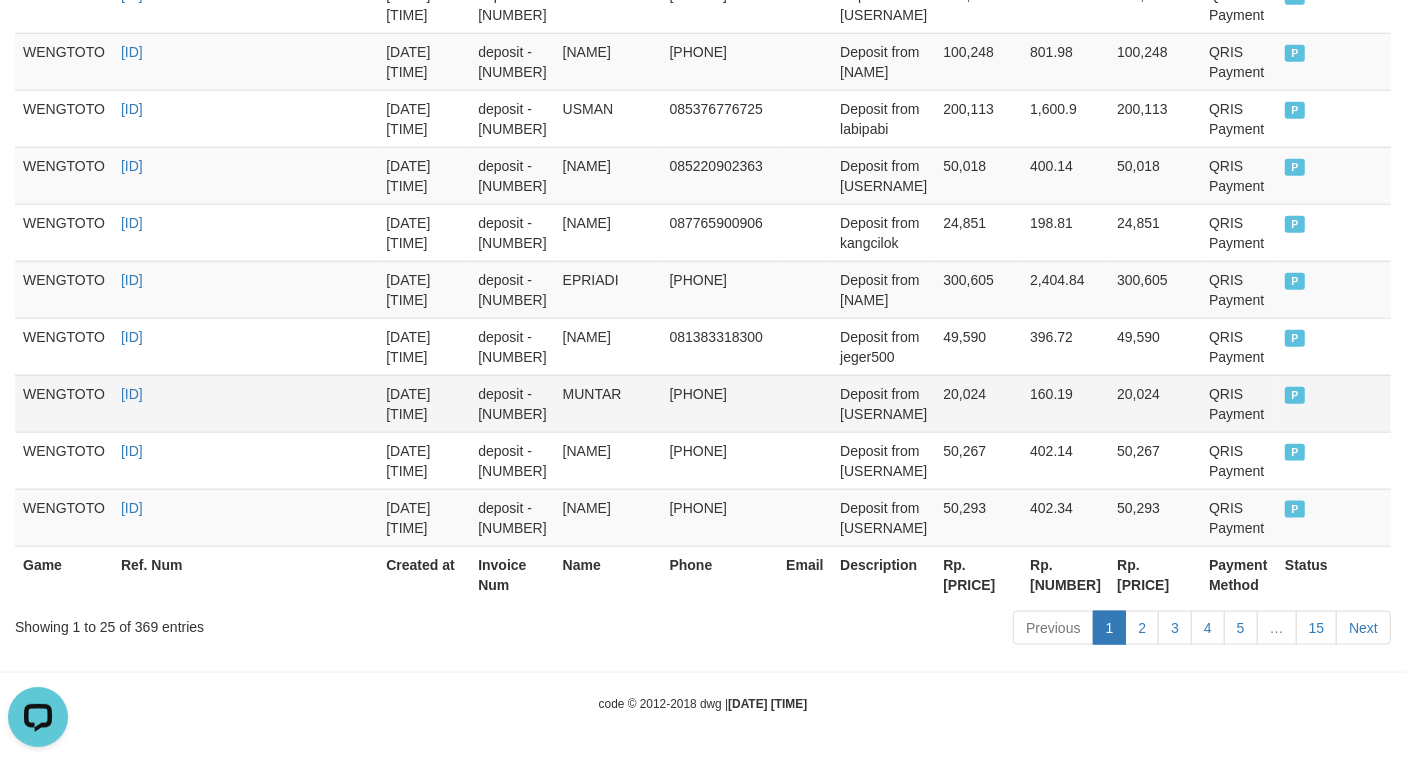 click on "[PHONE]" at bounding box center [720, 403] 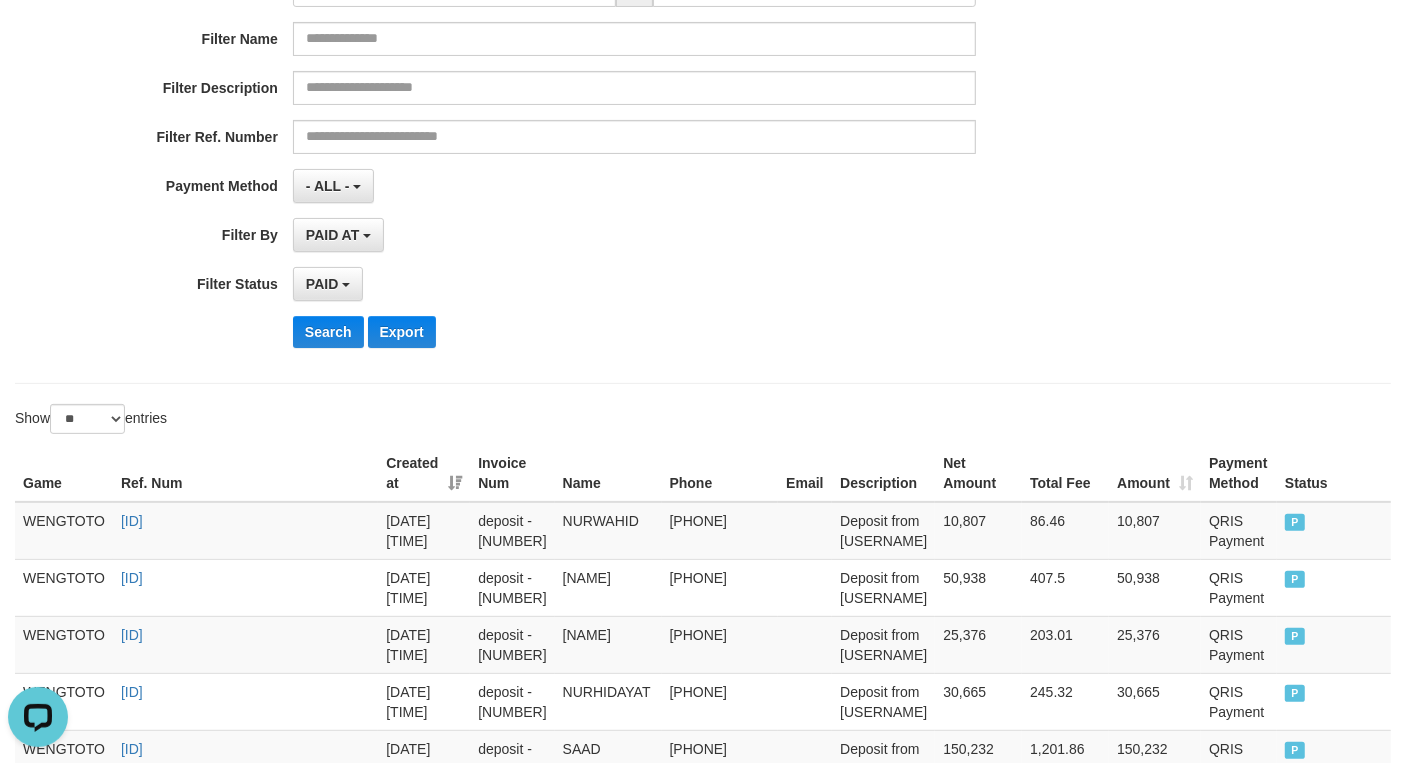 scroll, scrollTop: 0, scrollLeft: 0, axis: both 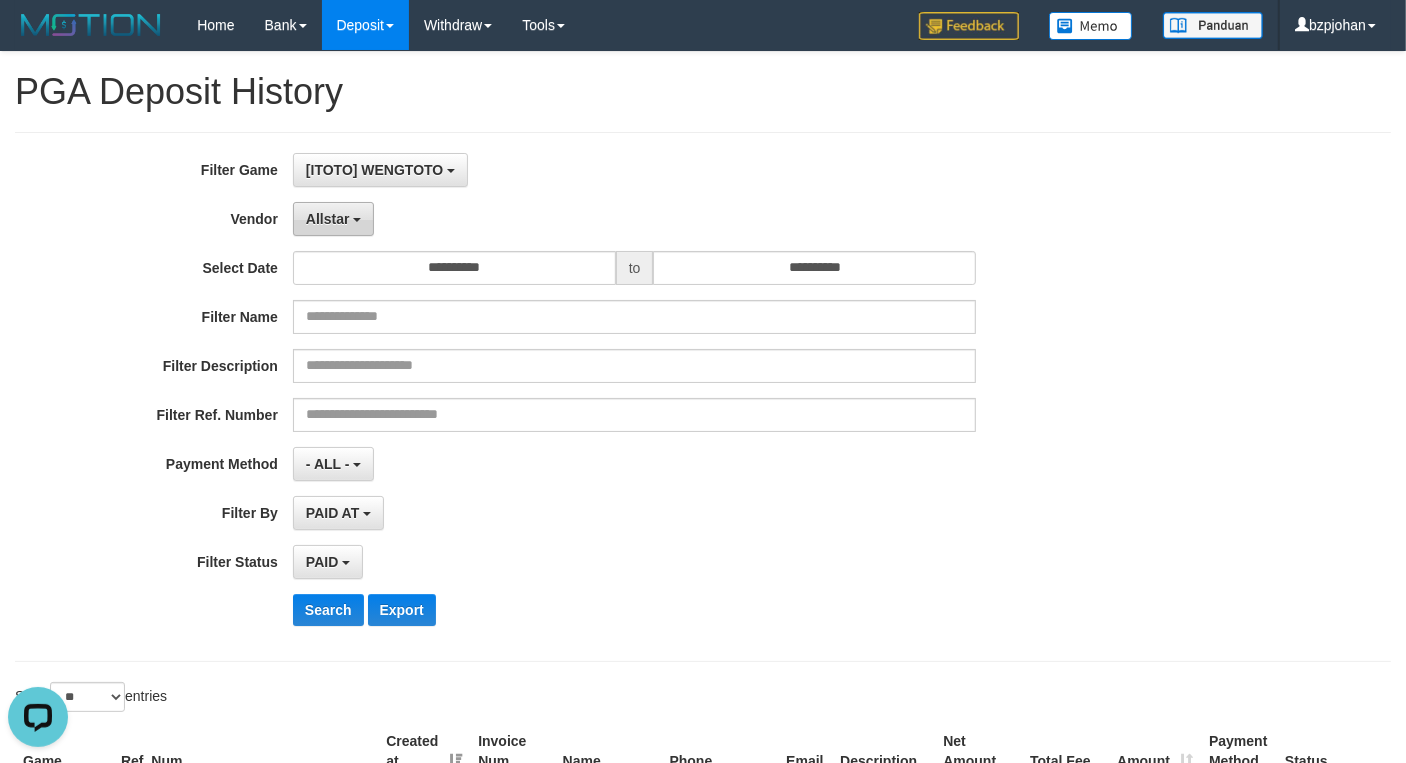 click on "Allstar" at bounding box center (328, 219) 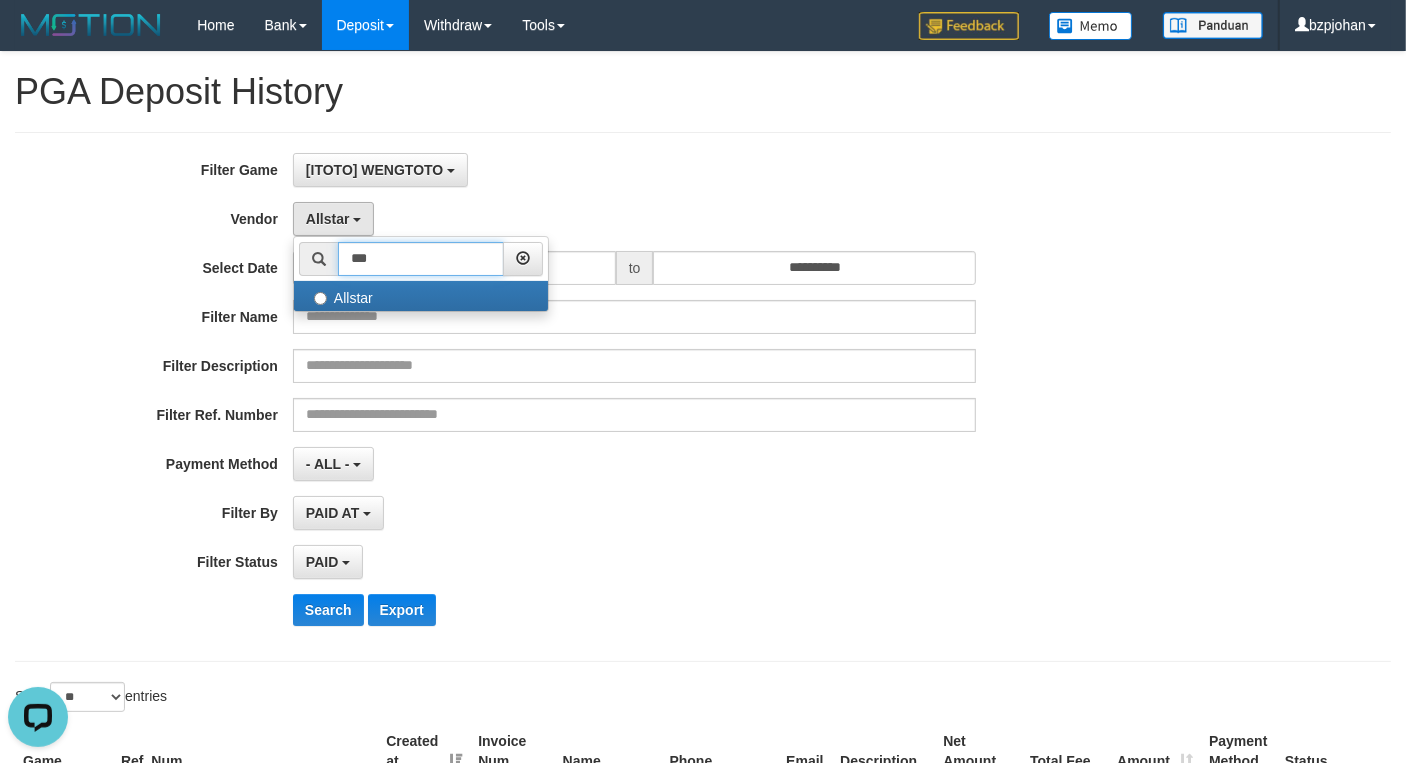 click on "***" at bounding box center (421, 259) 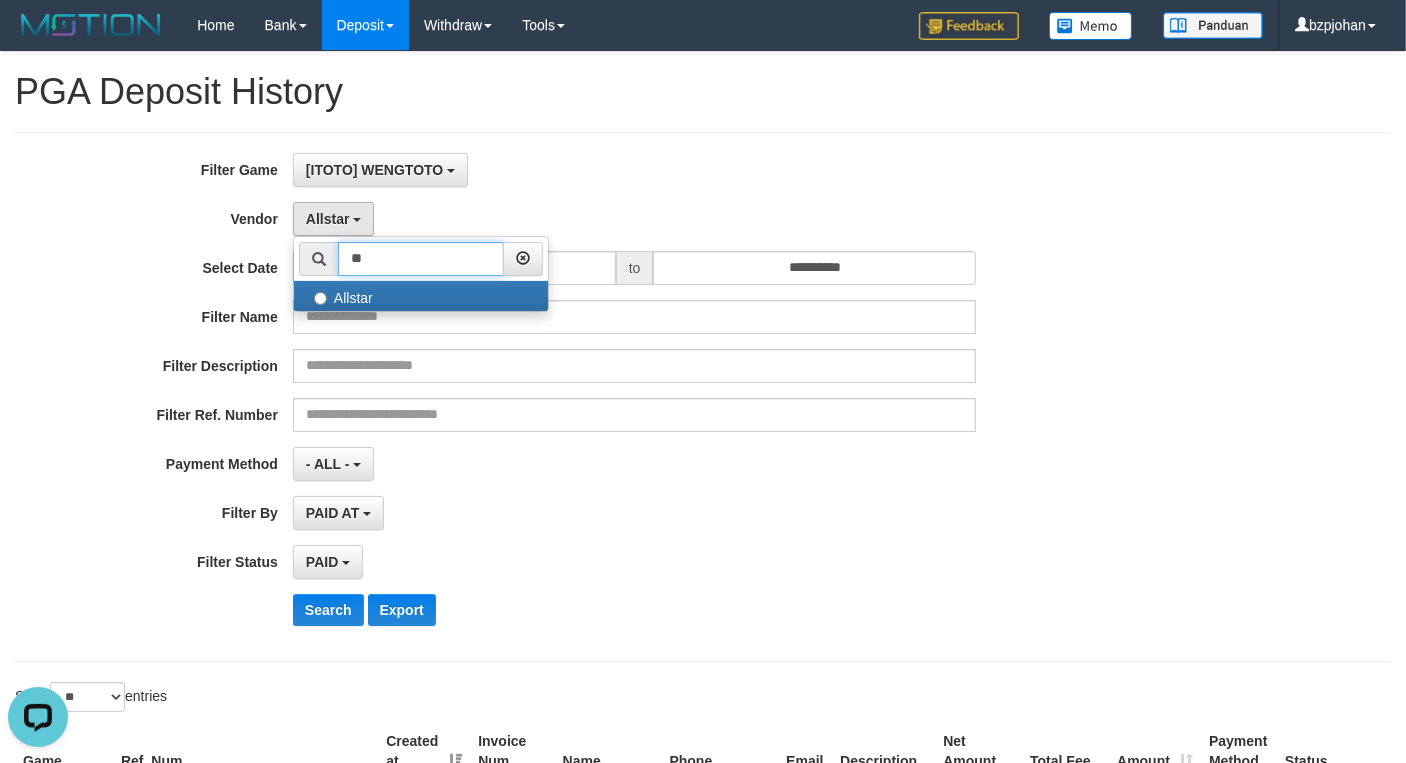 type on "*" 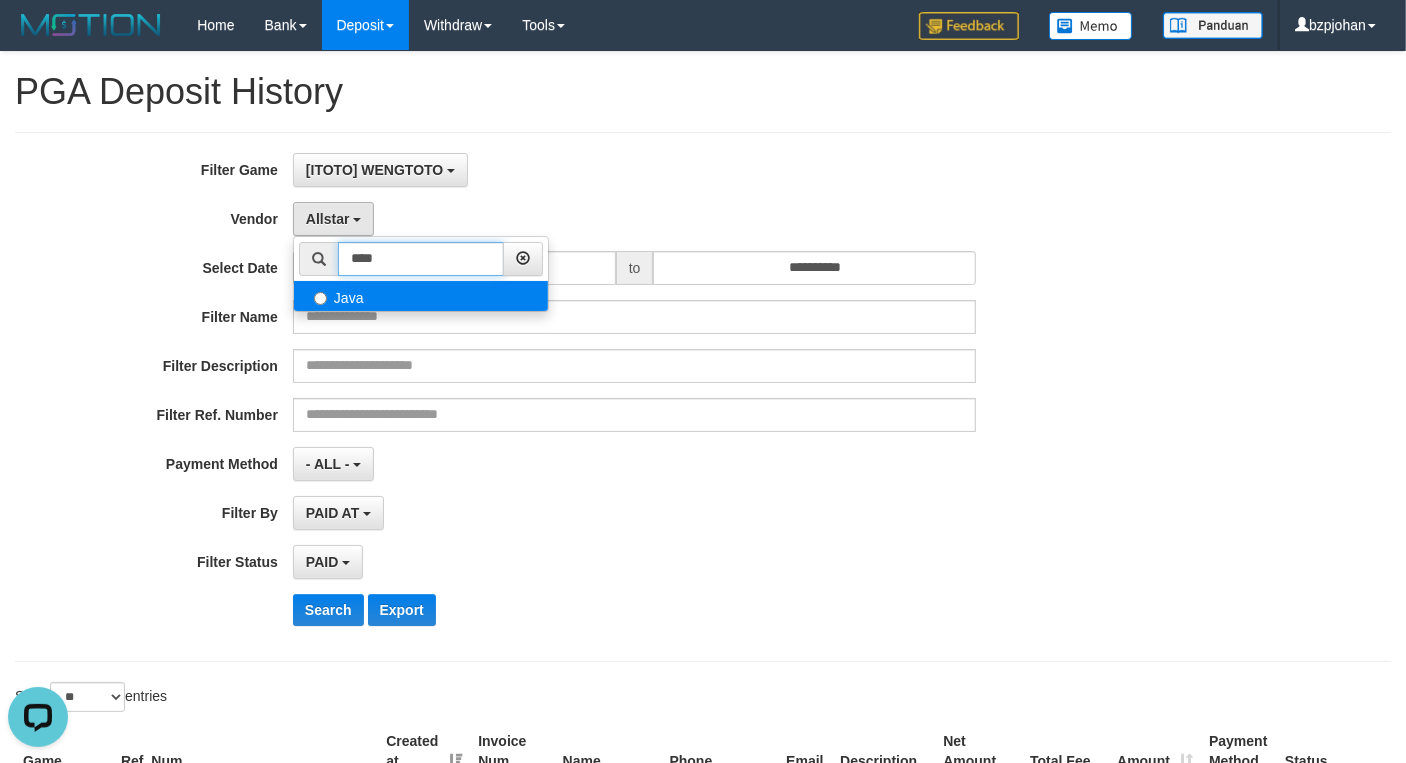 type on "****" 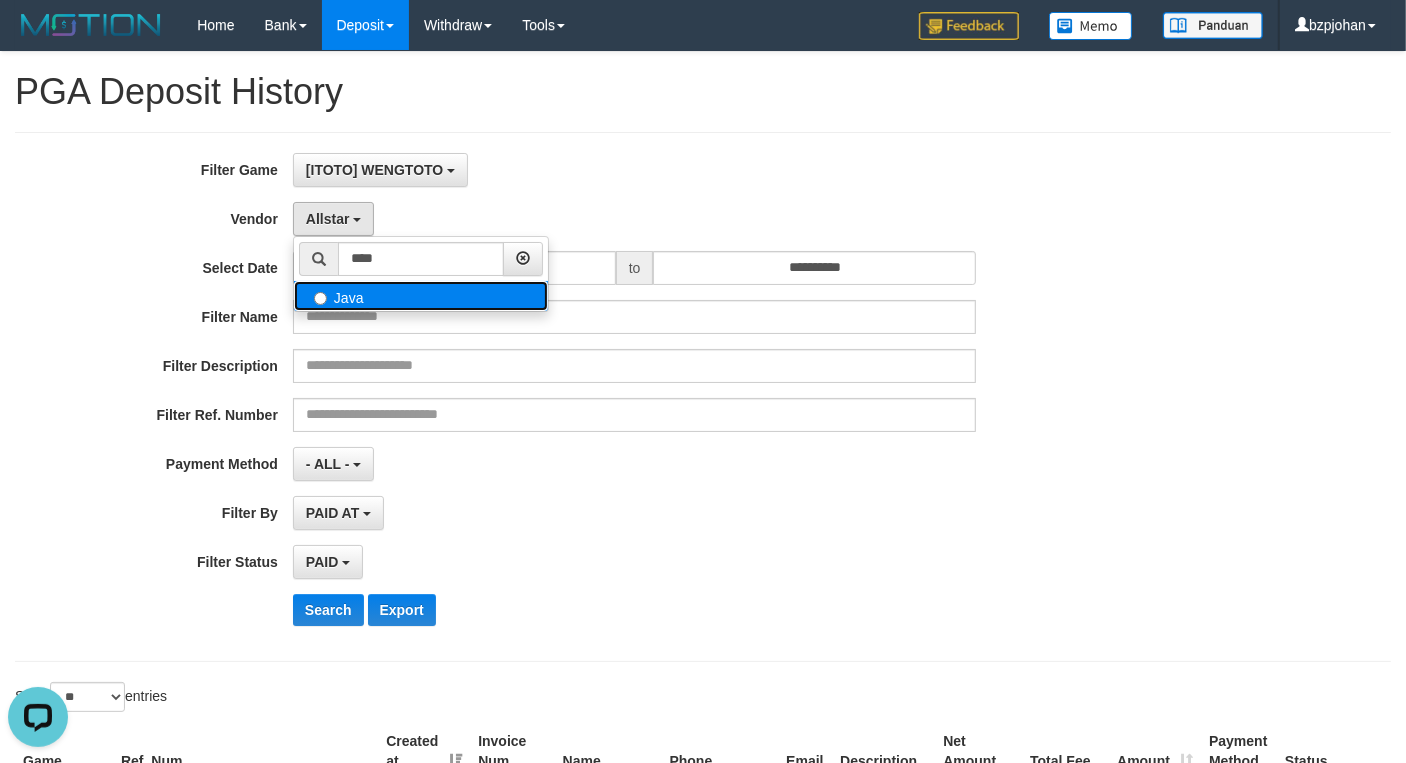 click on "Java" at bounding box center [421, 296] 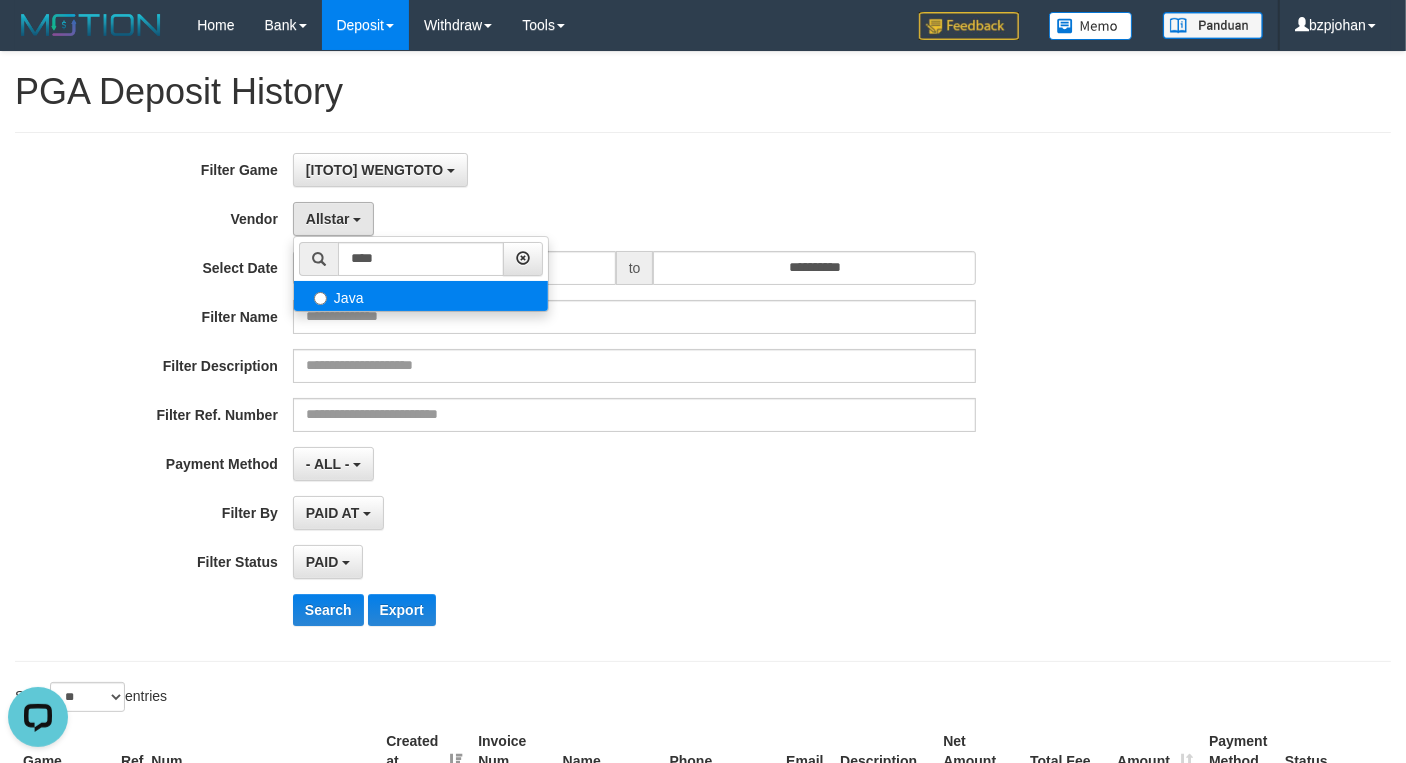 select on "**********" 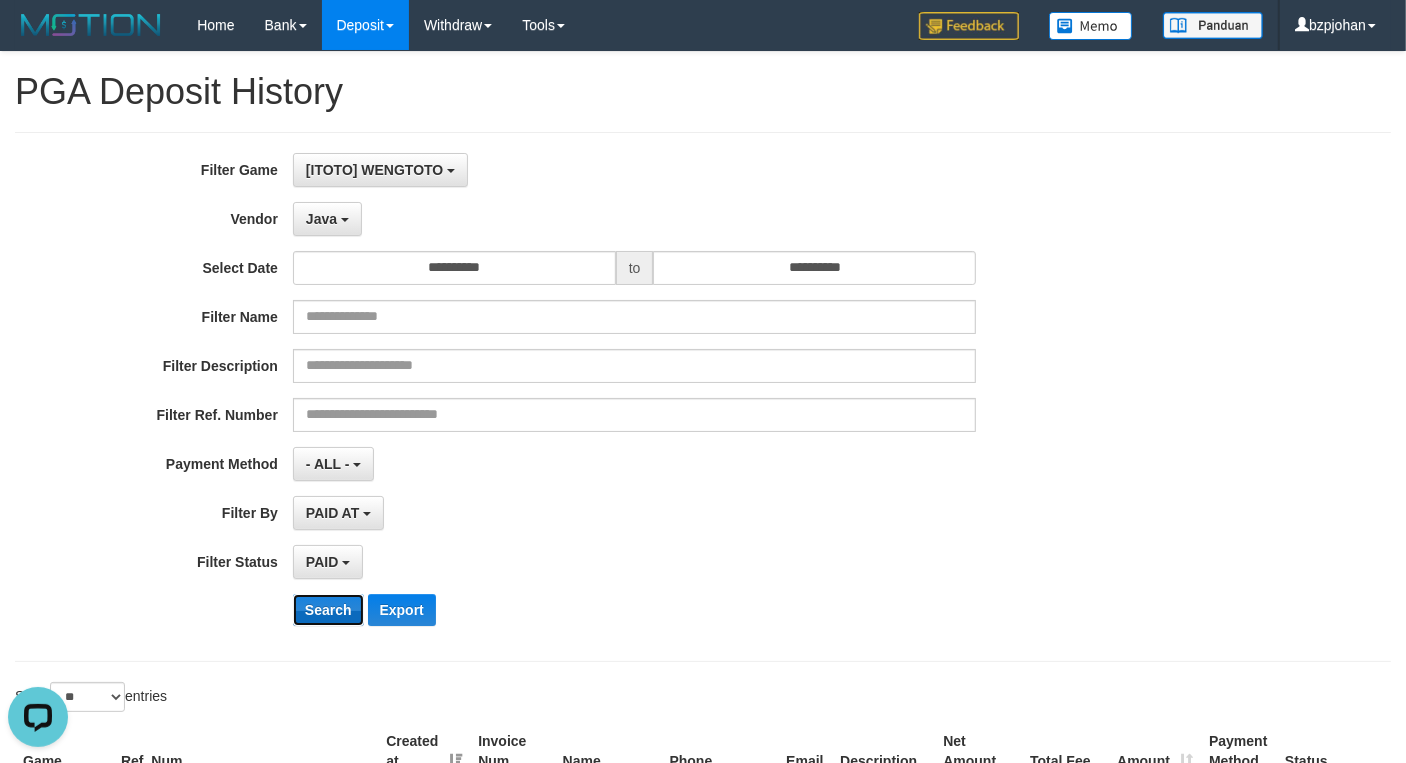 click on "Search" at bounding box center [328, 610] 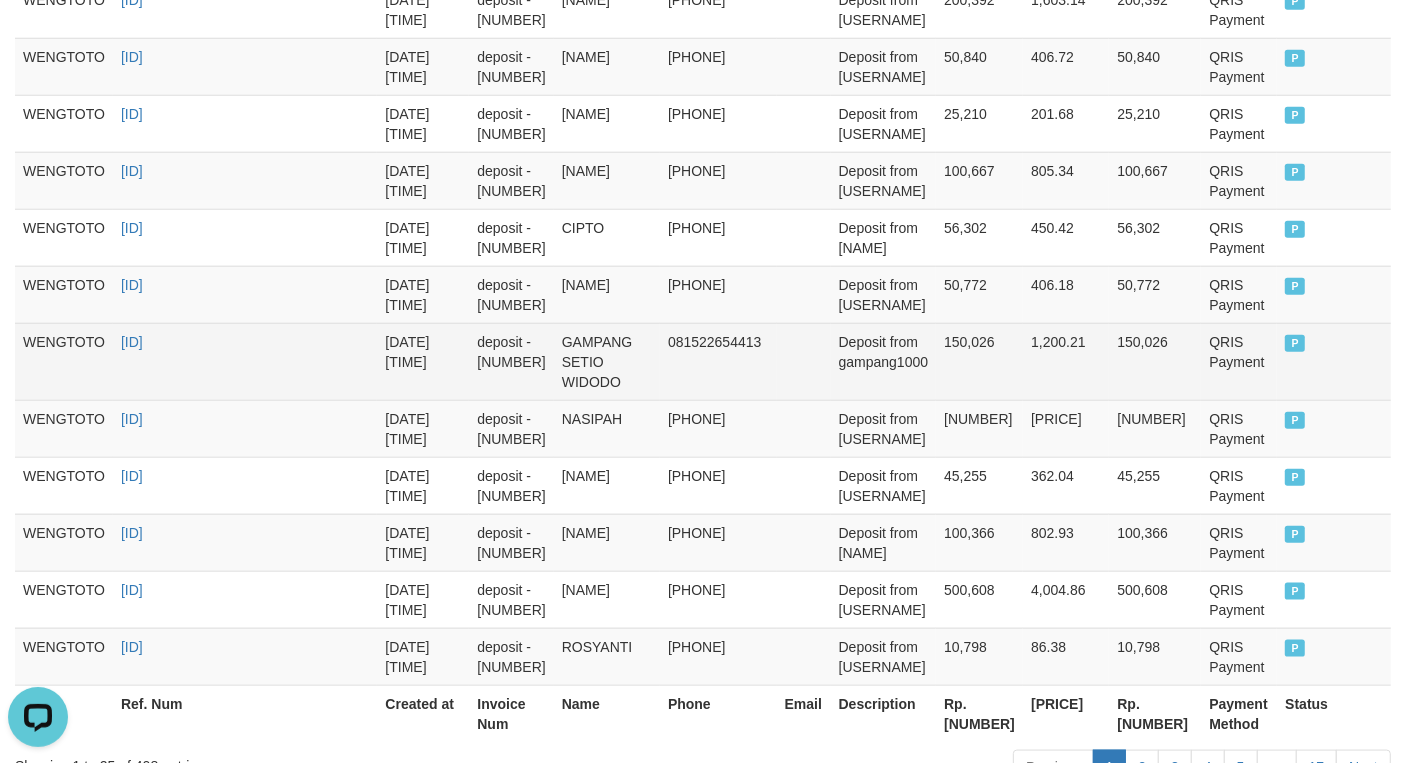 scroll, scrollTop: 1667, scrollLeft: 0, axis: vertical 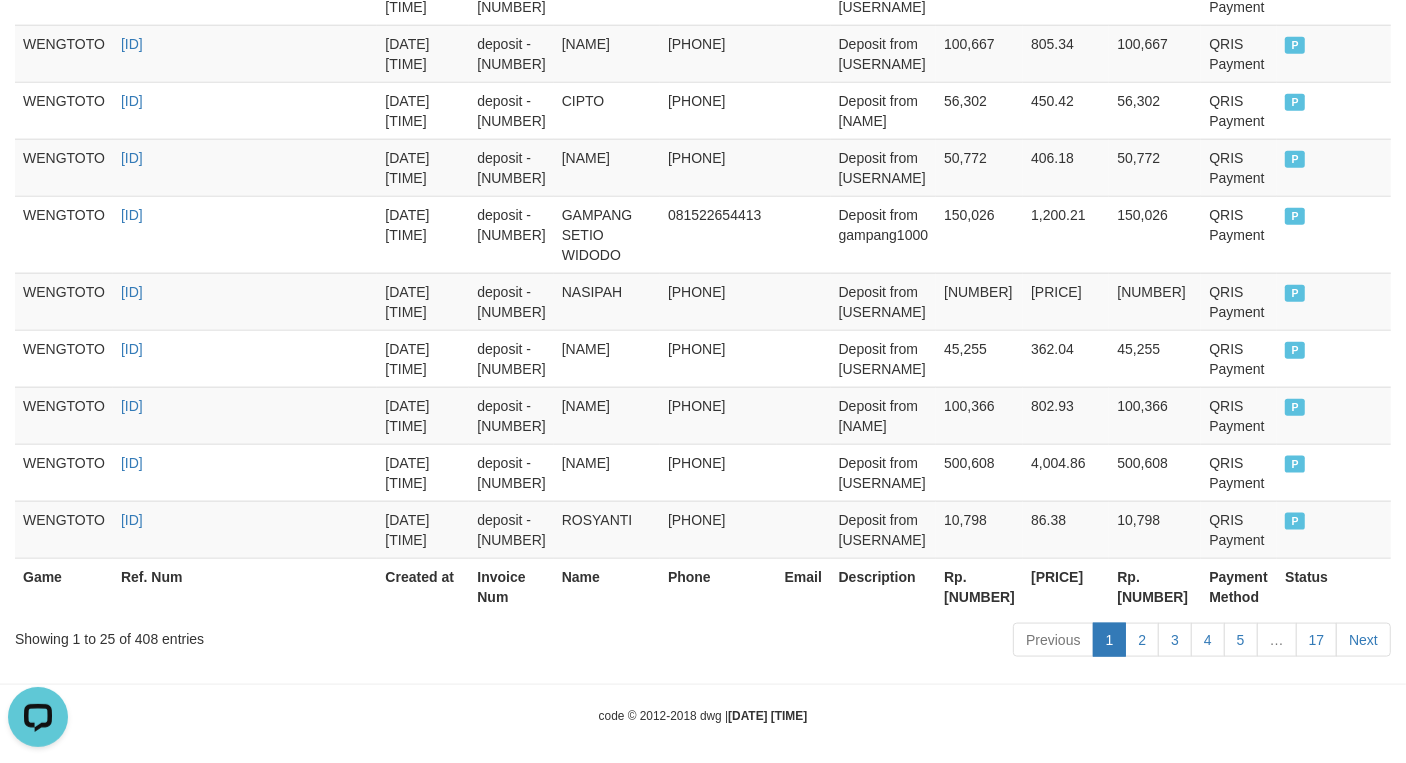 click on "Rp. [NUMBER]" at bounding box center [979, 586] 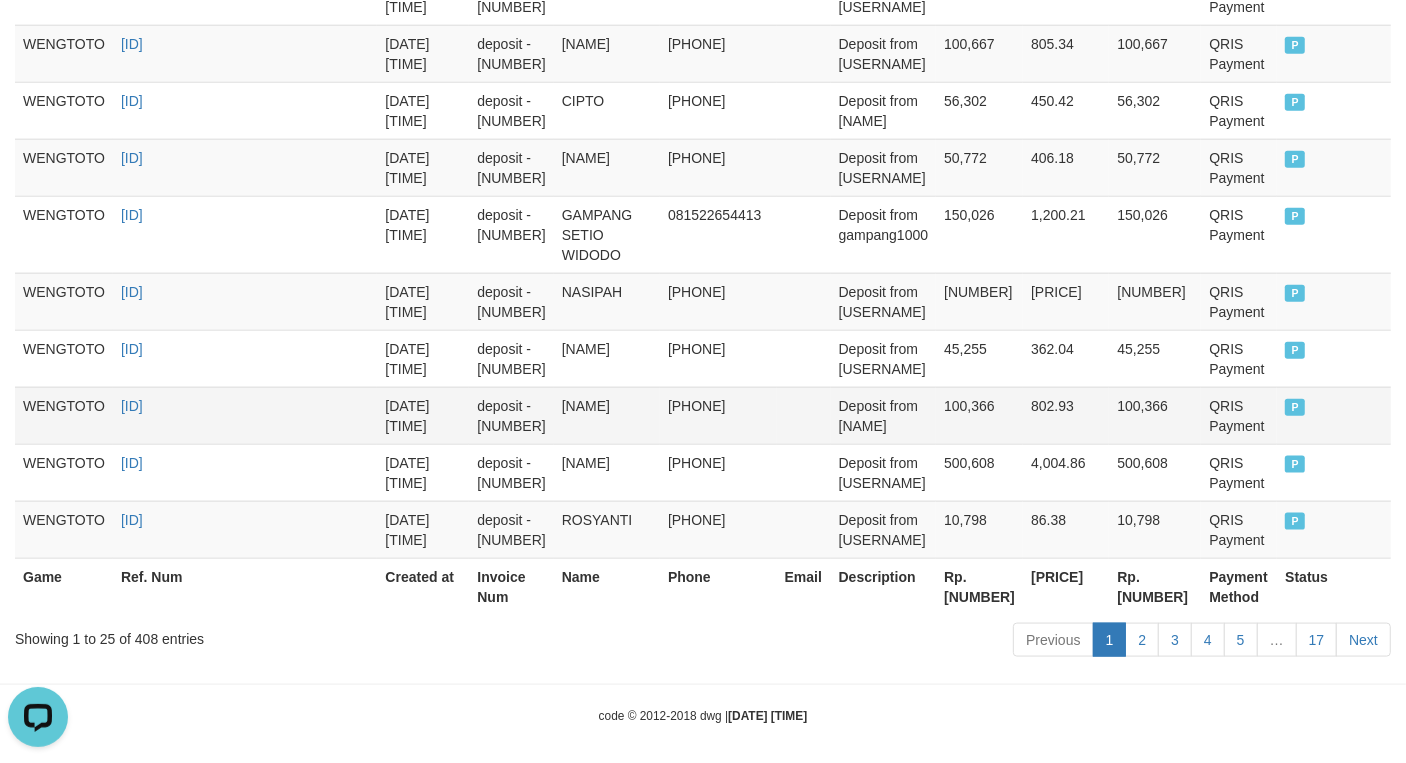 copy on "[NUMBER]" 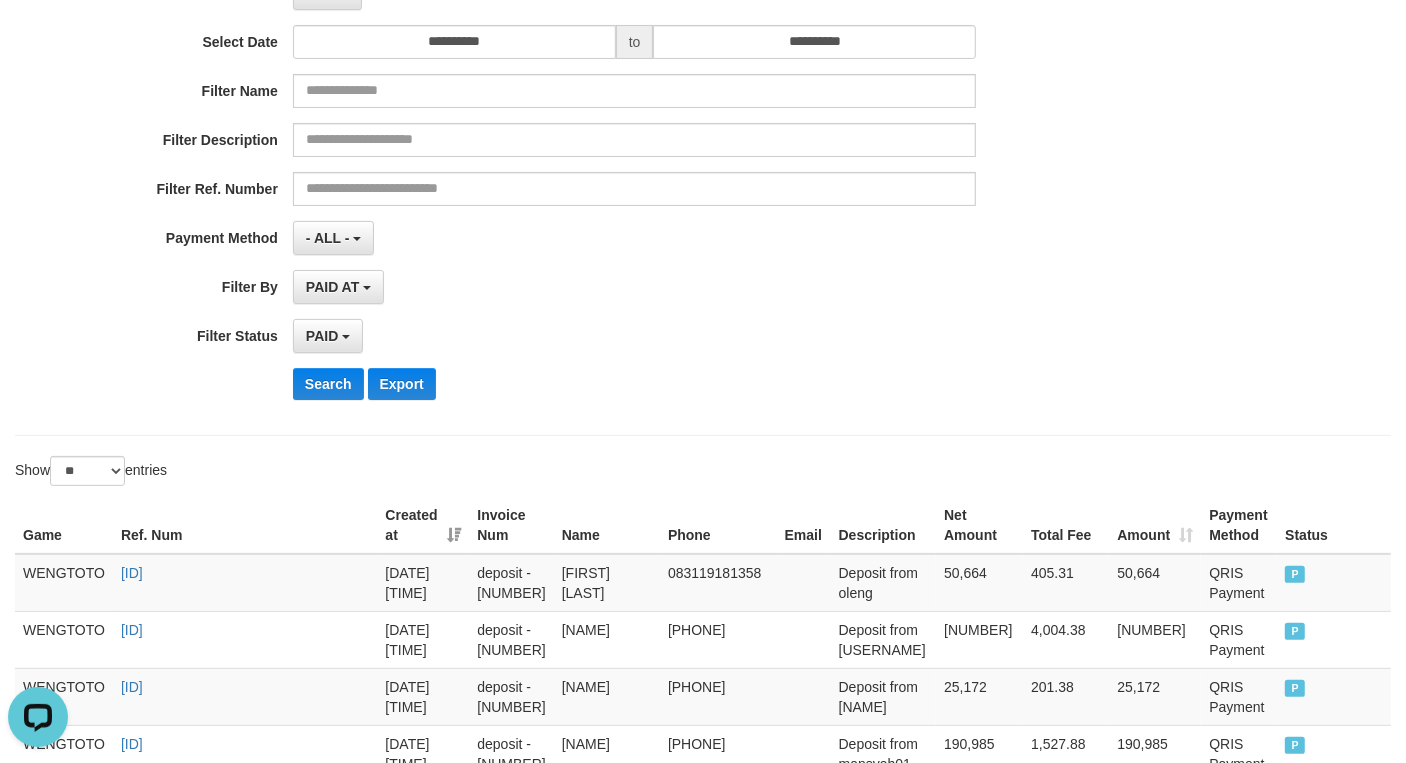scroll, scrollTop: 0, scrollLeft: 0, axis: both 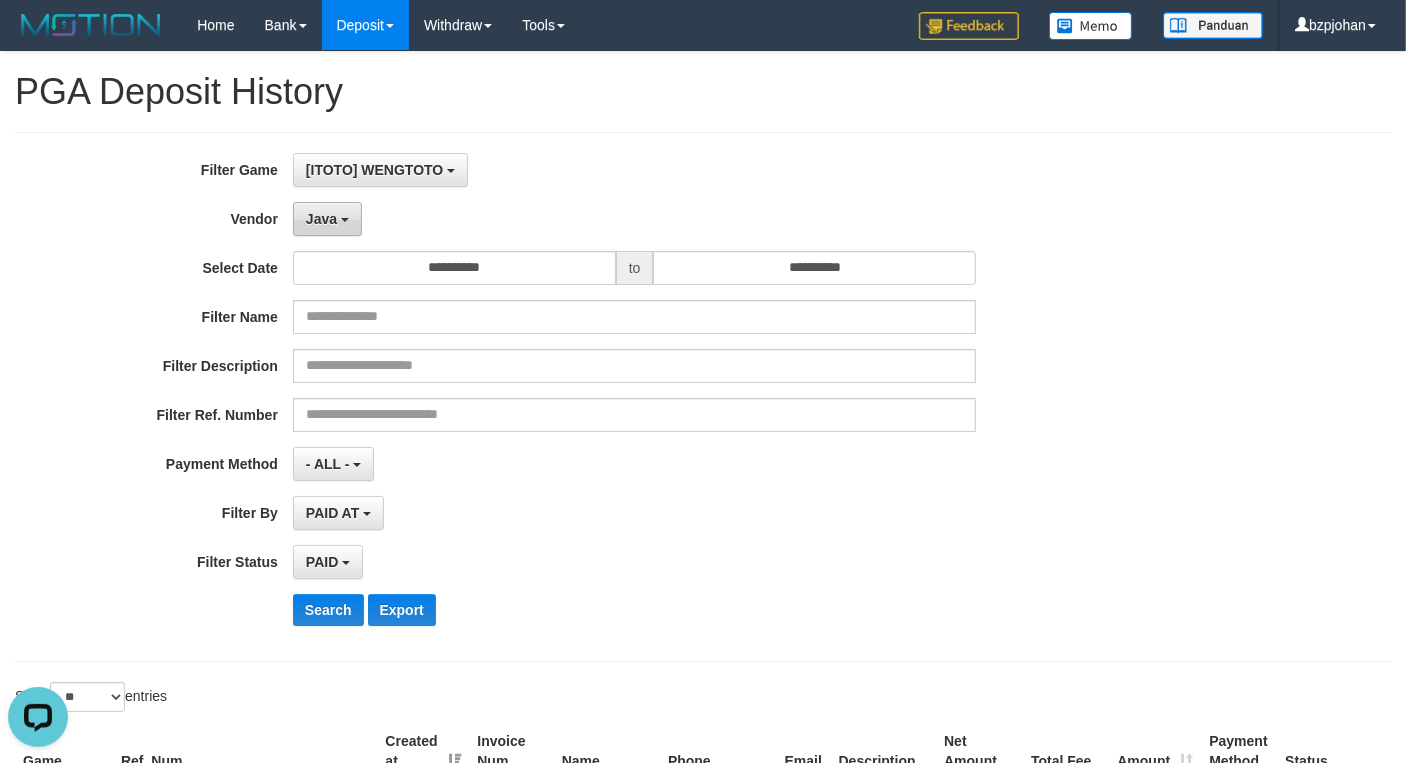 click on "Java" at bounding box center [321, 219] 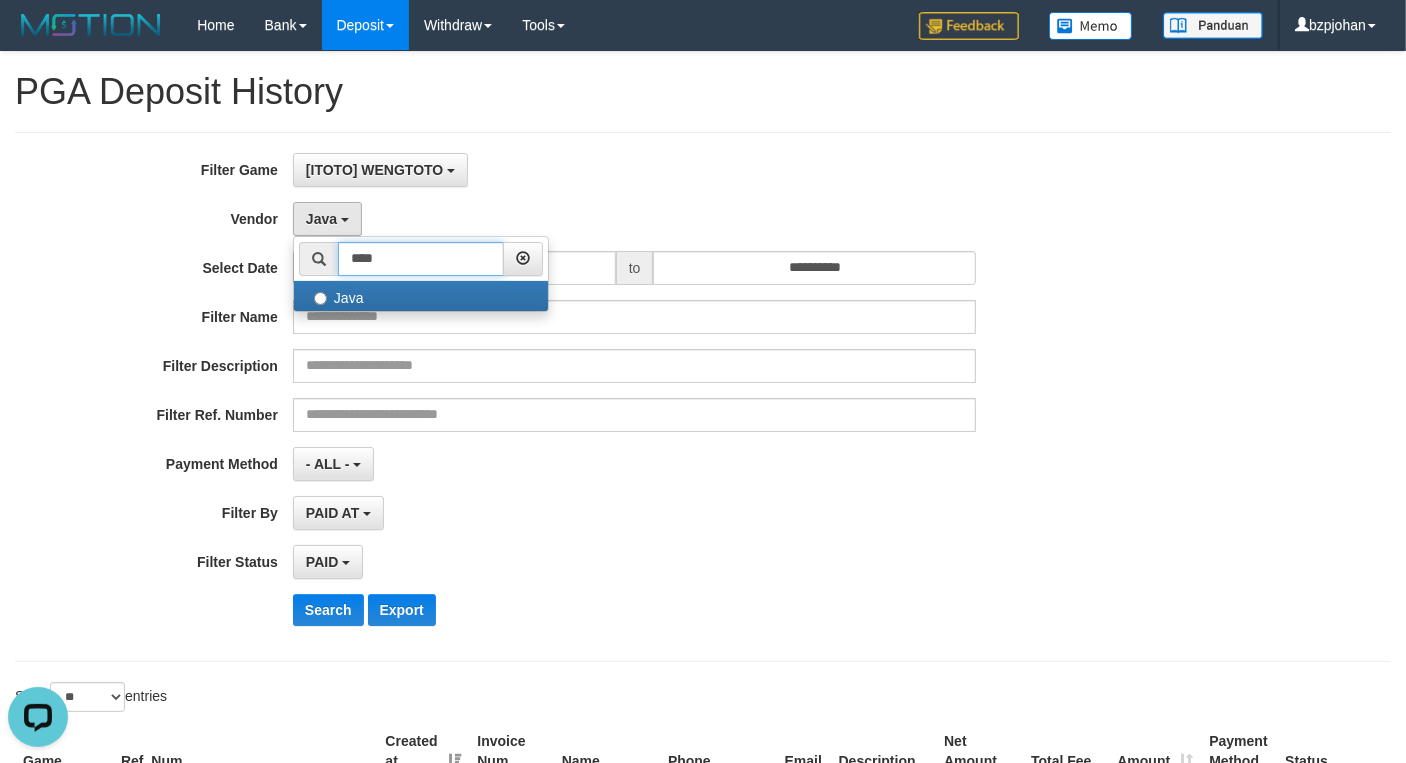 click on "****" at bounding box center [421, 259] 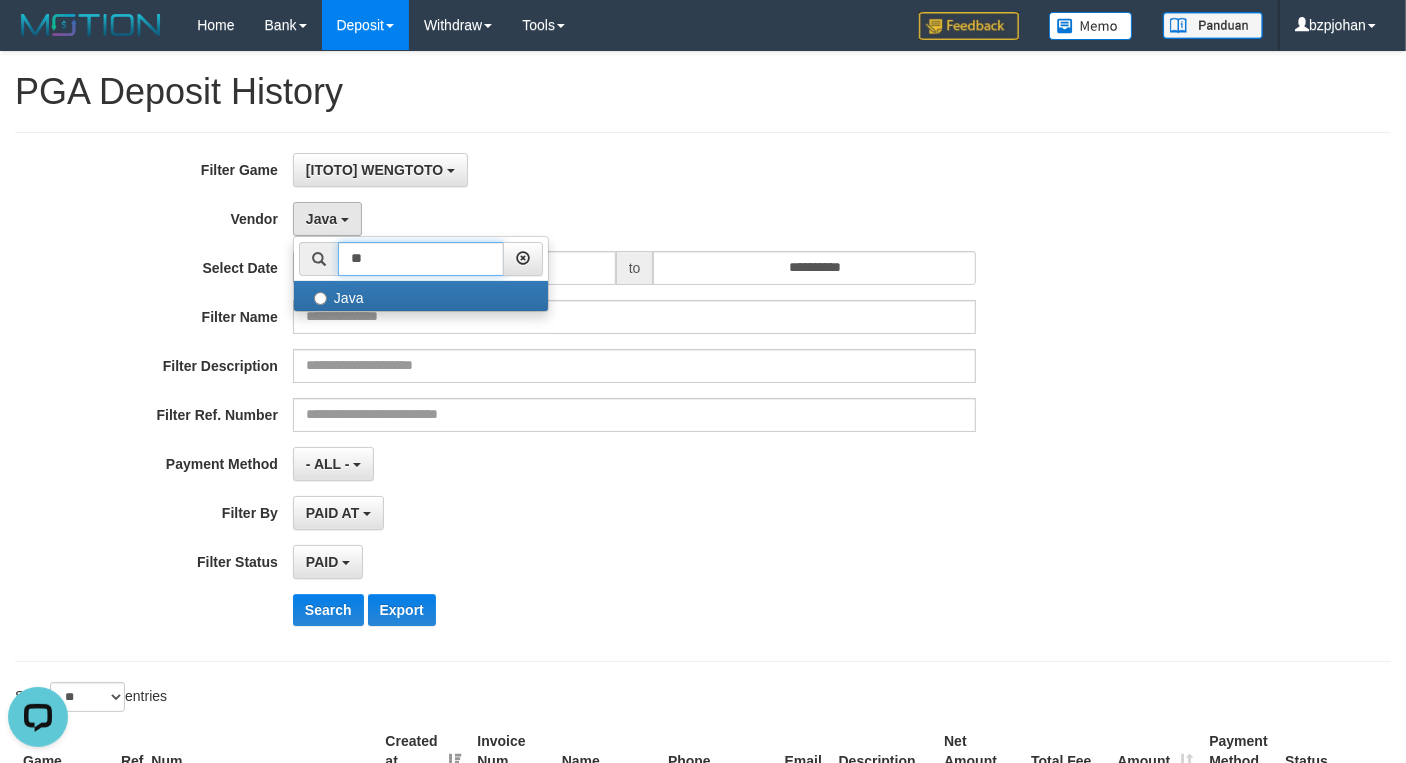 type on "*" 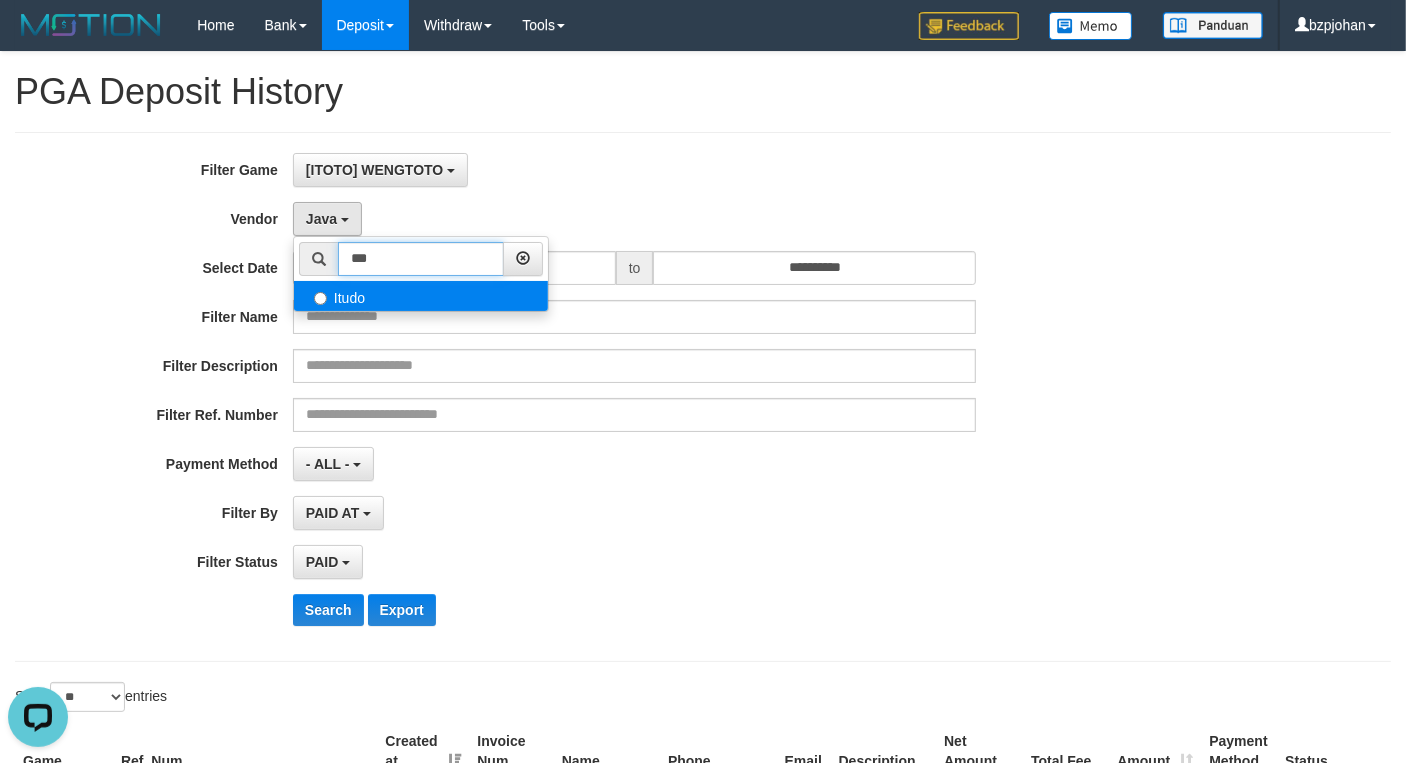 type on "***" 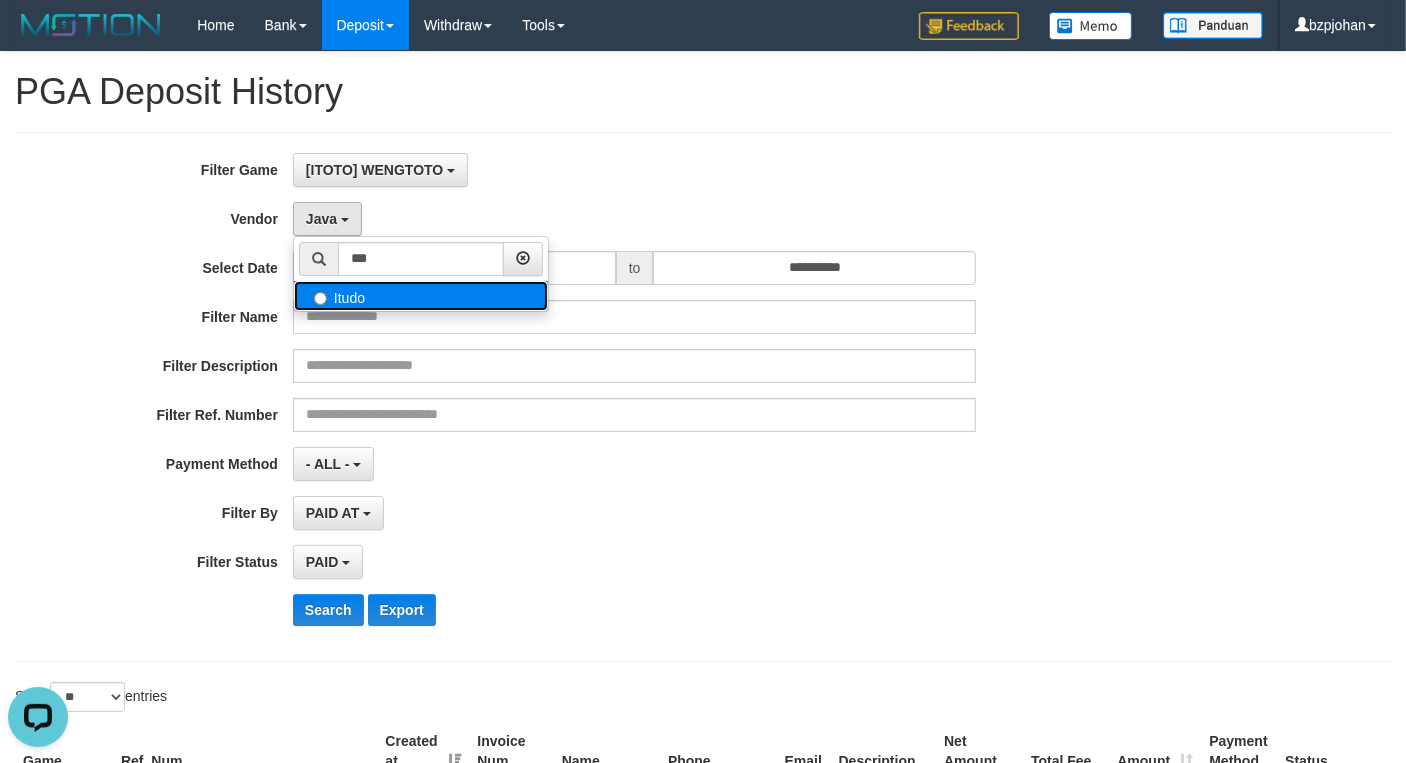 click on "Itudo" at bounding box center (421, 296) 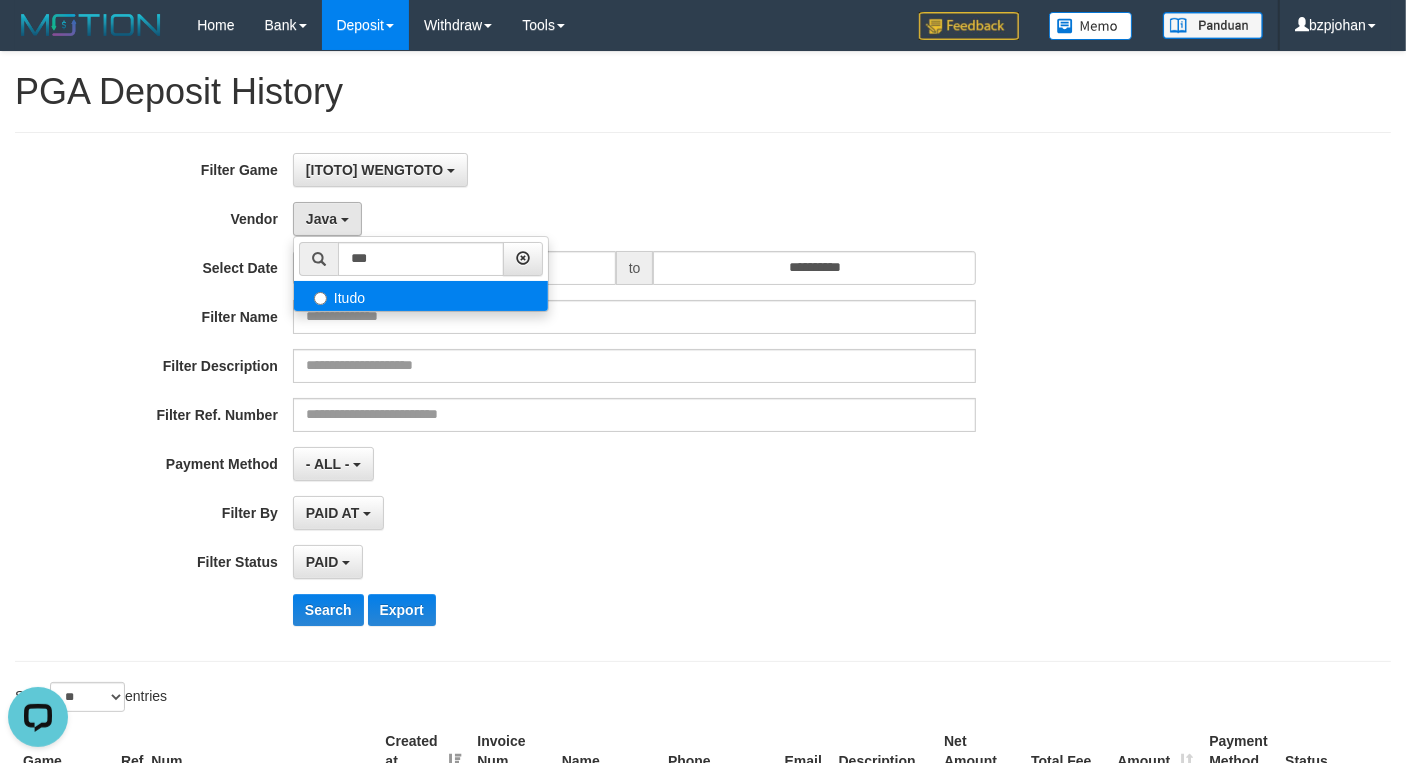 select on "**********" 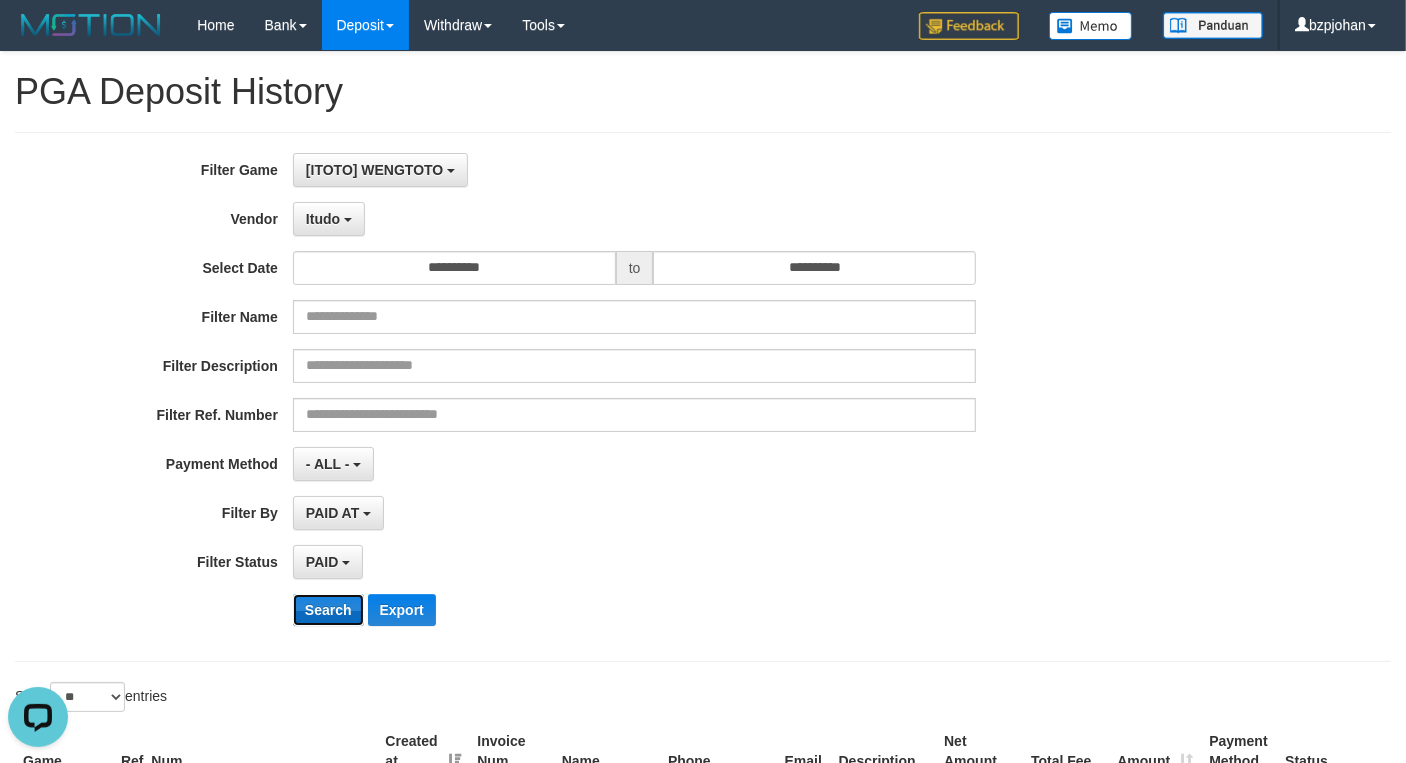 click on "Search" at bounding box center (328, 610) 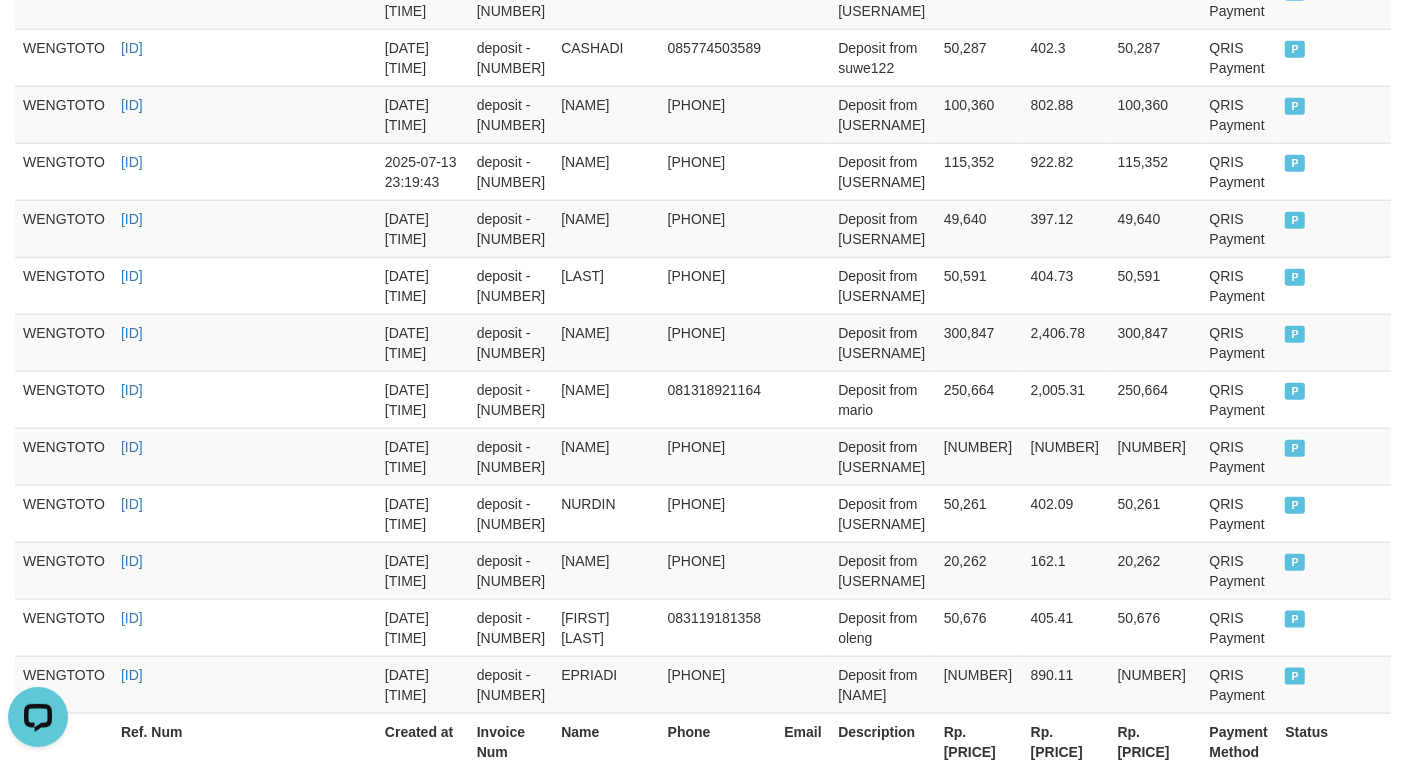 scroll, scrollTop: 1707, scrollLeft: 0, axis: vertical 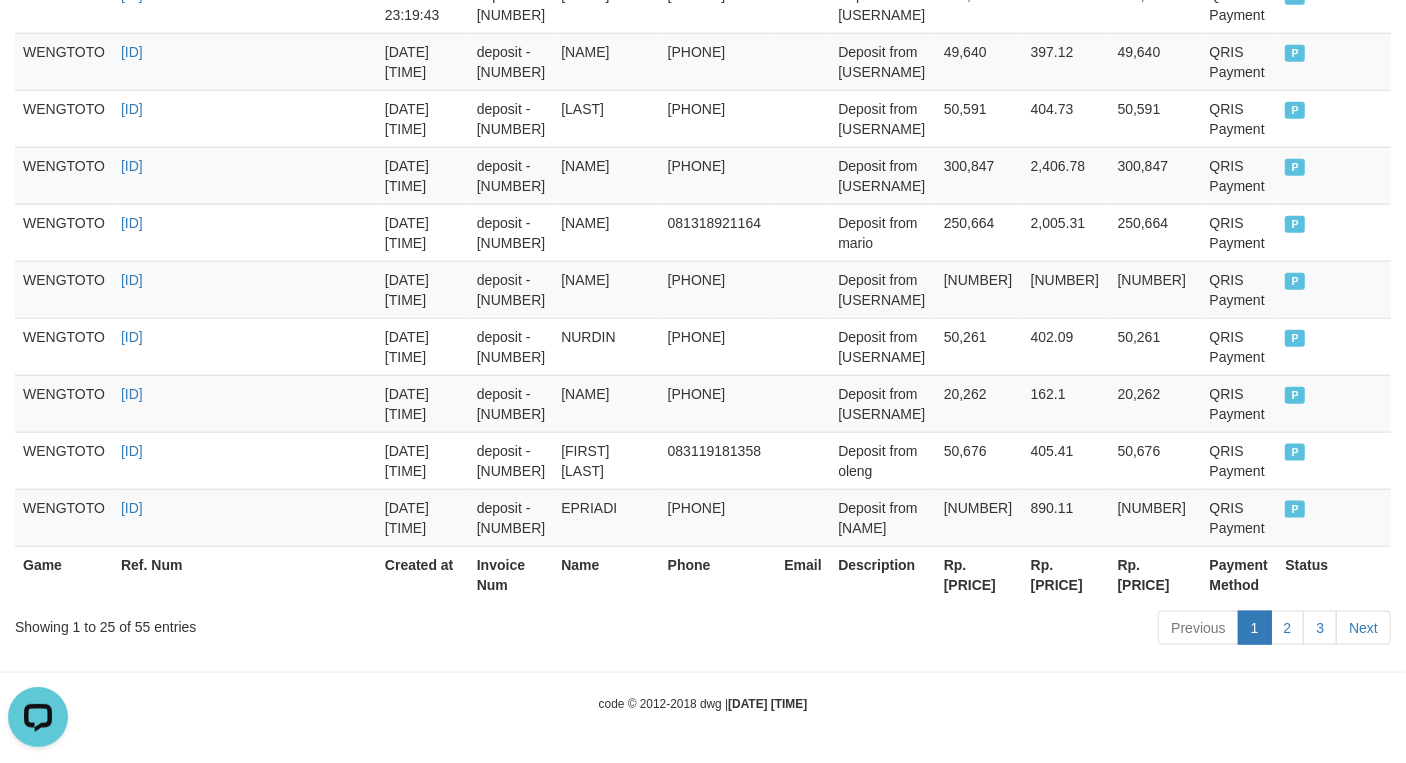 click on "Rp. [PRICE]" at bounding box center [979, 574] 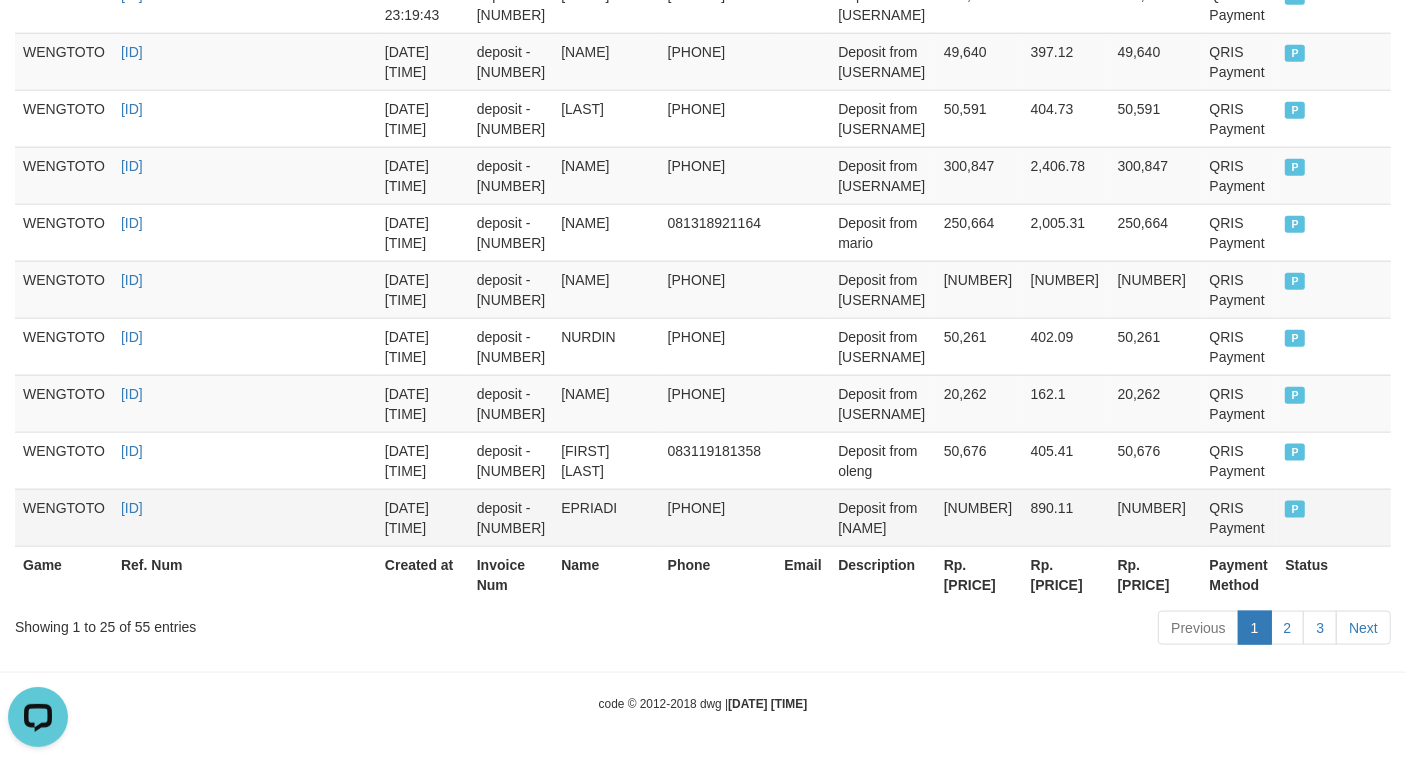copy on "[NUMBER]" 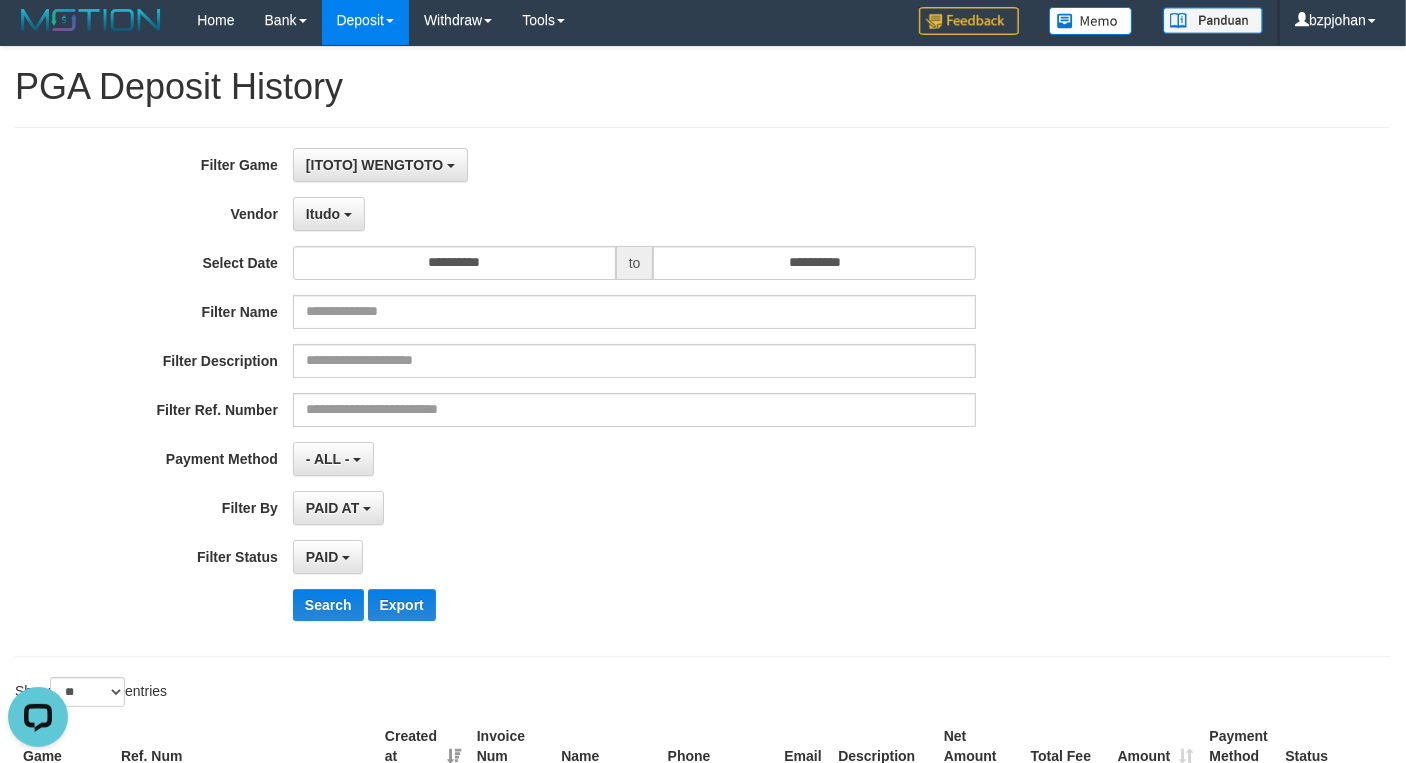 scroll, scrollTop: 0, scrollLeft: 0, axis: both 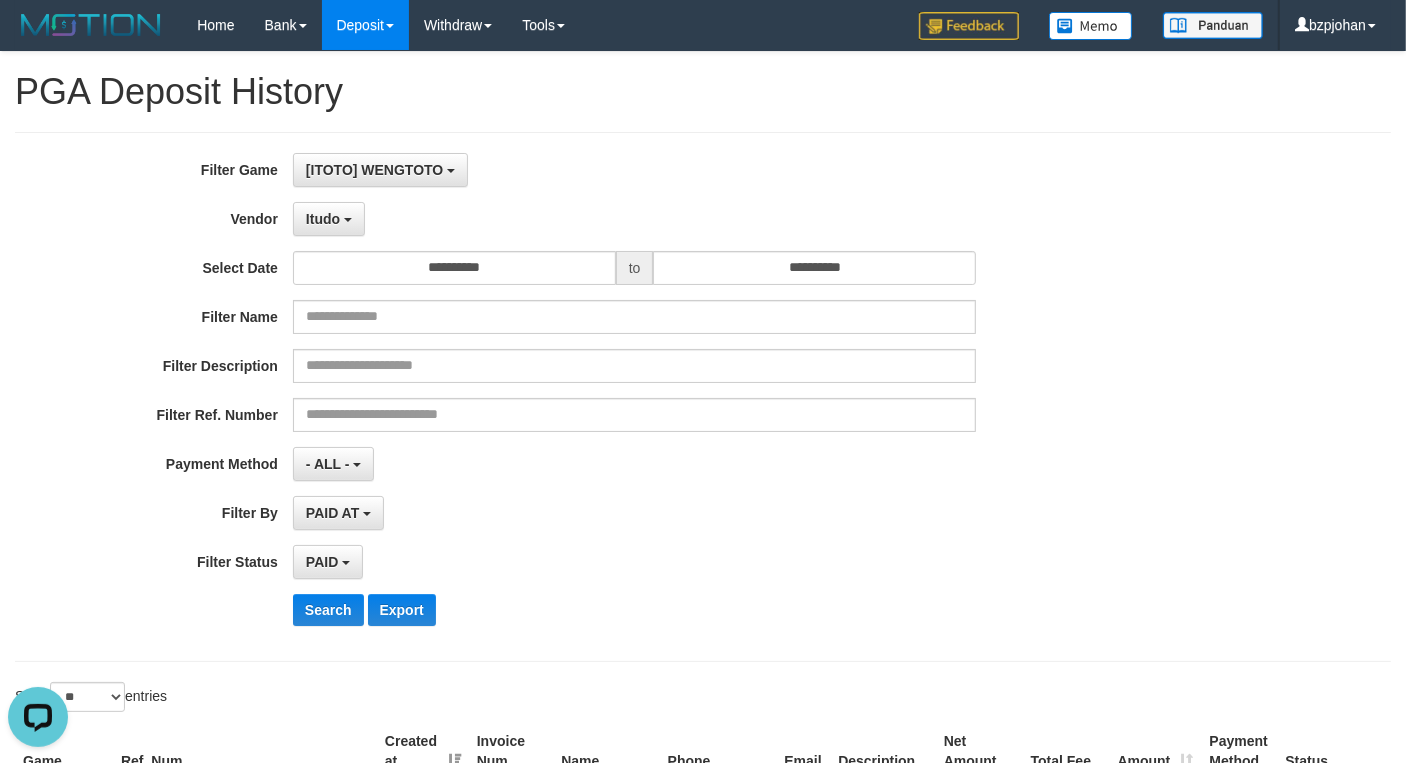 click on "PAID AT
PAID AT
CREATED AT" at bounding box center (634, 513) 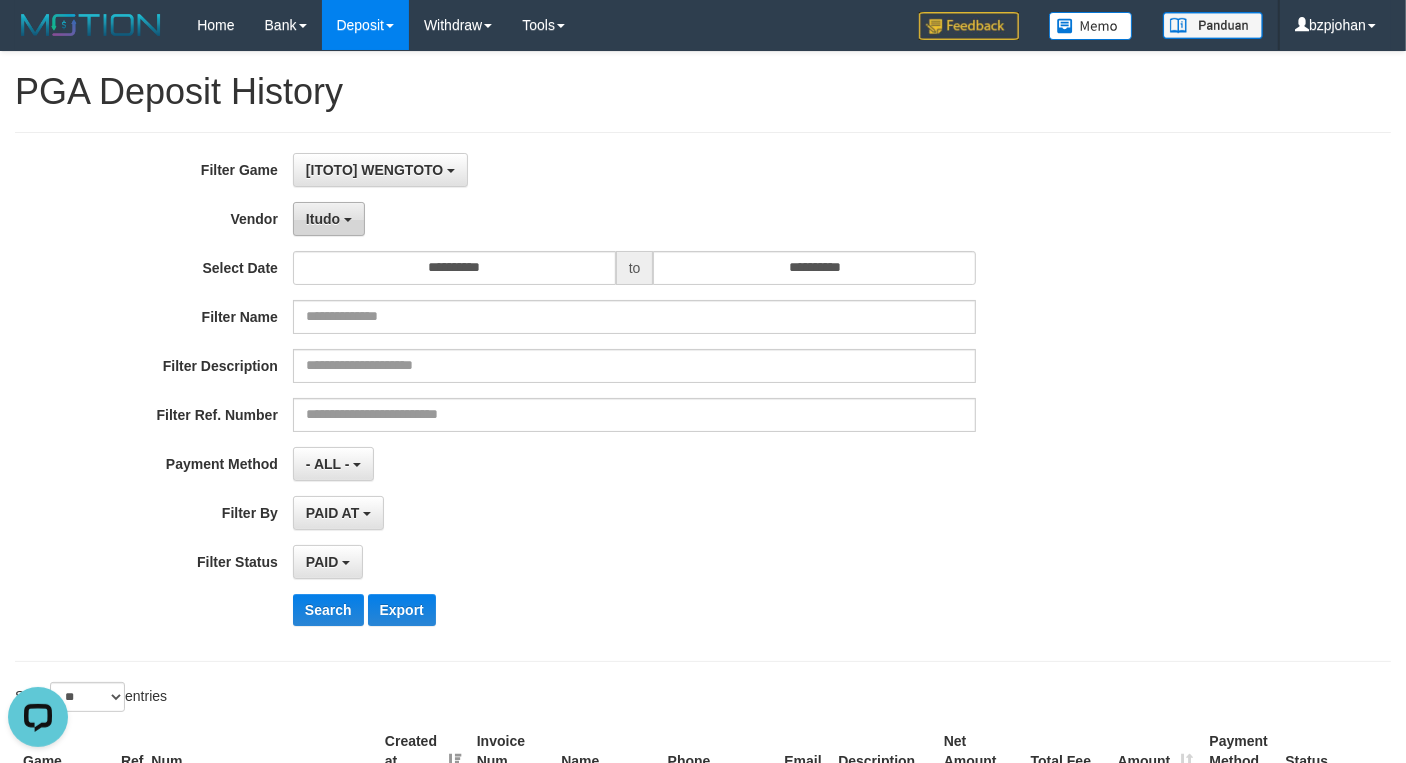 click on "Itudo" at bounding box center [329, 219] 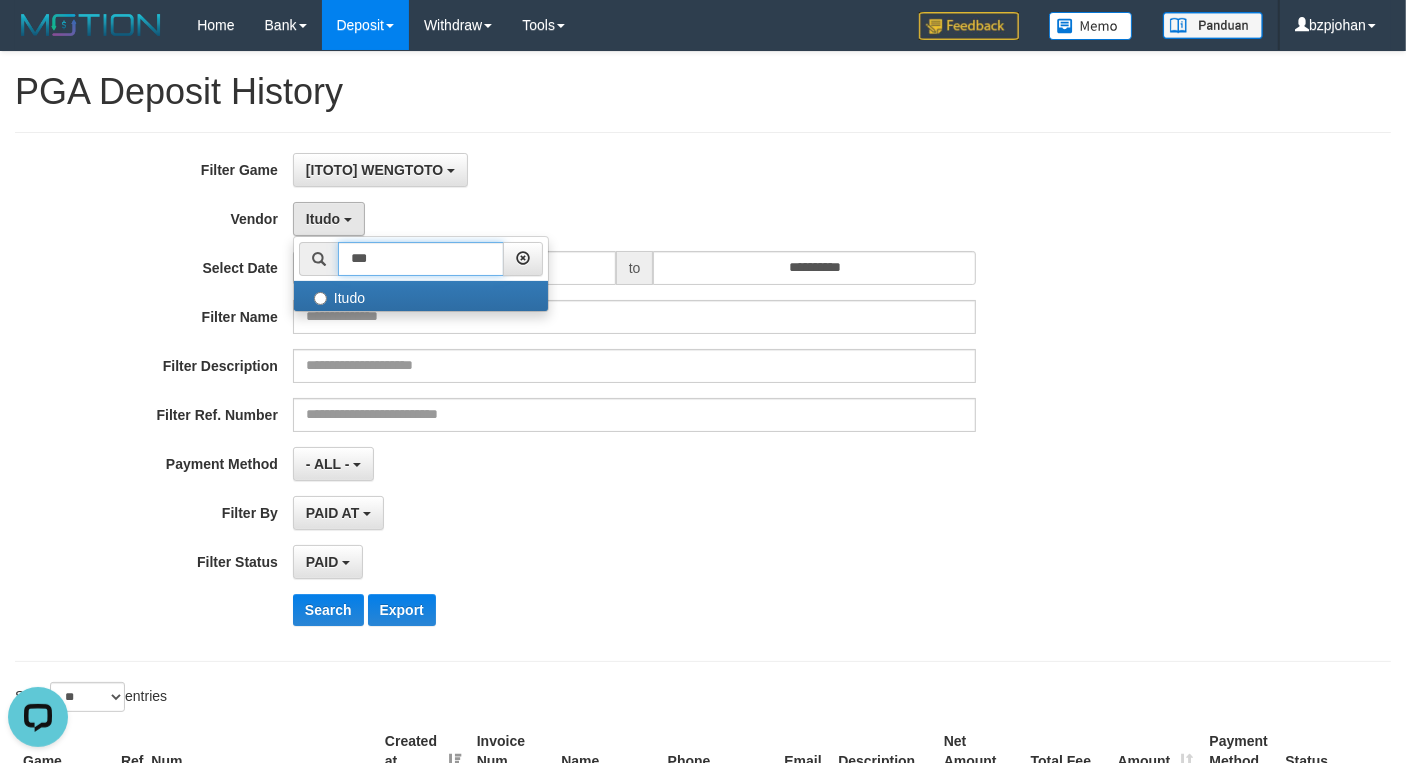 click on "***" at bounding box center (421, 259) 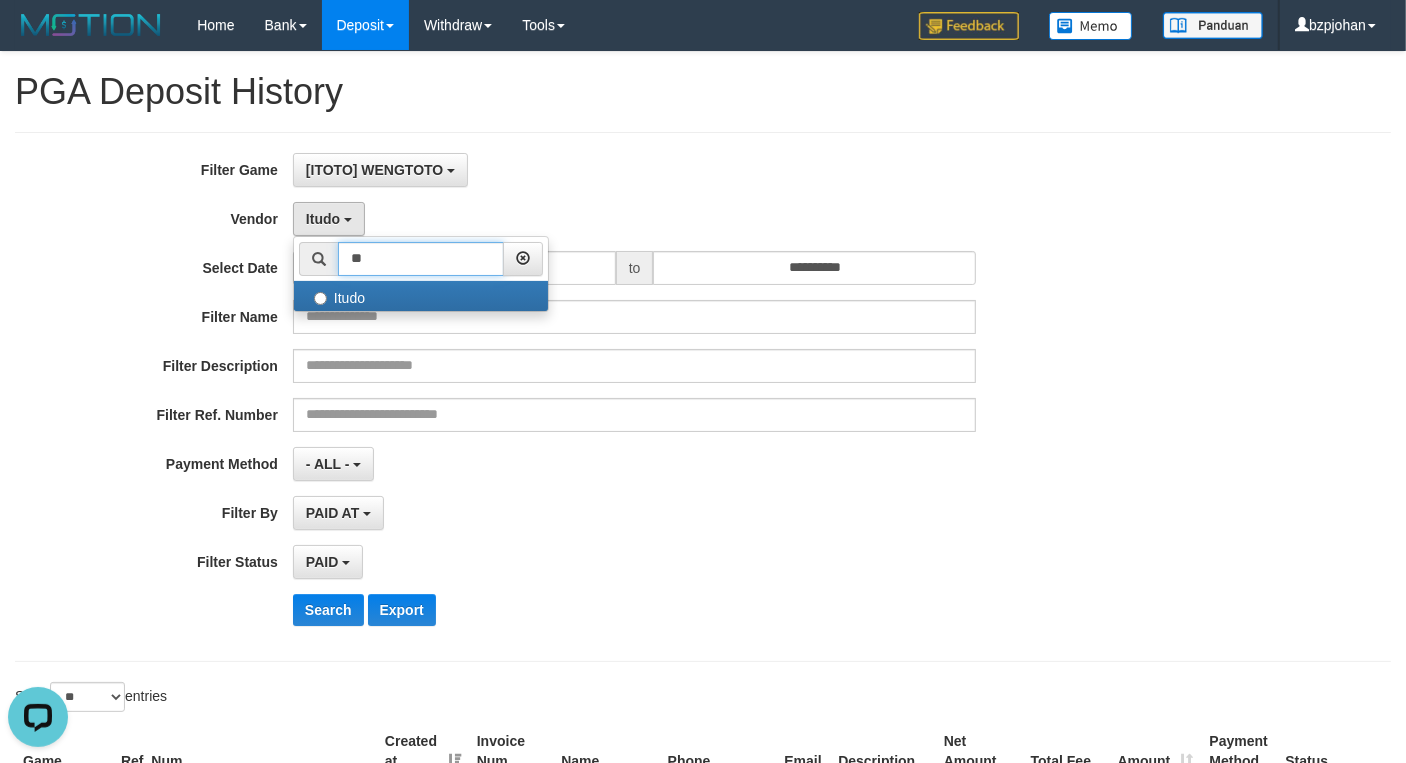 type on "*" 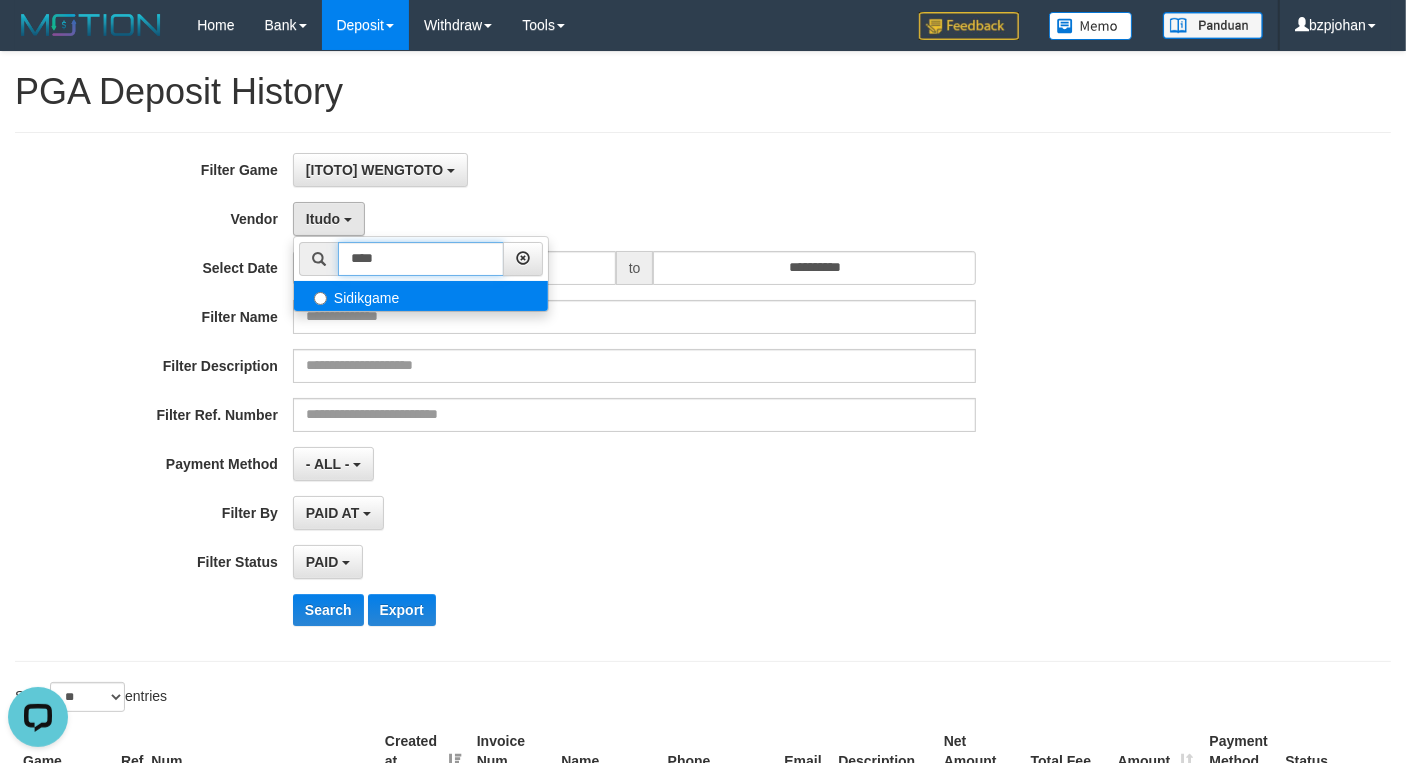 type on "****" 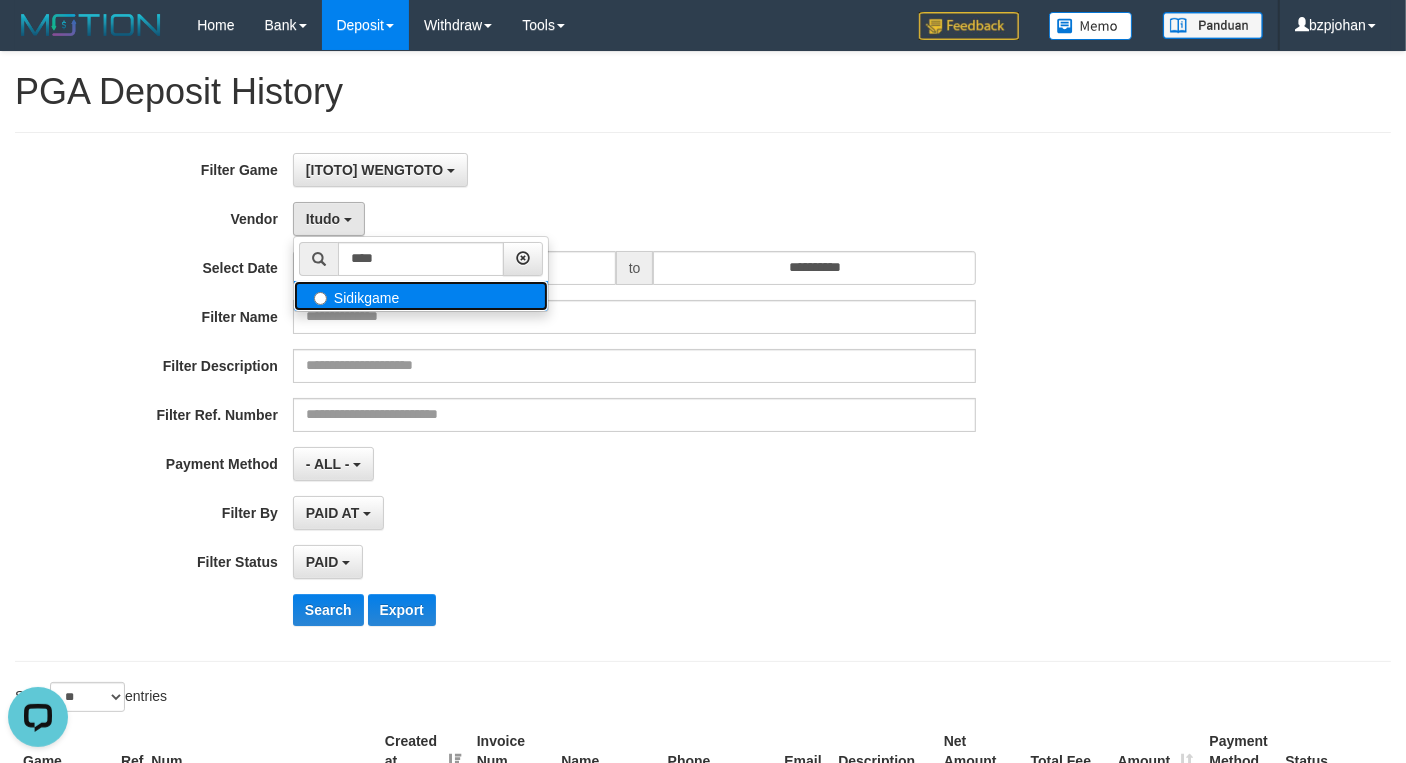 click on "Sidikgame" at bounding box center [421, 296] 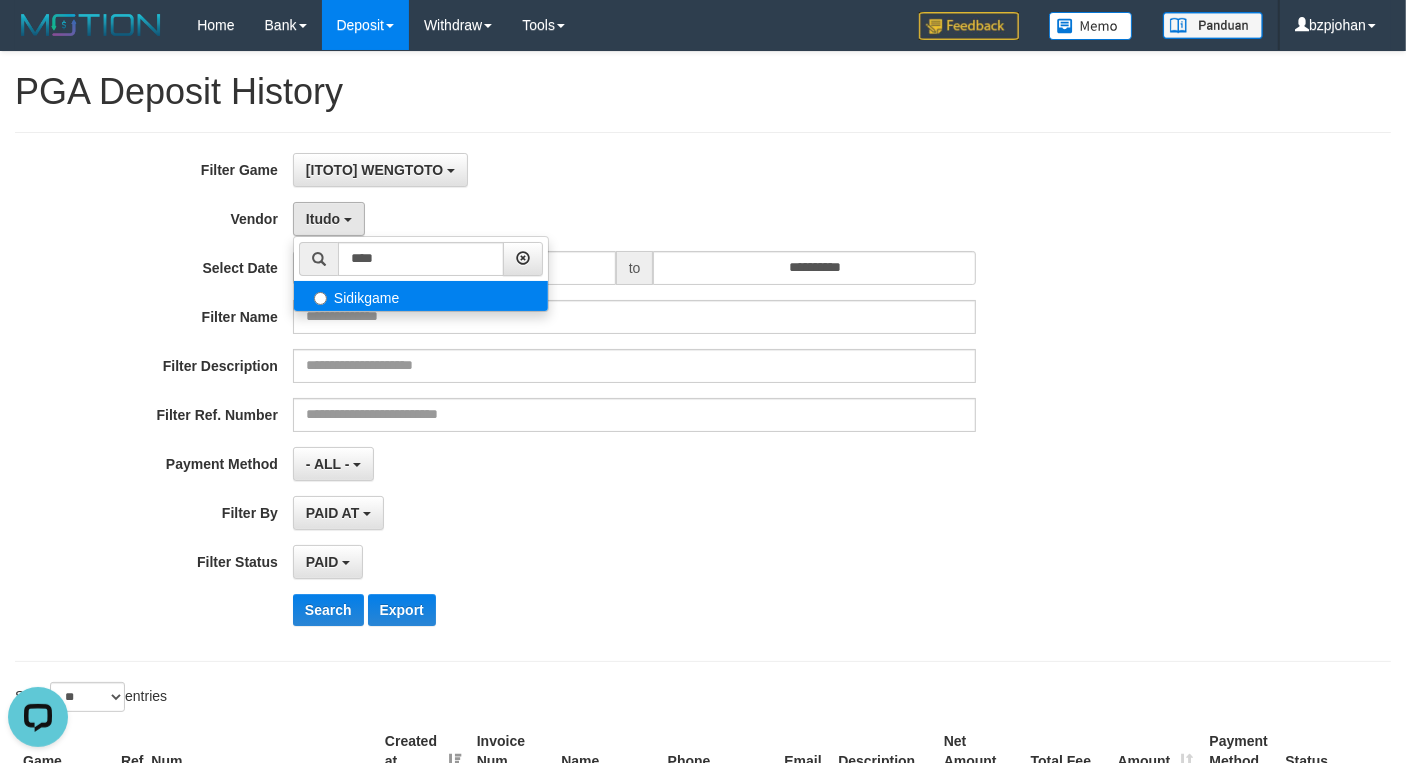 select on "**********" 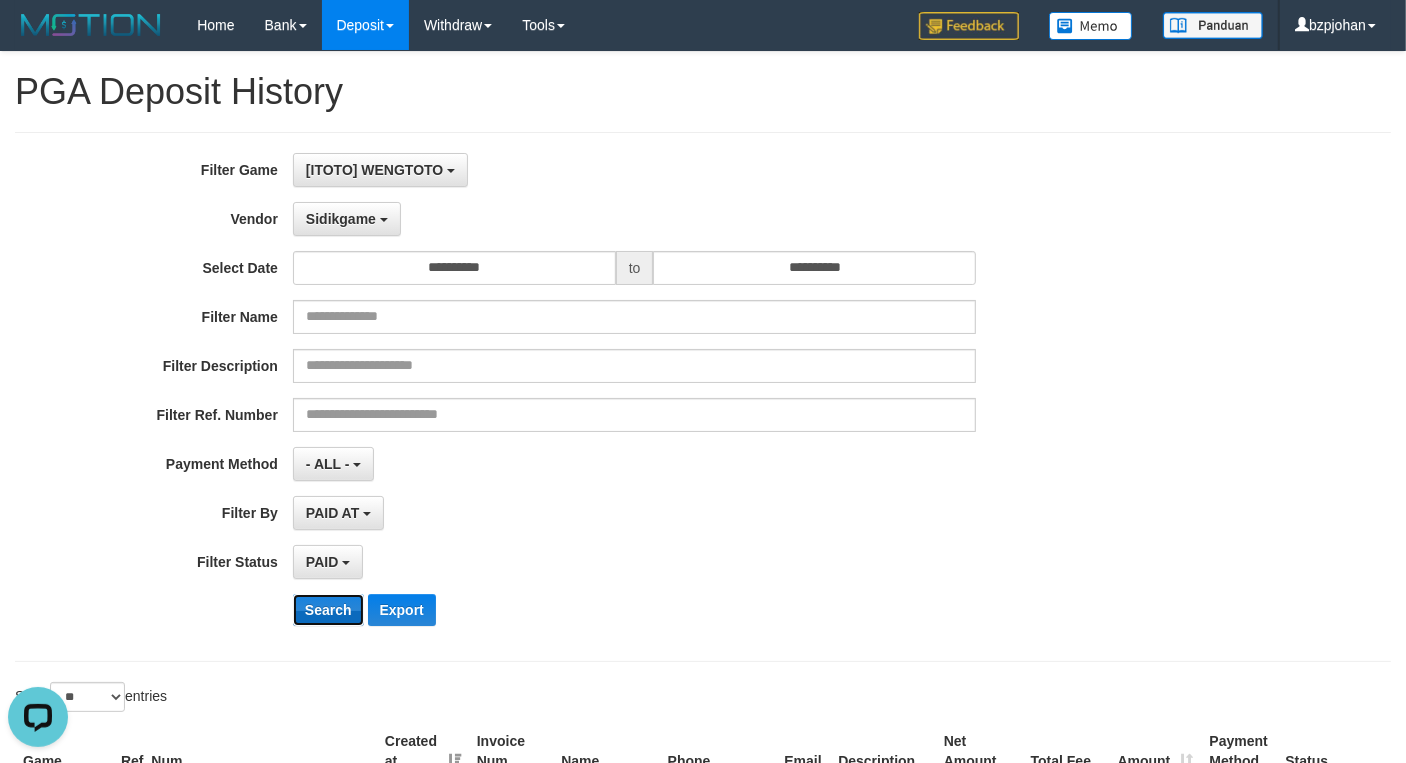 click on "Search" at bounding box center (328, 610) 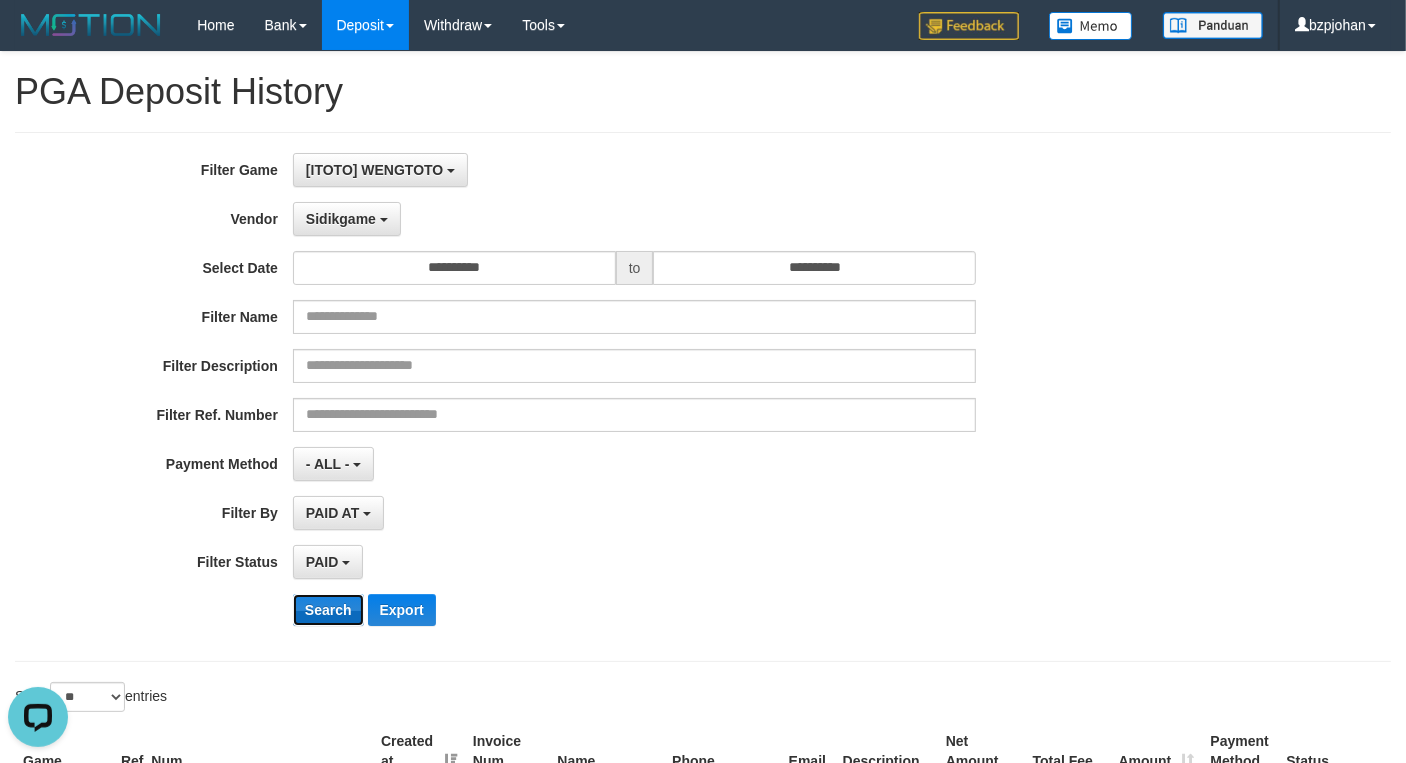 scroll, scrollTop: 1667, scrollLeft: 0, axis: vertical 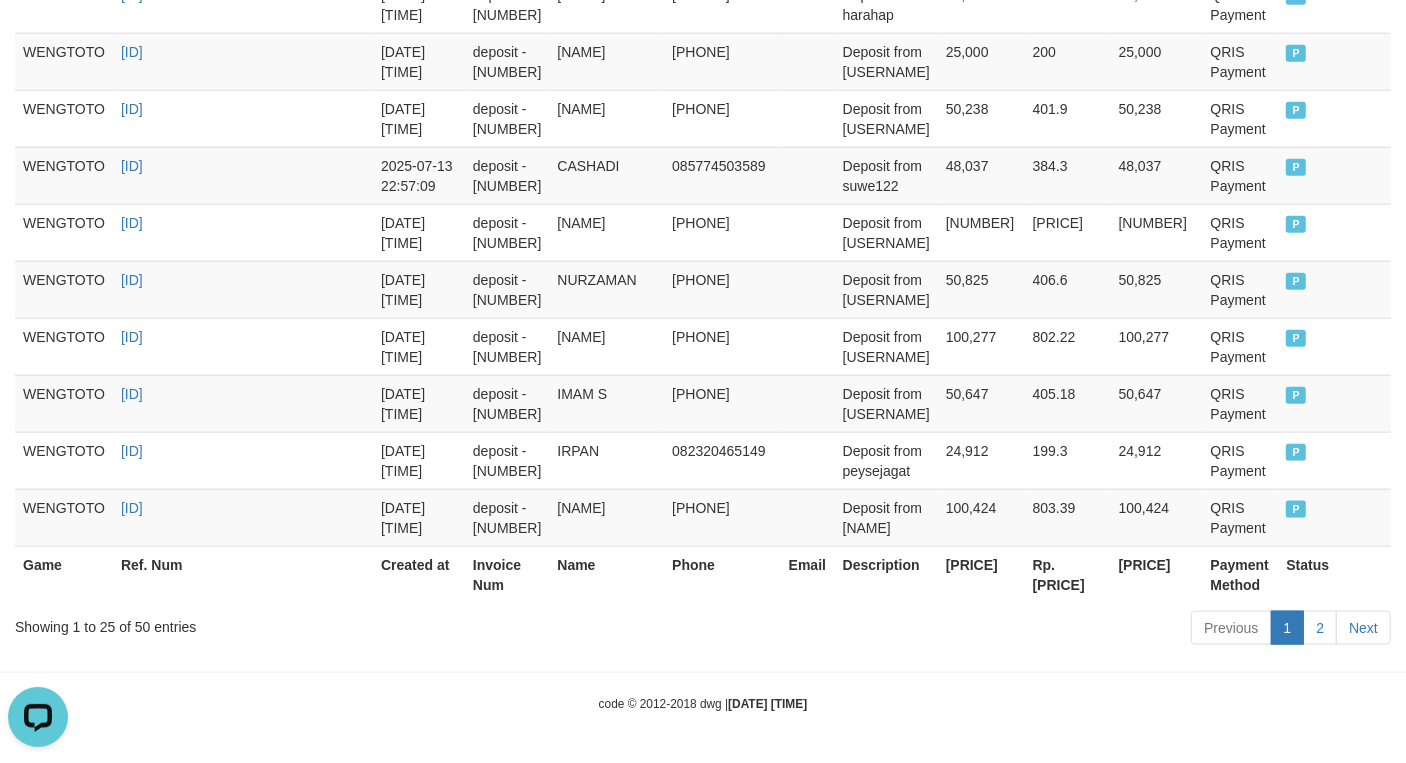 click on "[PRICE]" at bounding box center [981, 574] 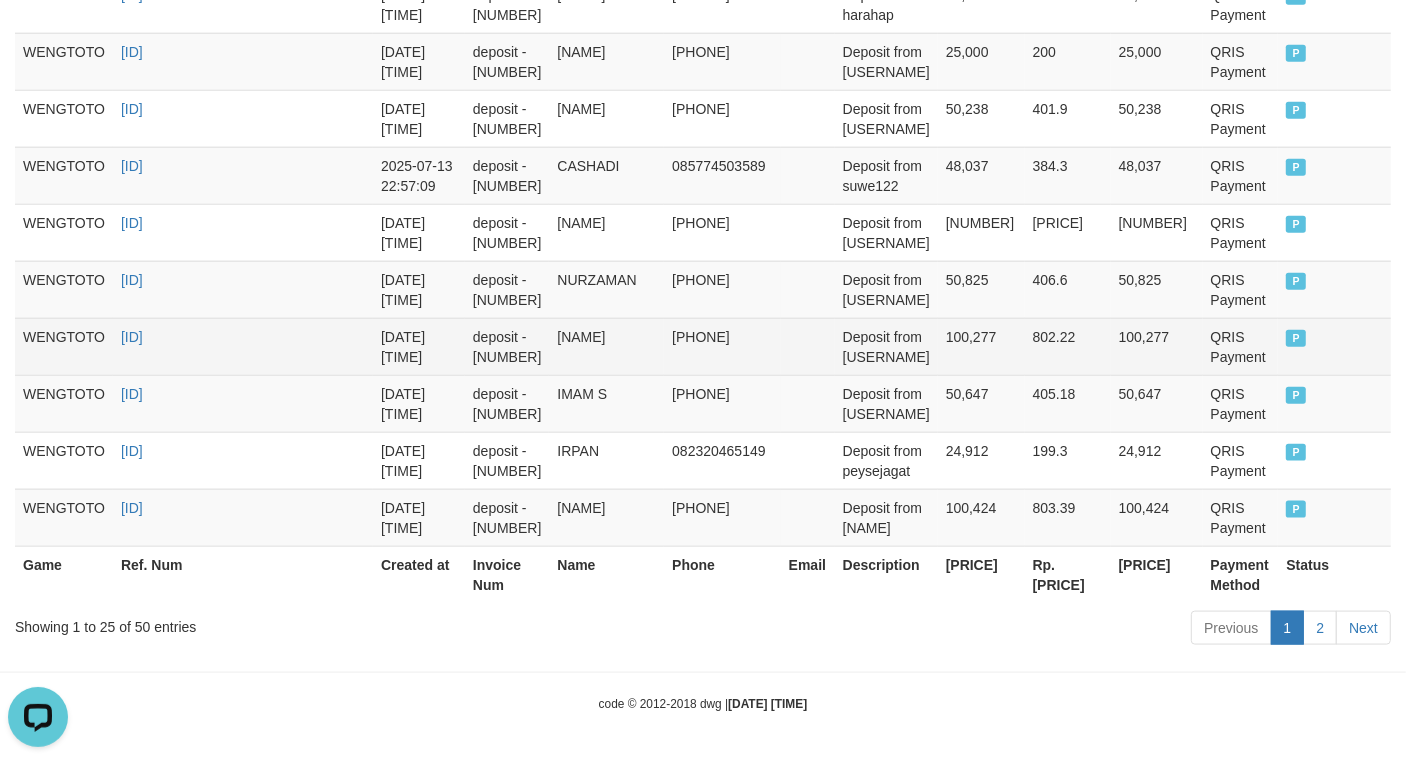 click on "Deposit from [USERNAME]" at bounding box center [886, 346] 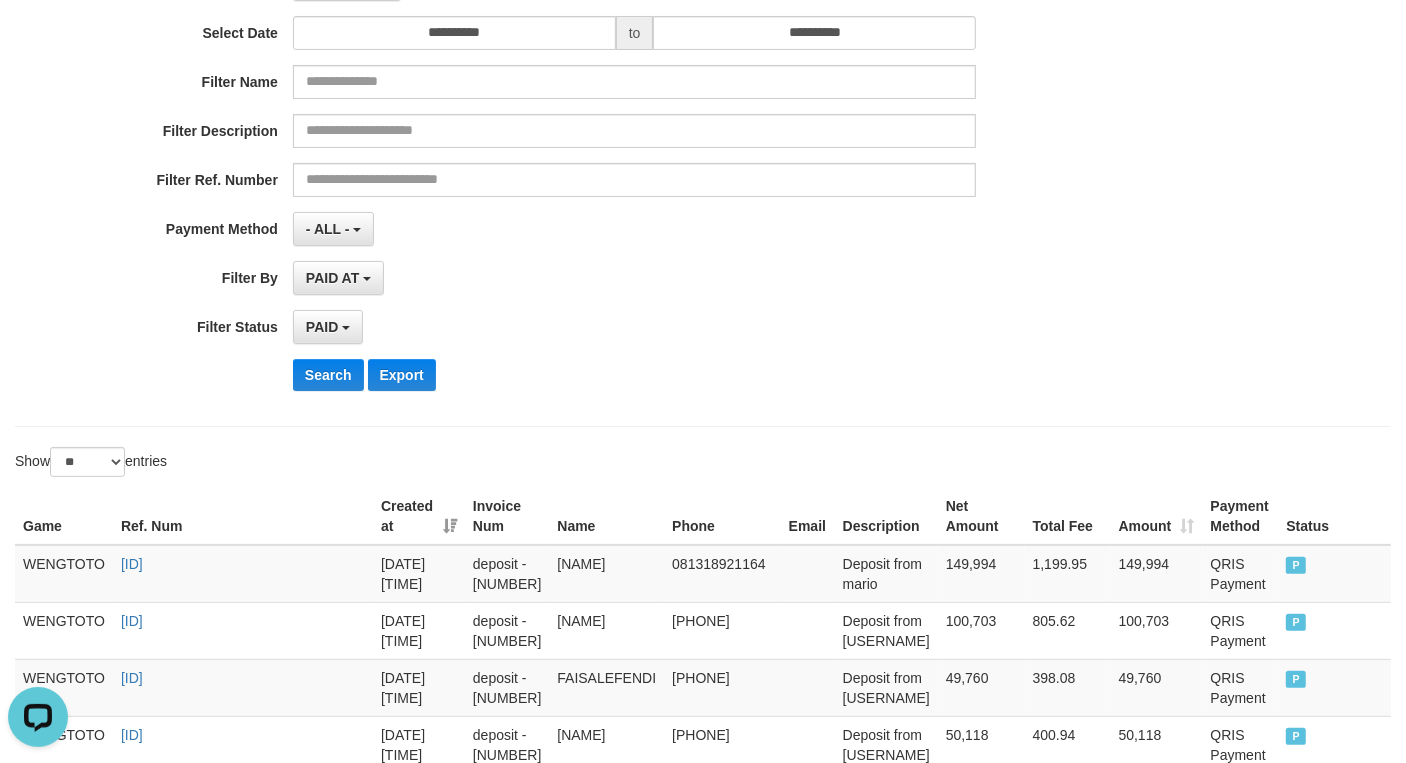 scroll, scrollTop: 0, scrollLeft: 0, axis: both 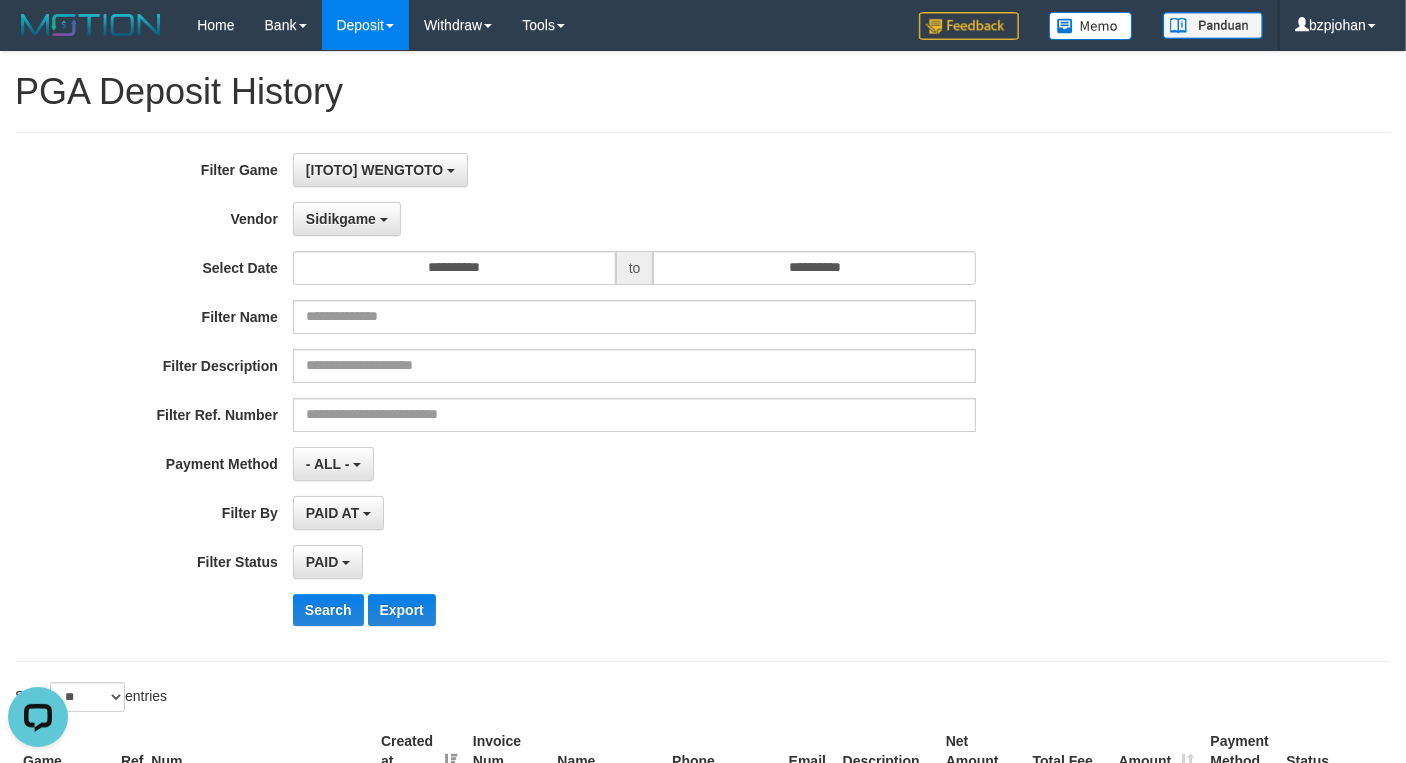click on "**********" at bounding box center (586, 397) 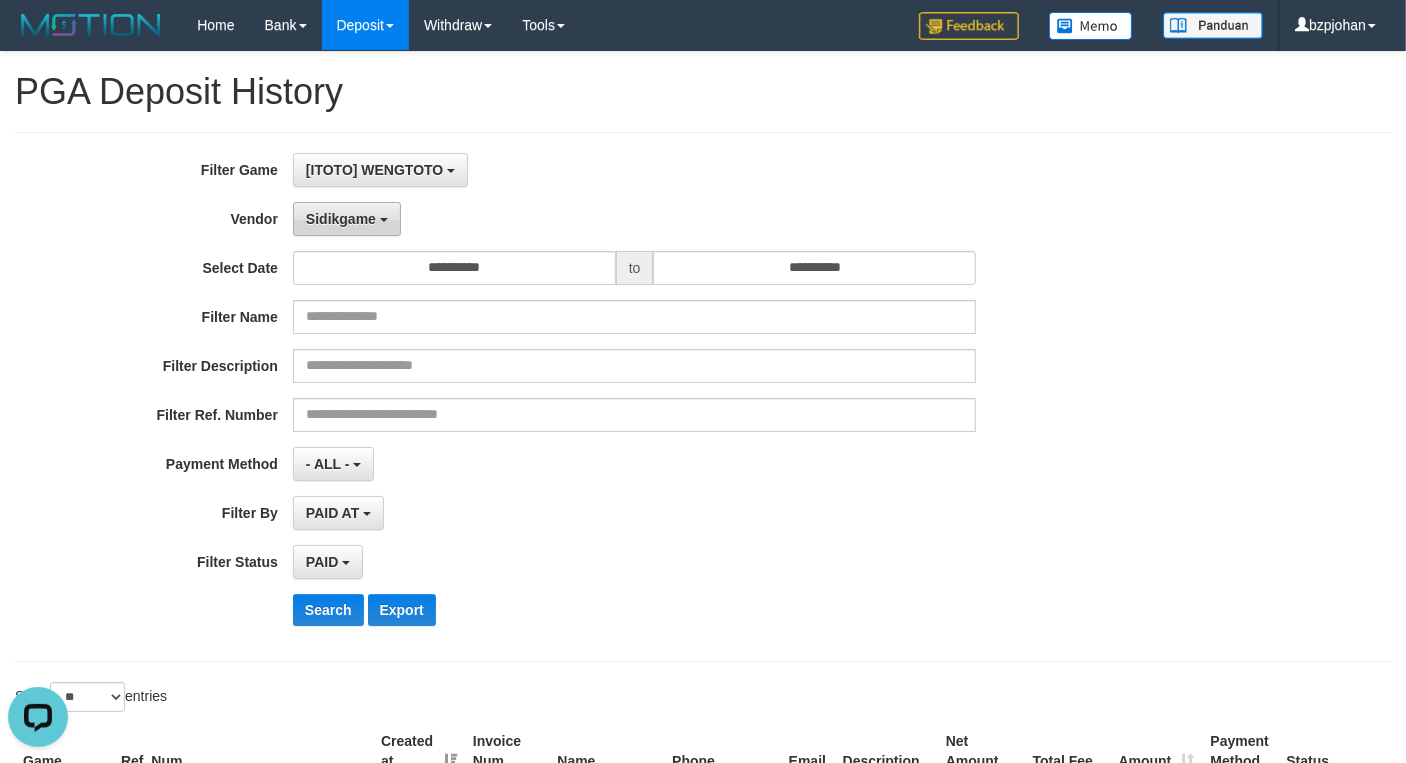 click on "Sidikgame" at bounding box center [347, 219] 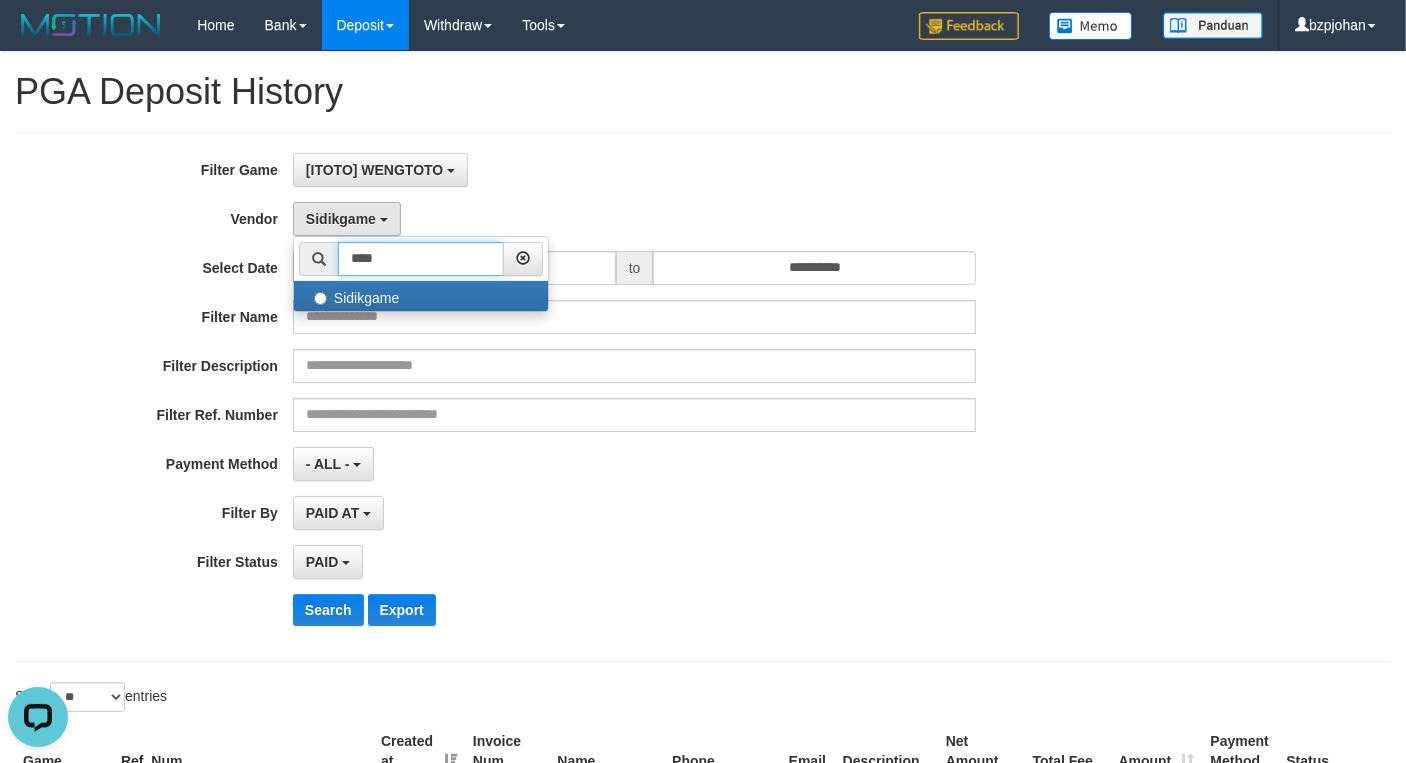 click on "****" at bounding box center [421, 259] 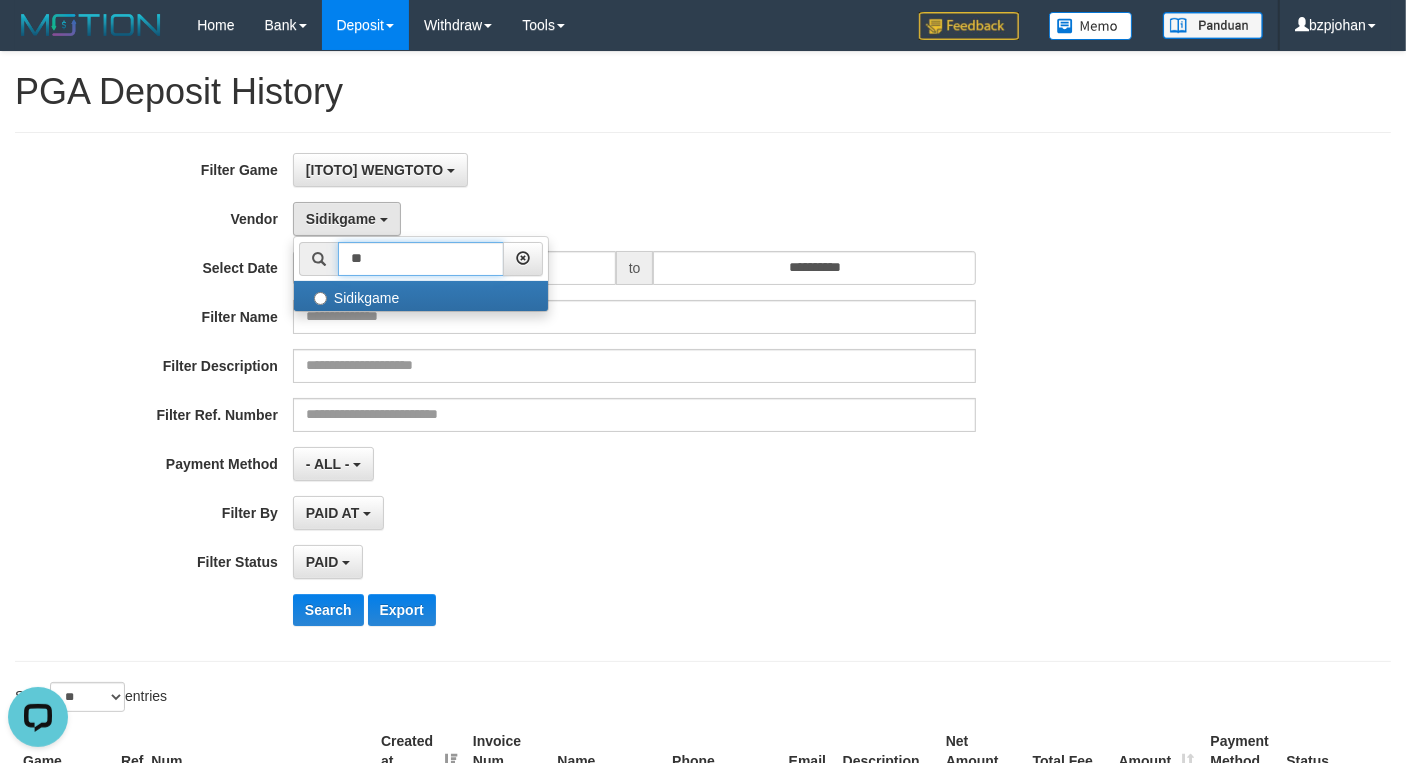 type on "*" 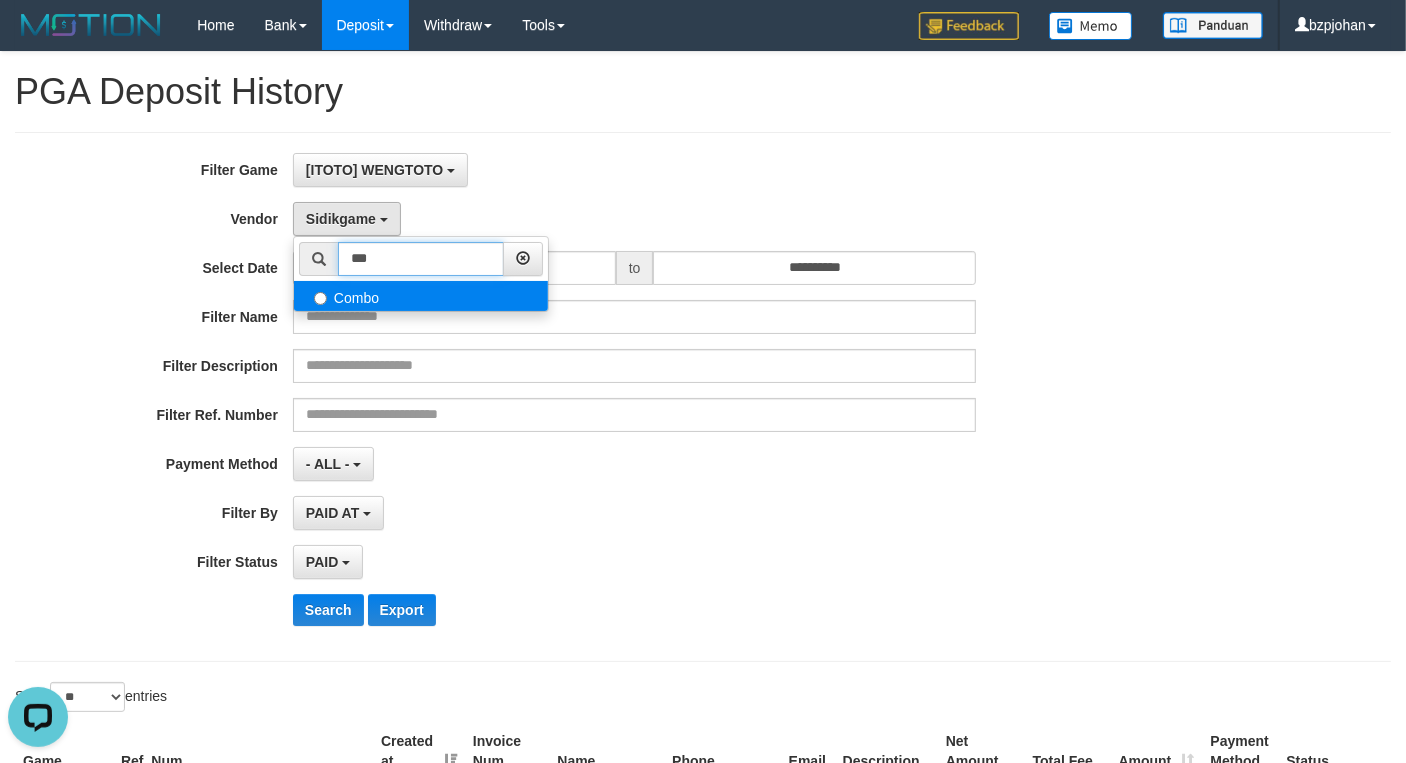 type on "***" 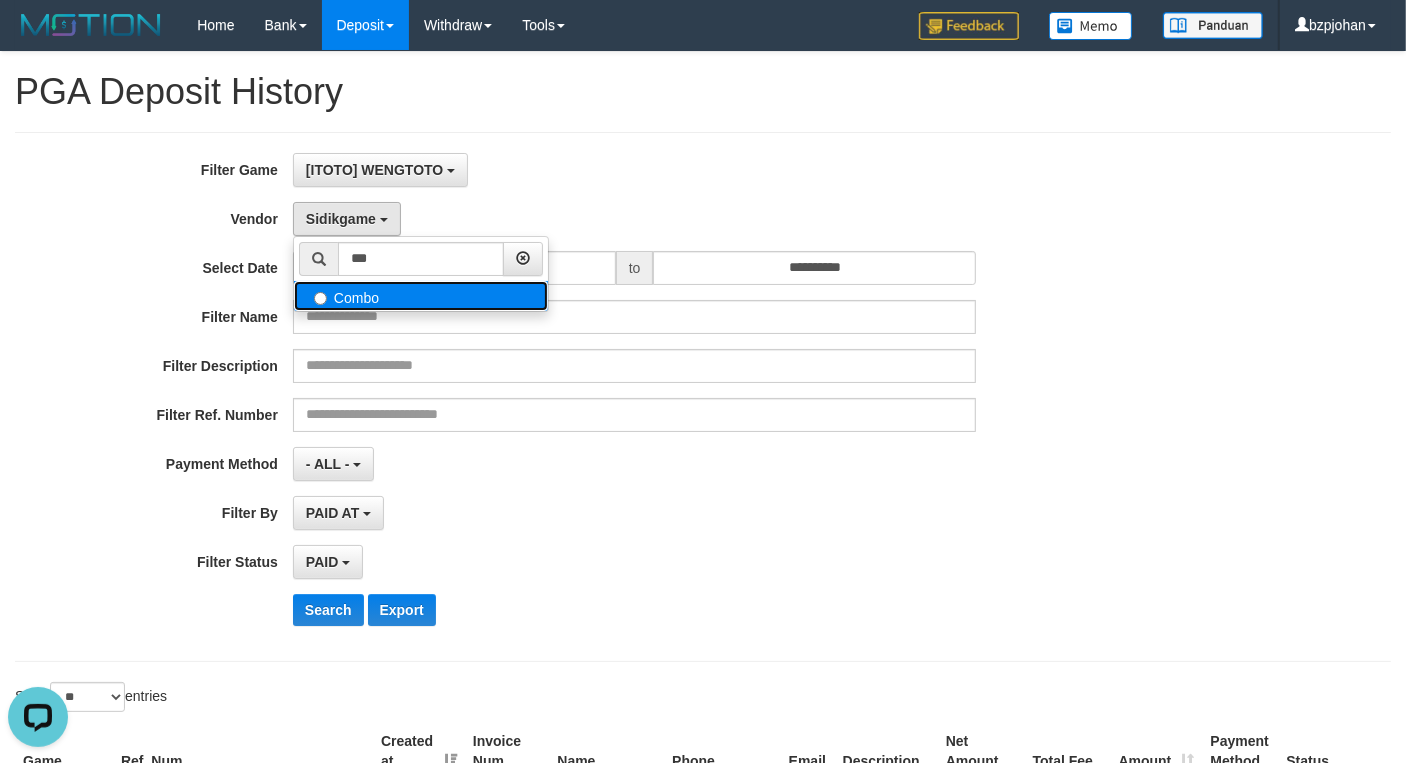 click on "Combo" at bounding box center (421, 296) 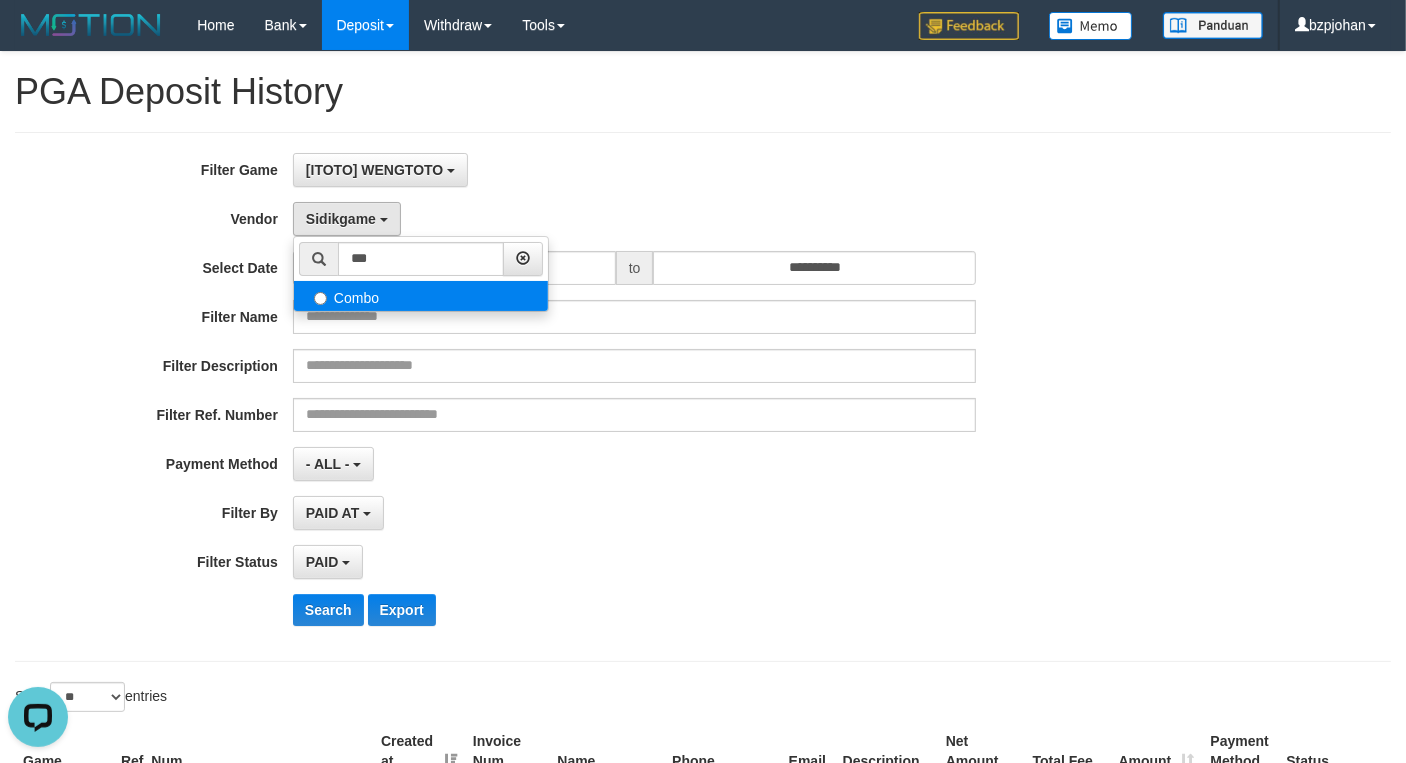 select on "**********" 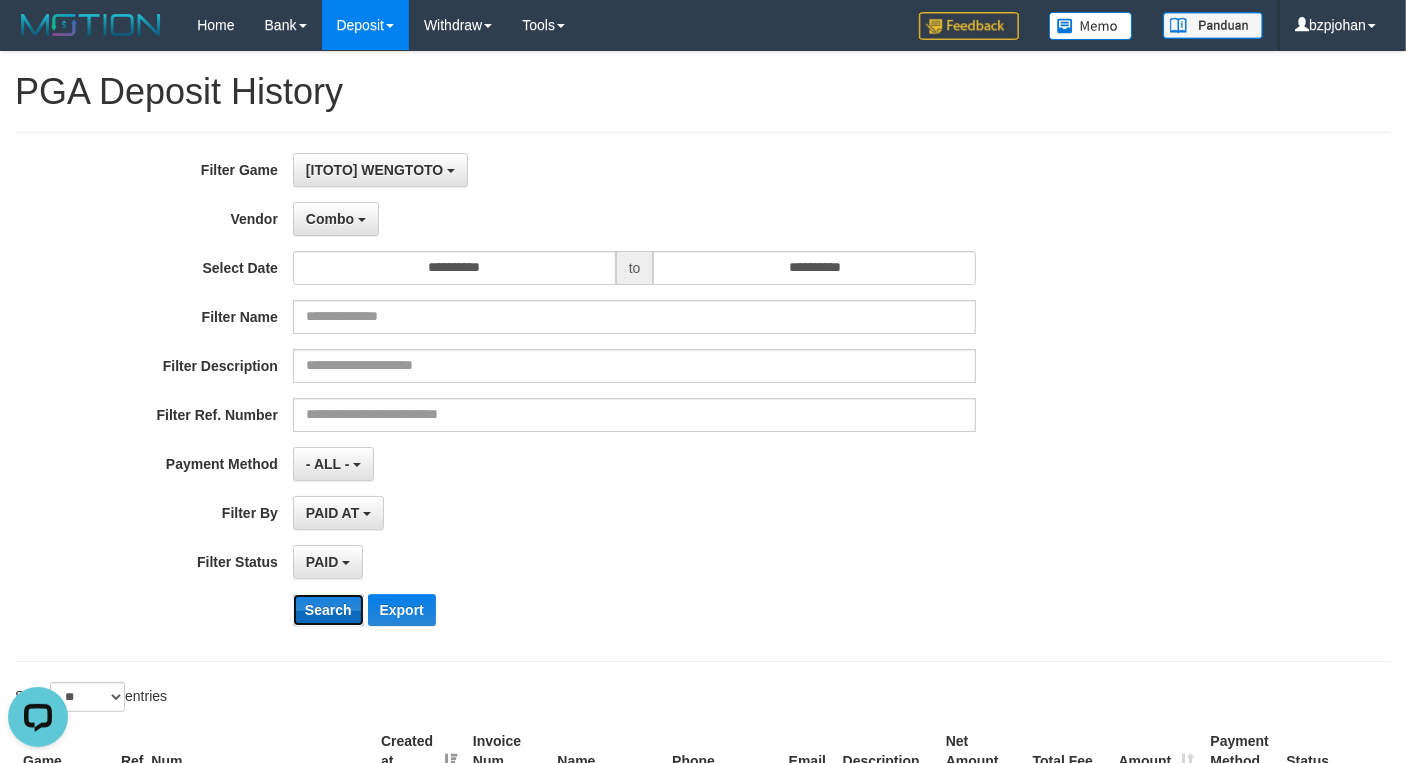 click on "Search" at bounding box center (328, 610) 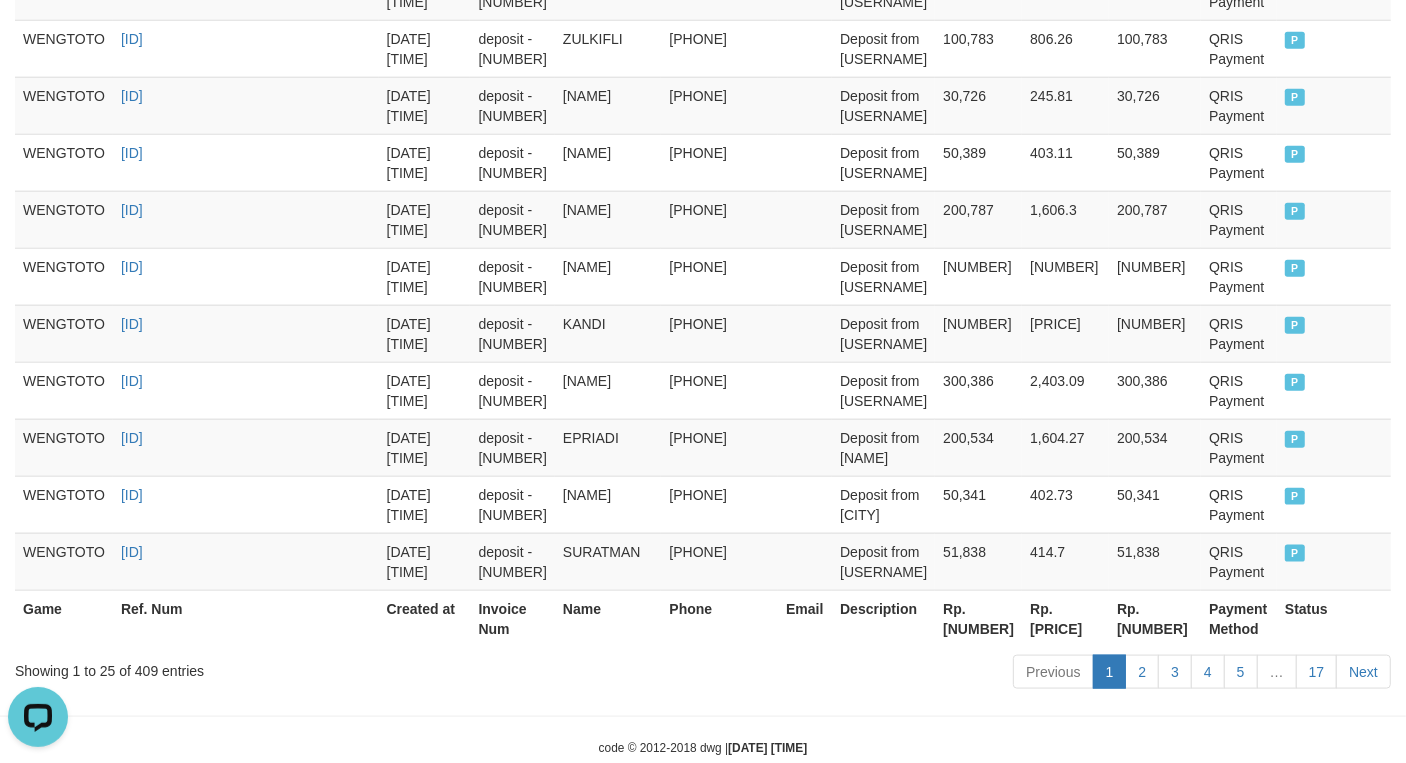 scroll, scrollTop: 1687, scrollLeft: 0, axis: vertical 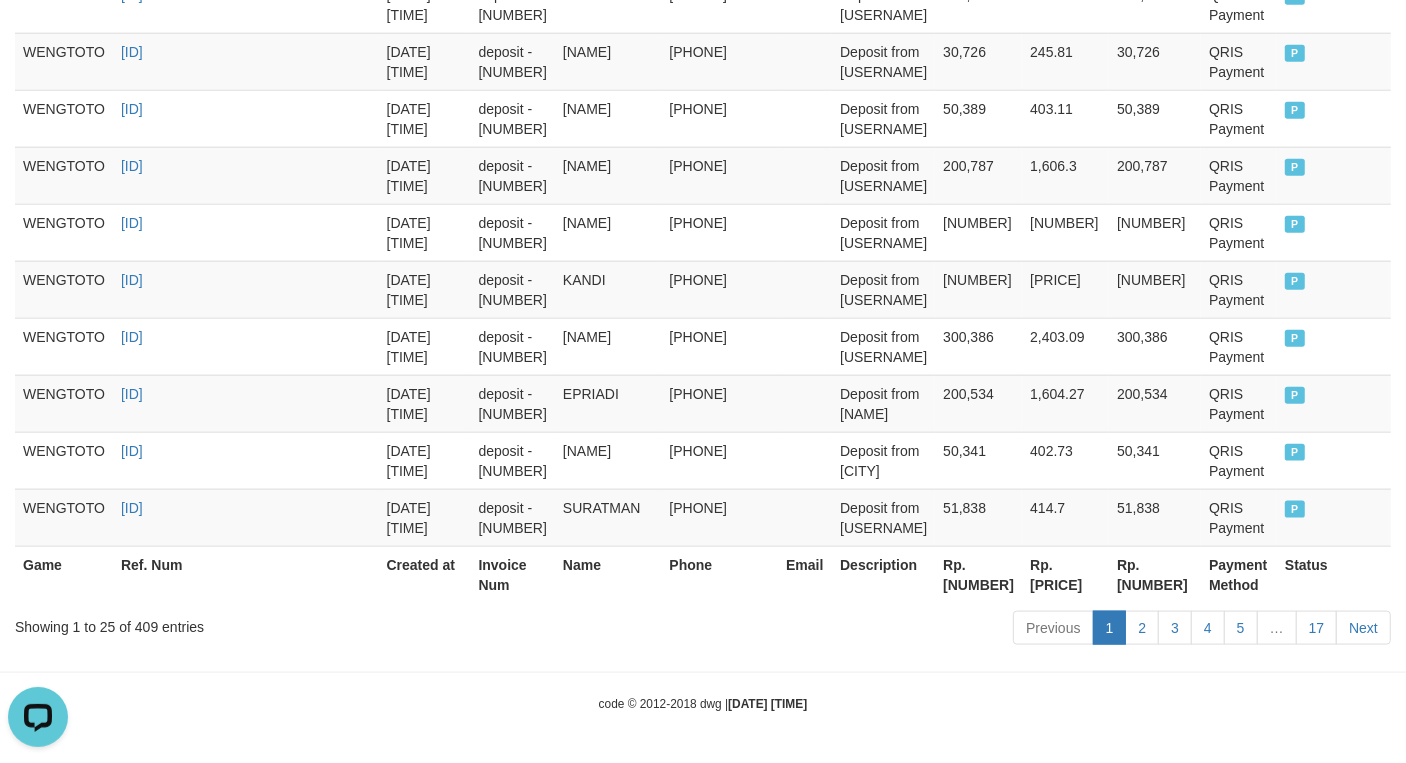 click on "Rp. [NUMBER]" at bounding box center [978, 574] 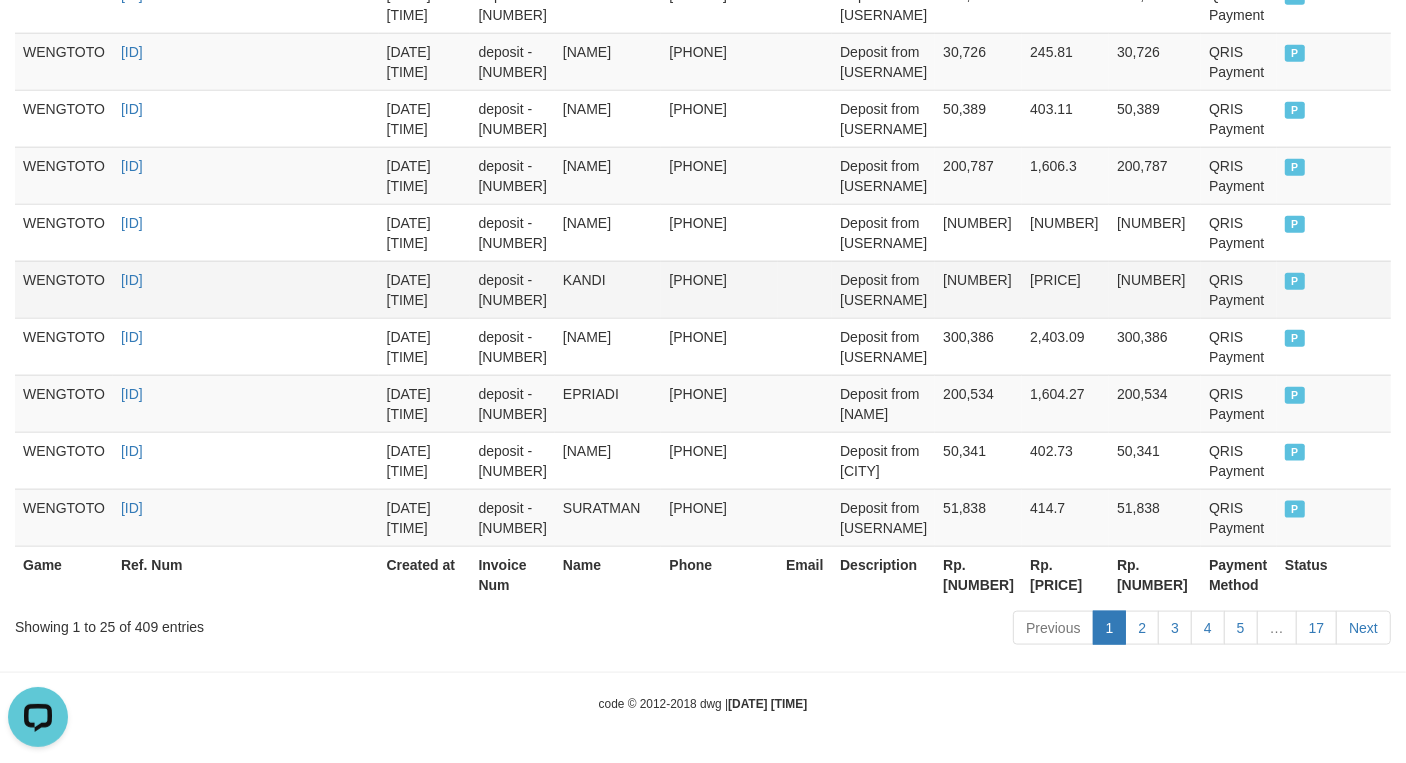click on "Deposit from [USERNAME]" at bounding box center [883, 289] 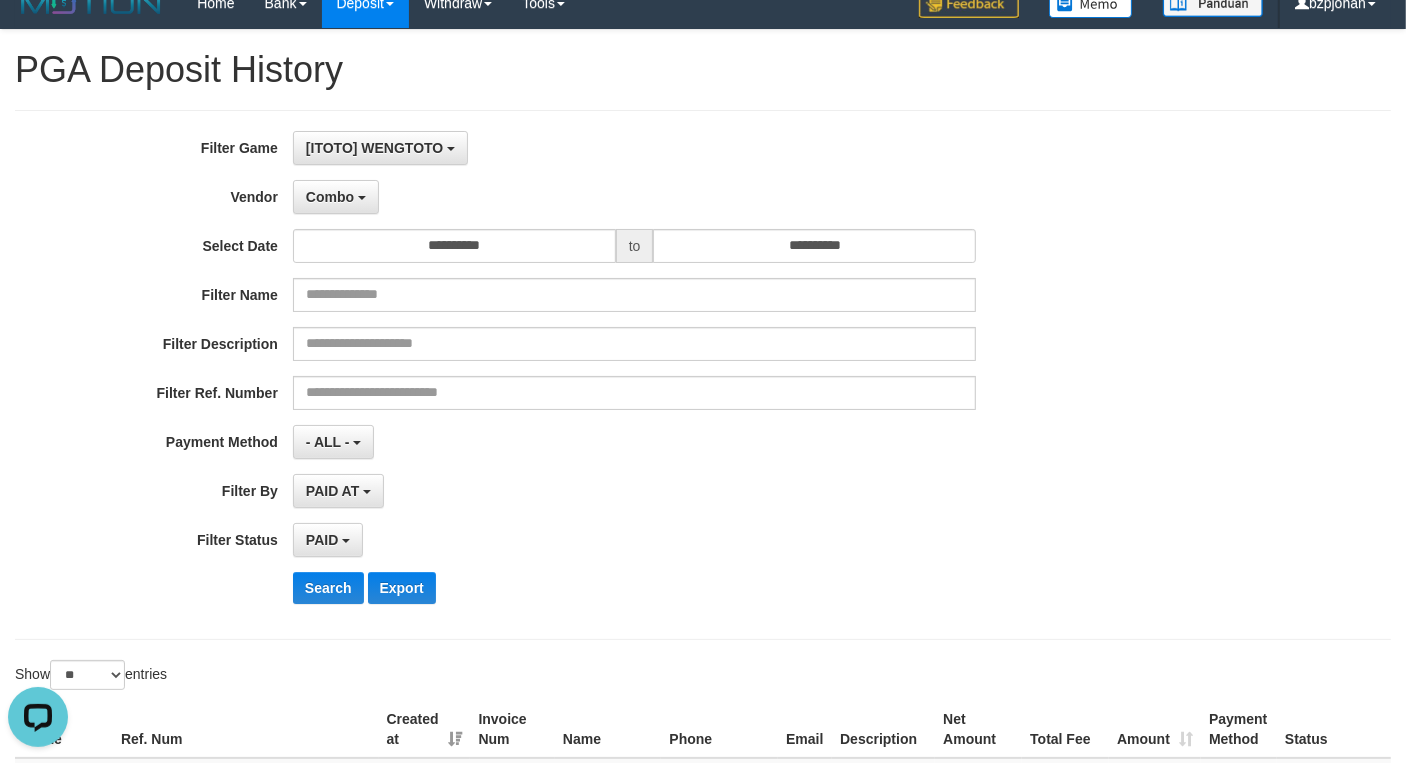 scroll, scrollTop: 0, scrollLeft: 0, axis: both 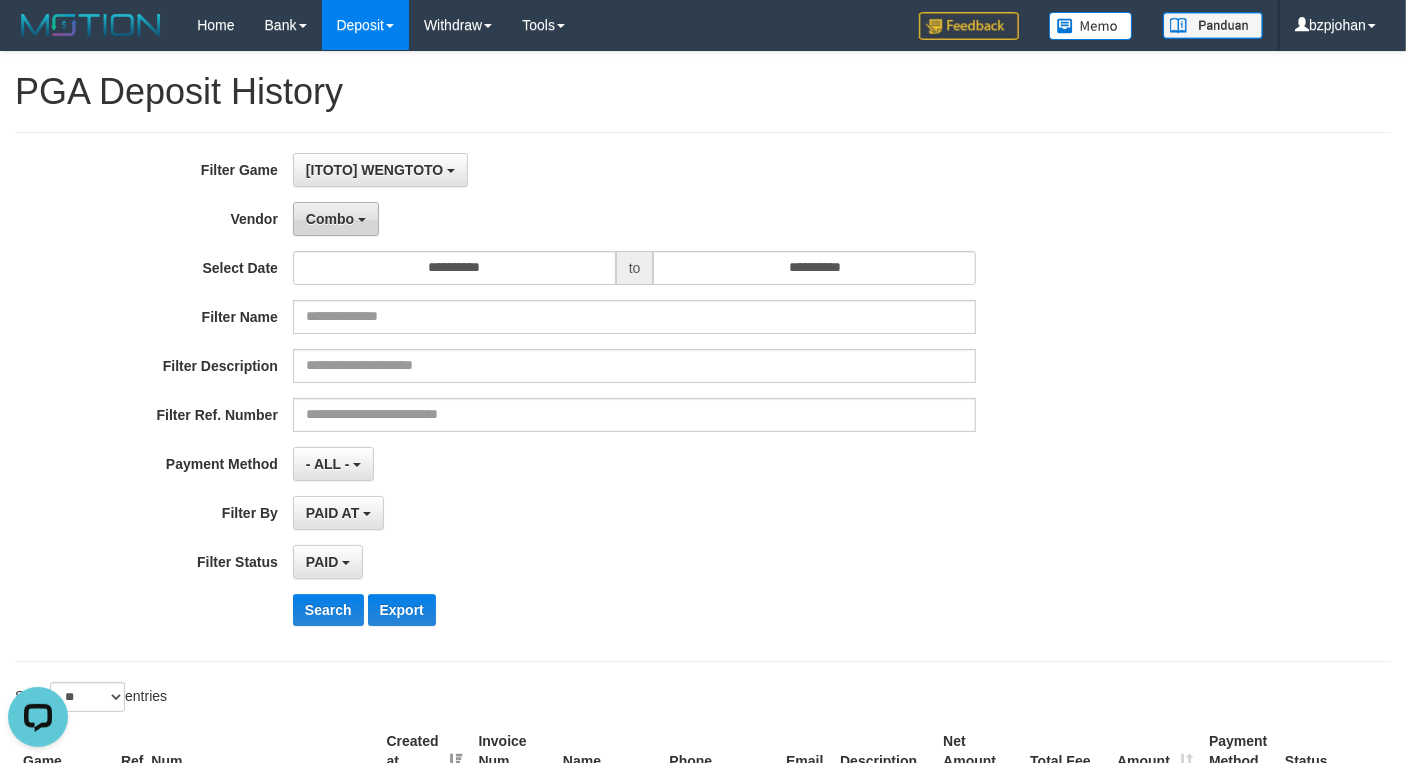 click on "Combo" at bounding box center [330, 219] 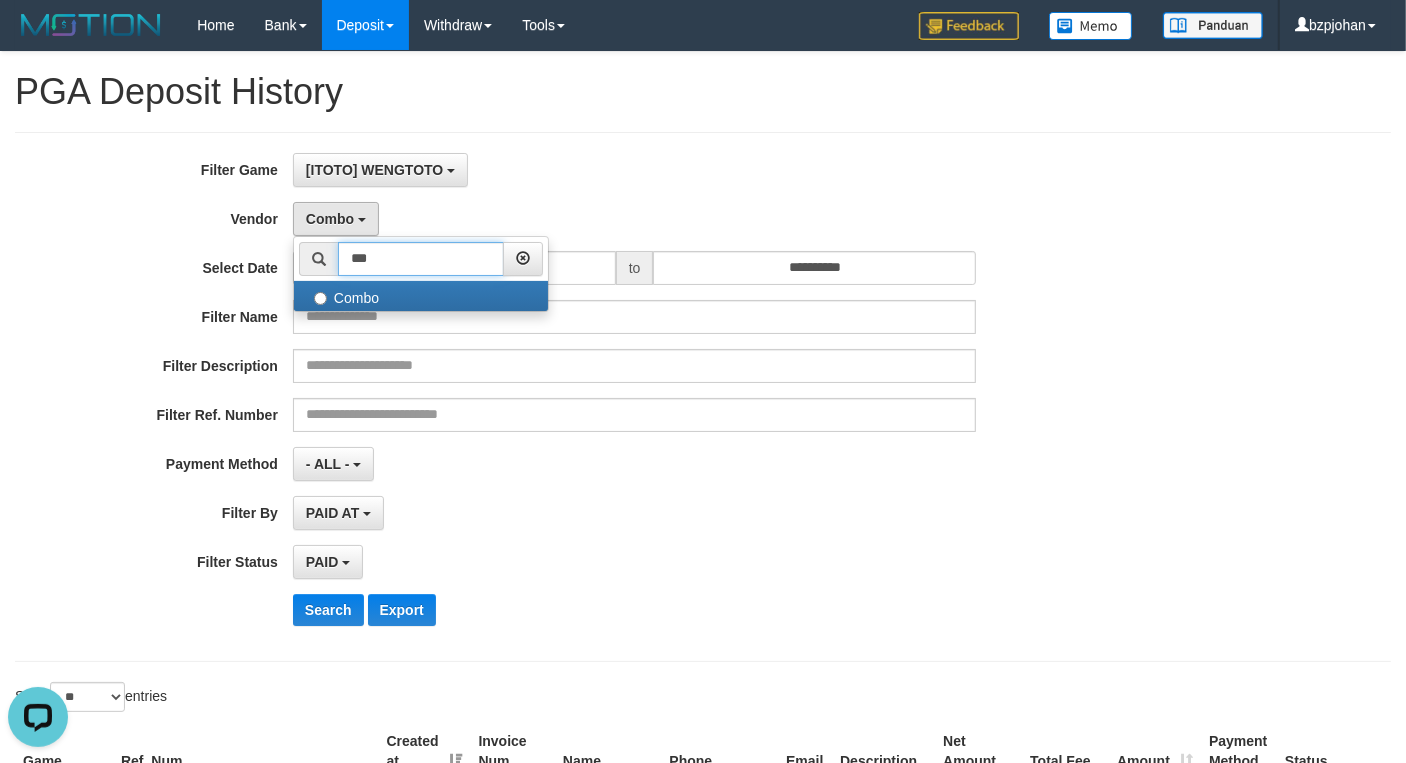 click on "***" at bounding box center [421, 259] 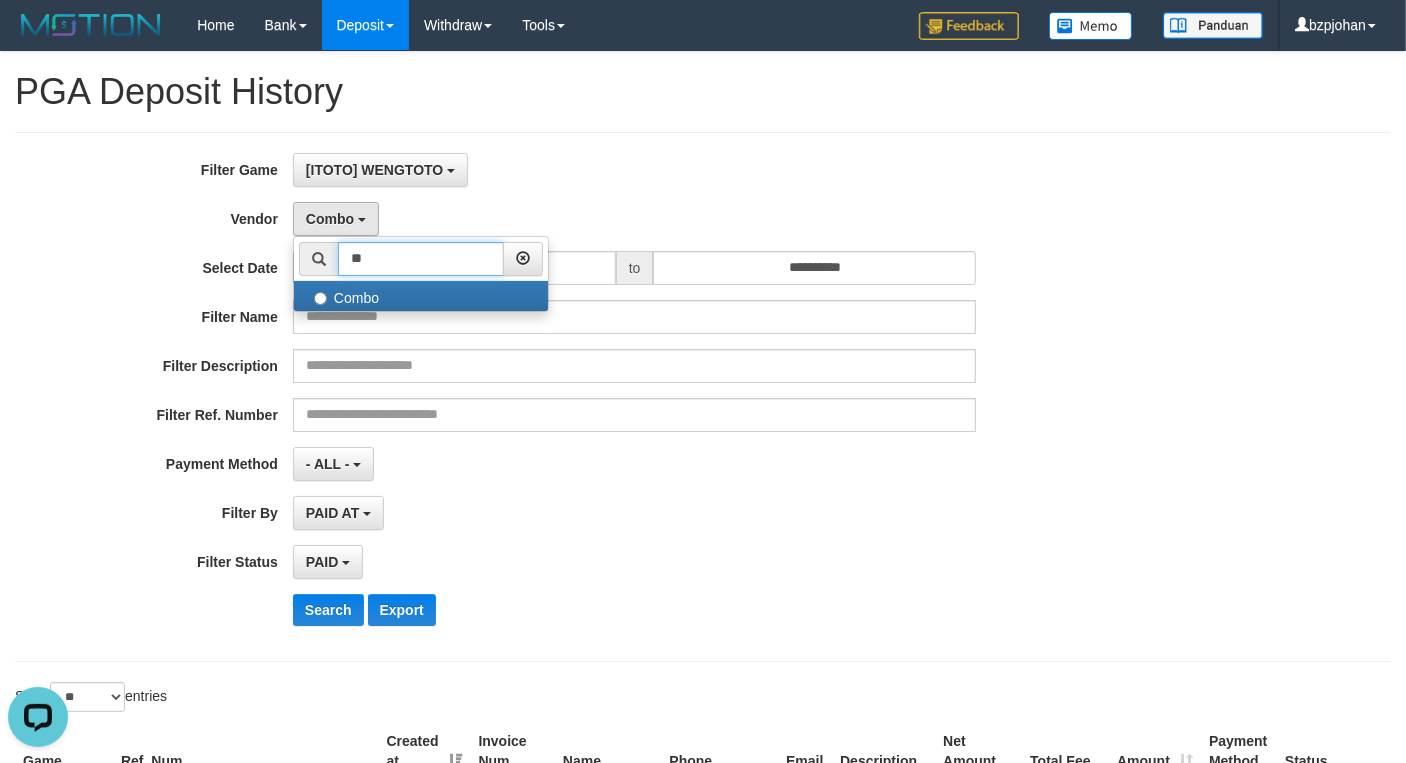 type on "*" 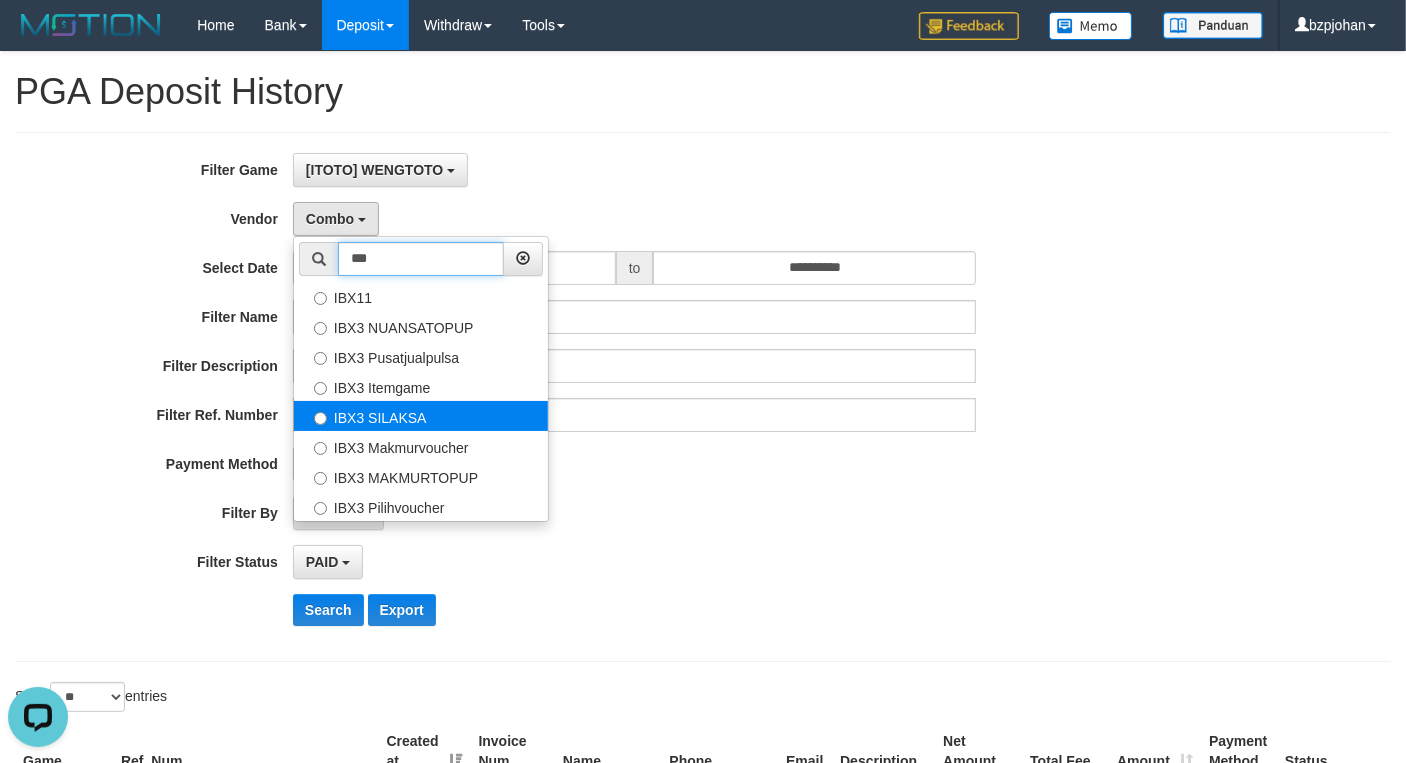 type on "***" 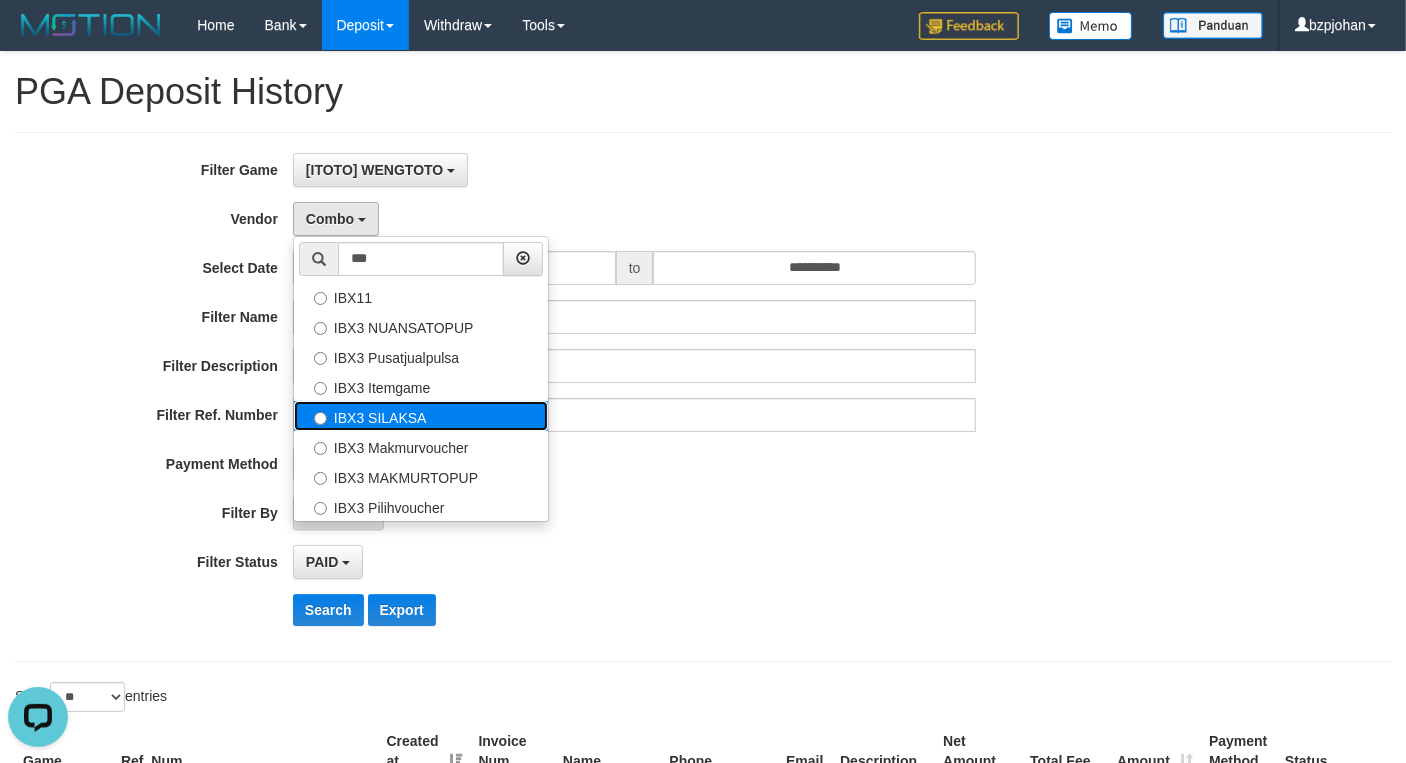 click on "IBX3 SILAKSA" at bounding box center [421, 416] 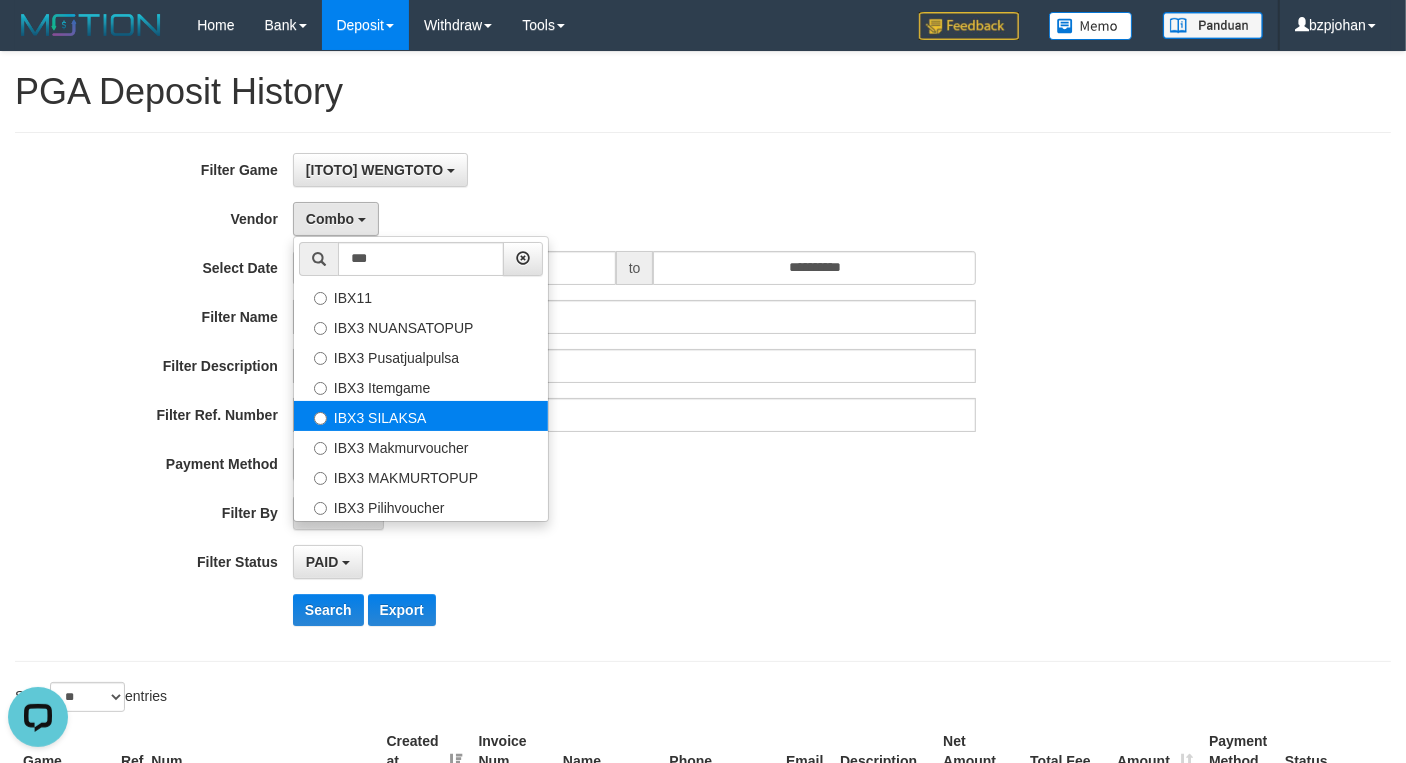 select on "**********" 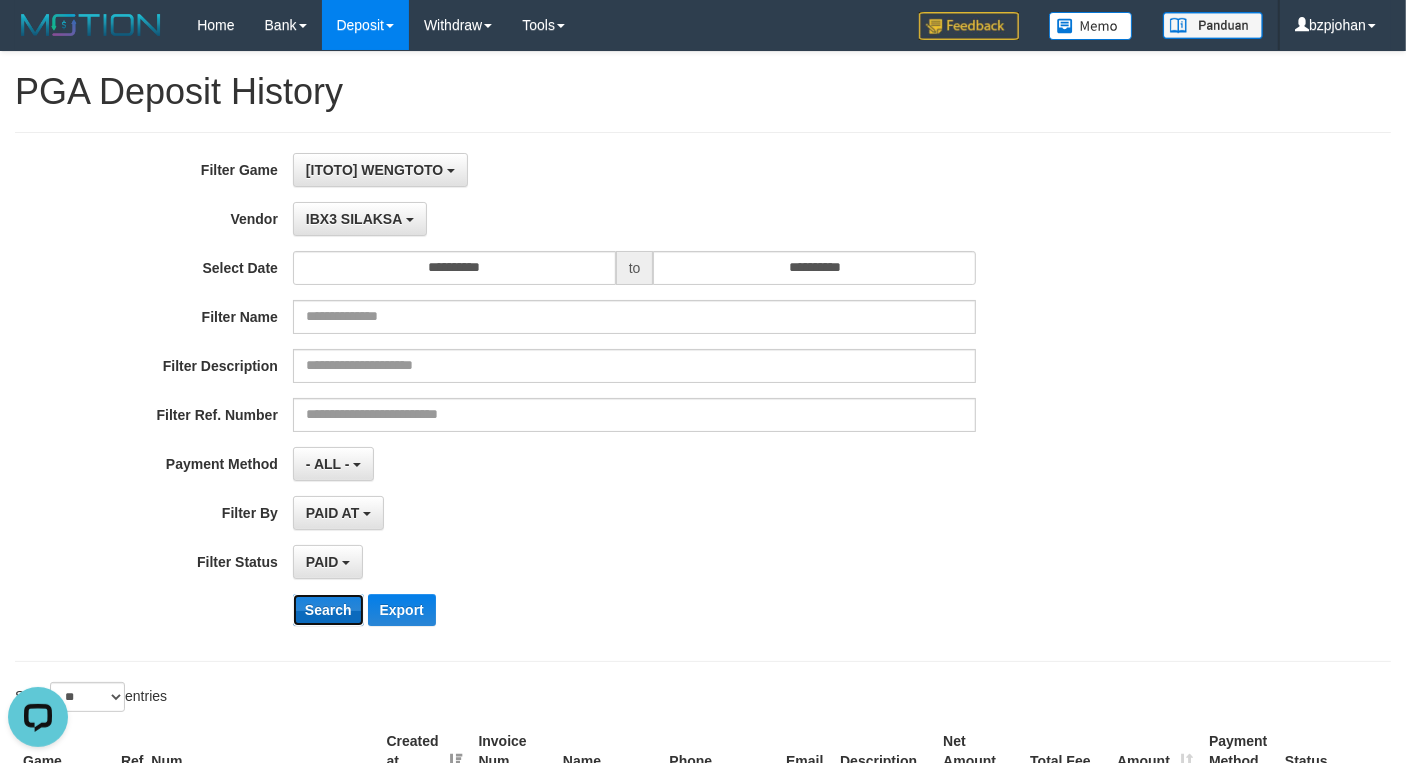 click on "Search" at bounding box center (328, 610) 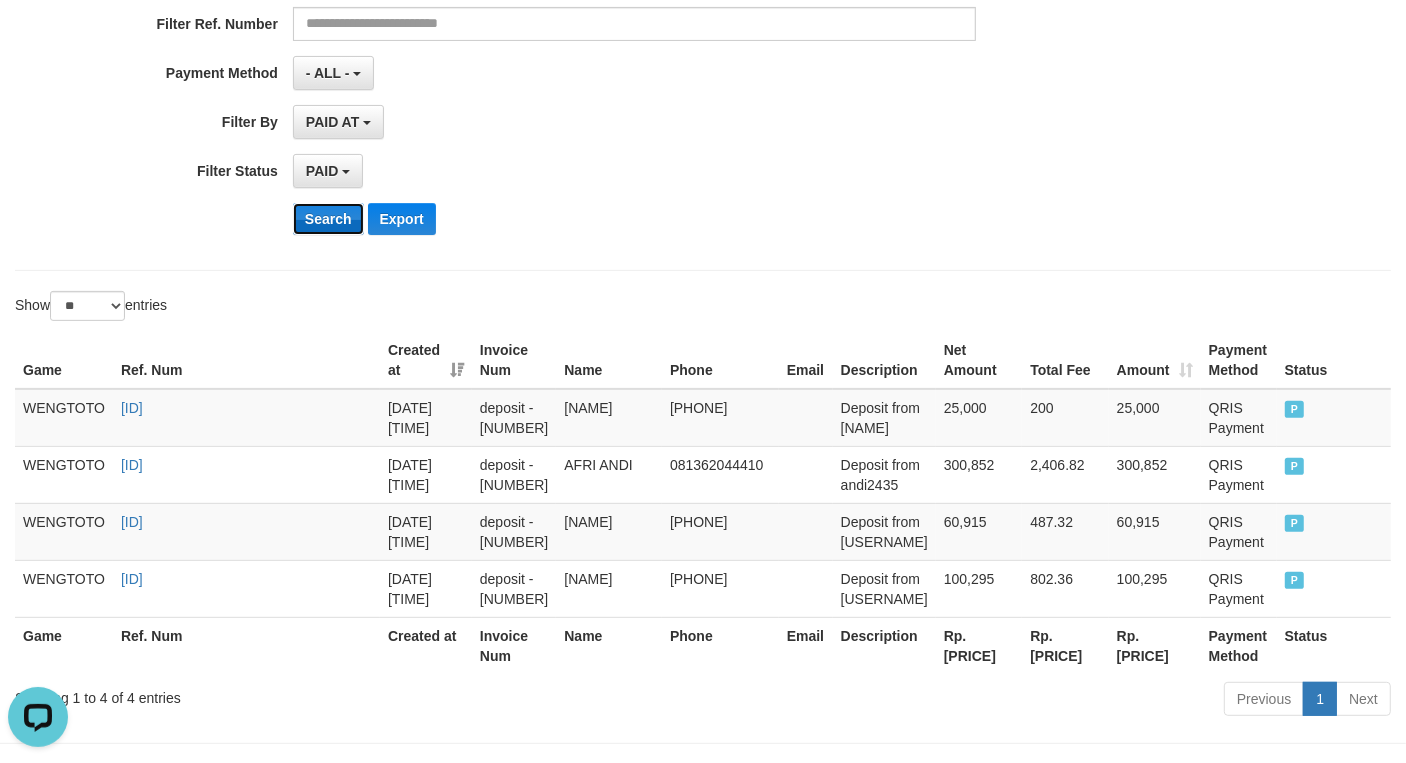 scroll, scrollTop: 485, scrollLeft: 0, axis: vertical 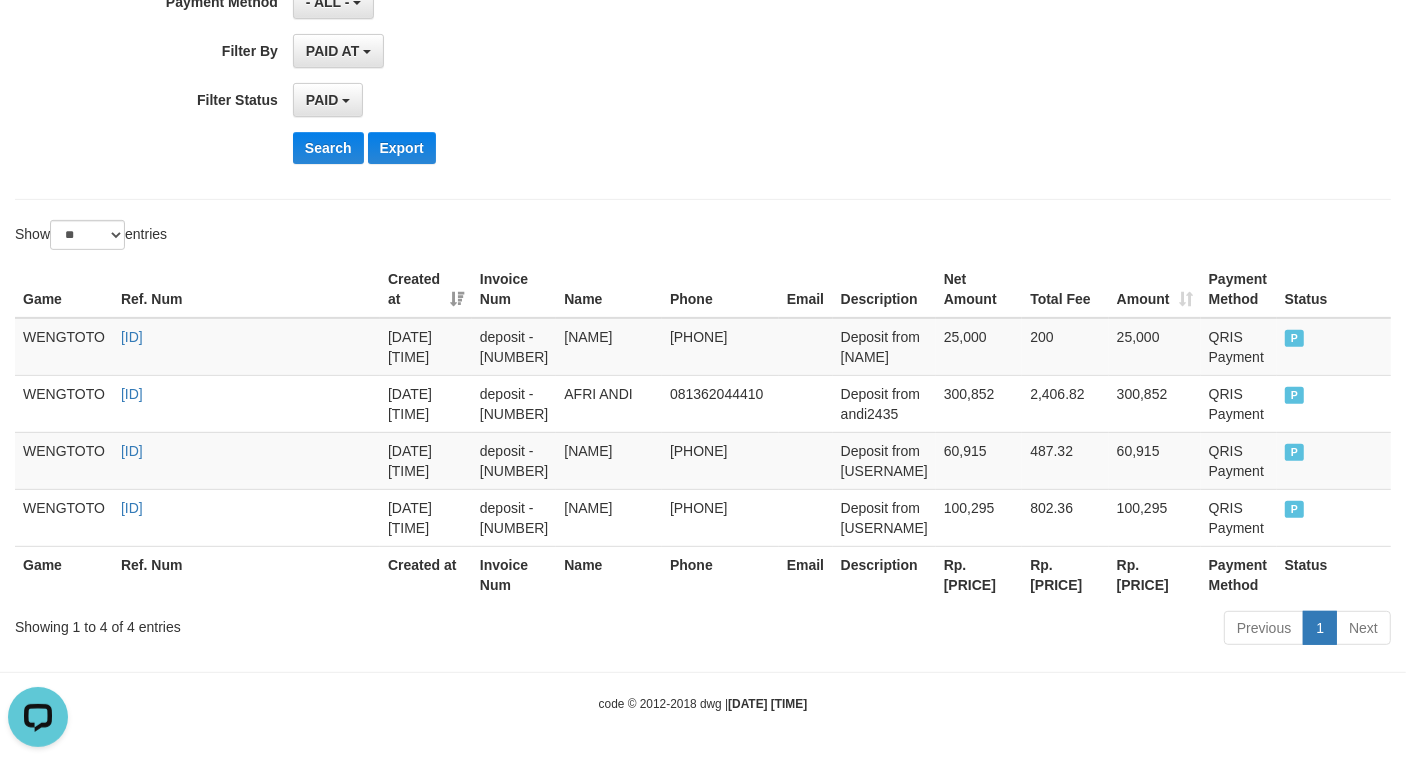 click on "Rp. [PRICE]" at bounding box center [979, 574] 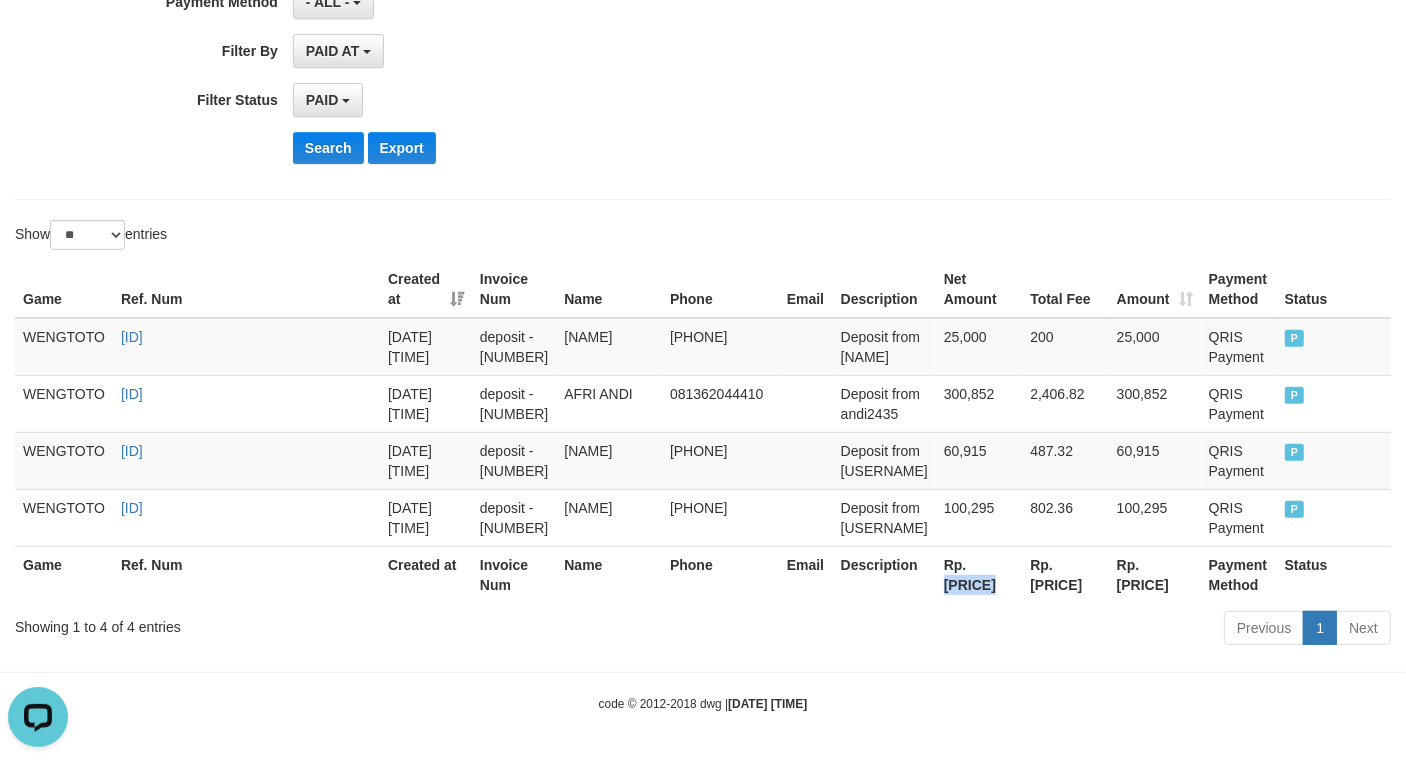 drag, startPoint x: 971, startPoint y: 583, endPoint x: 981, endPoint y: 586, distance: 10.440307 